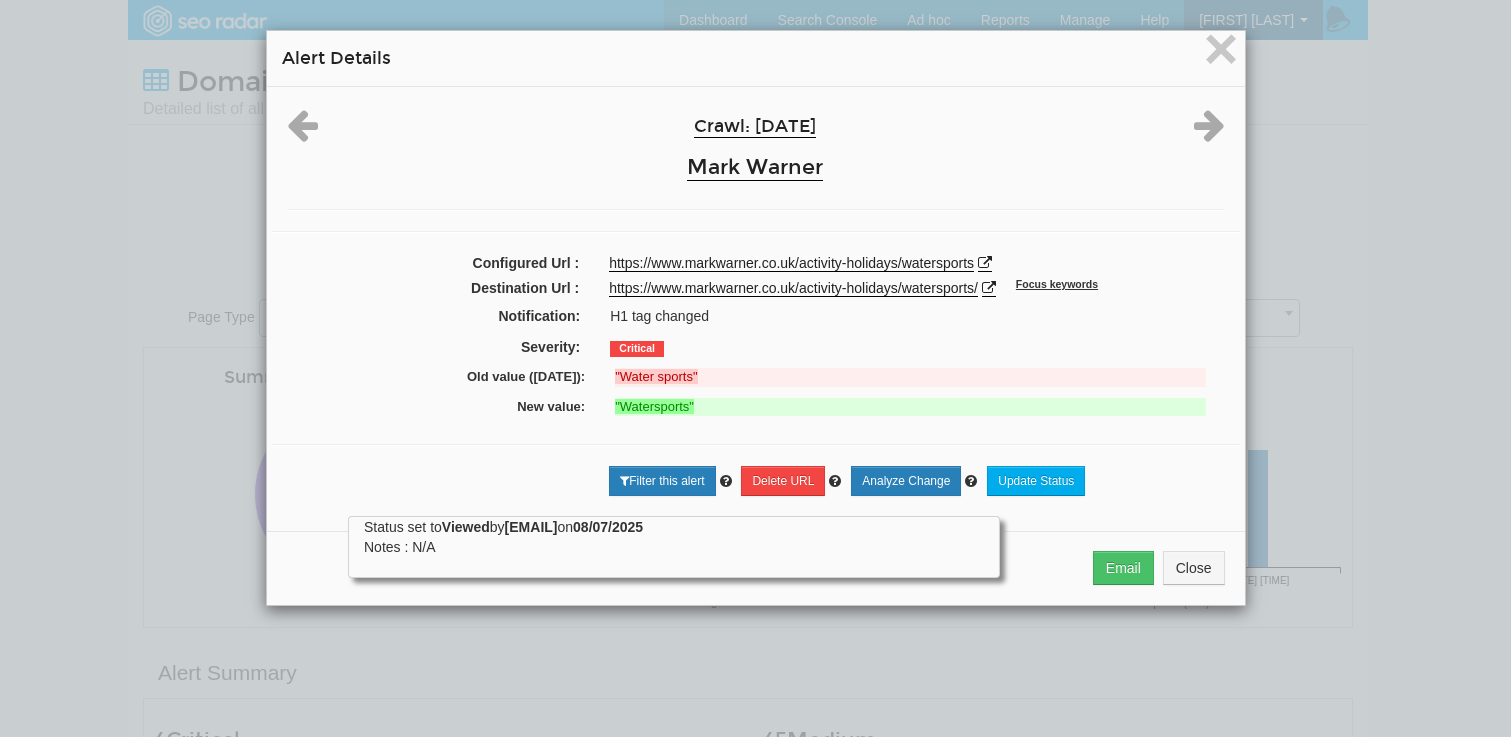 scroll, scrollTop: 686, scrollLeft: 0, axis: vertical 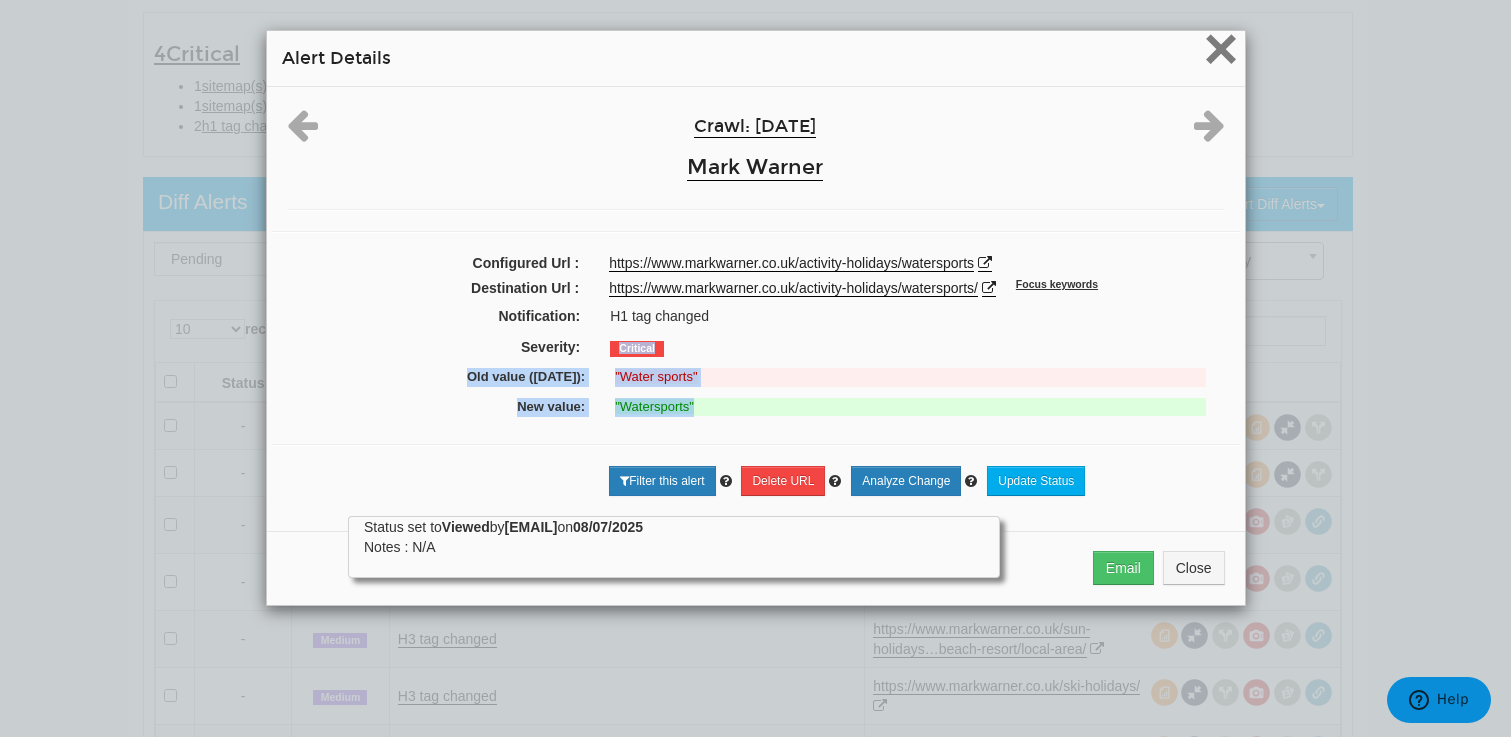 click on "×" at bounding box center [1220, 48] 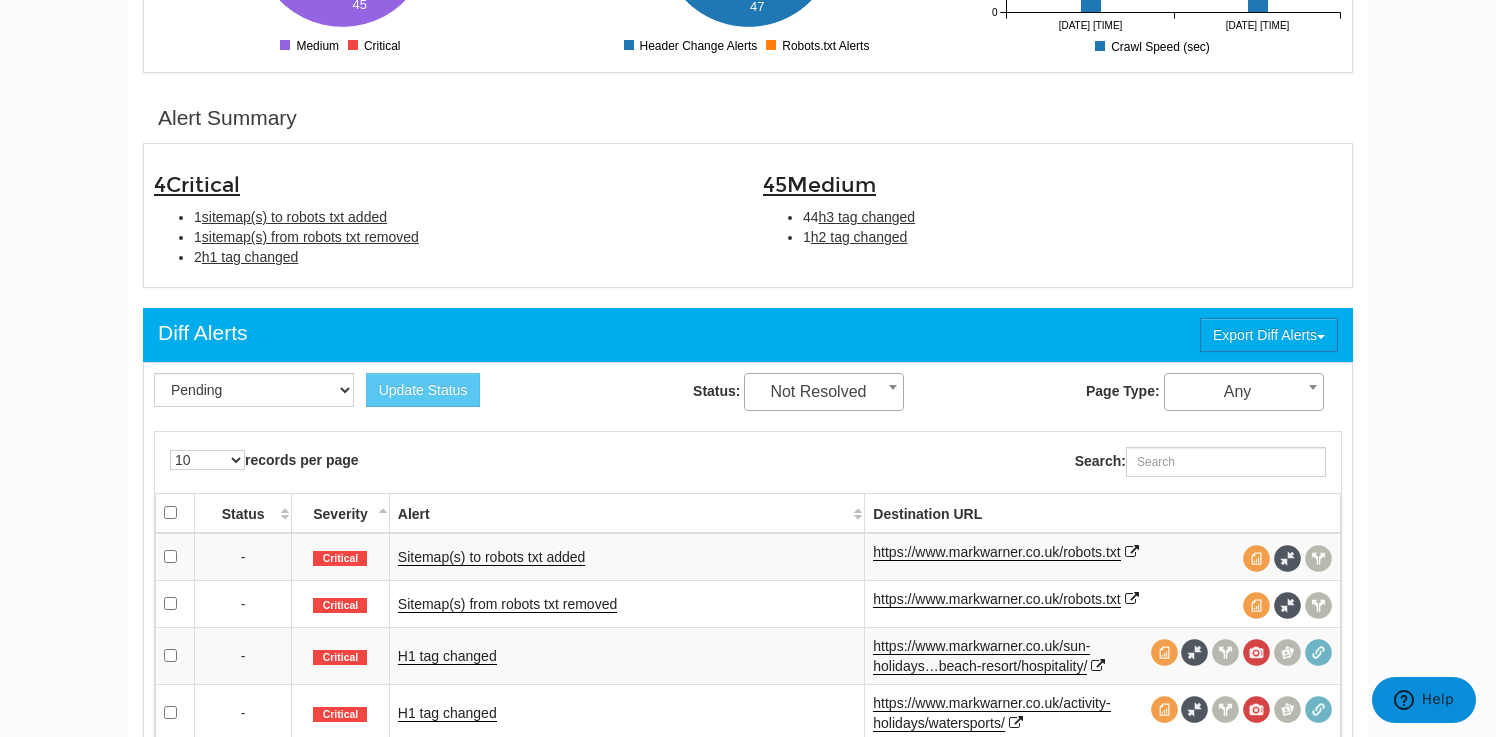 scroll, scrollTop: 0, scrollLeft: 0, axis: both 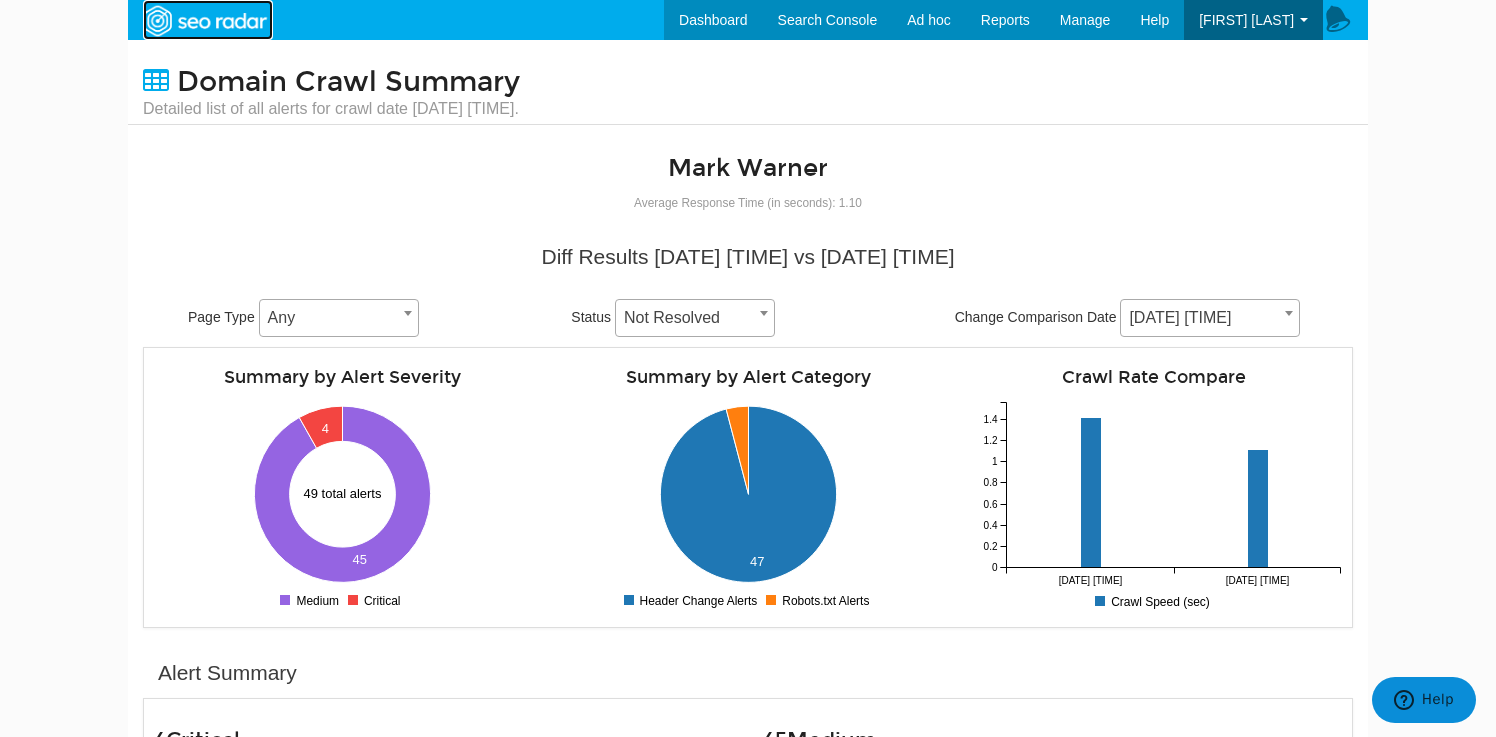 click at bounding box center (204, 21) 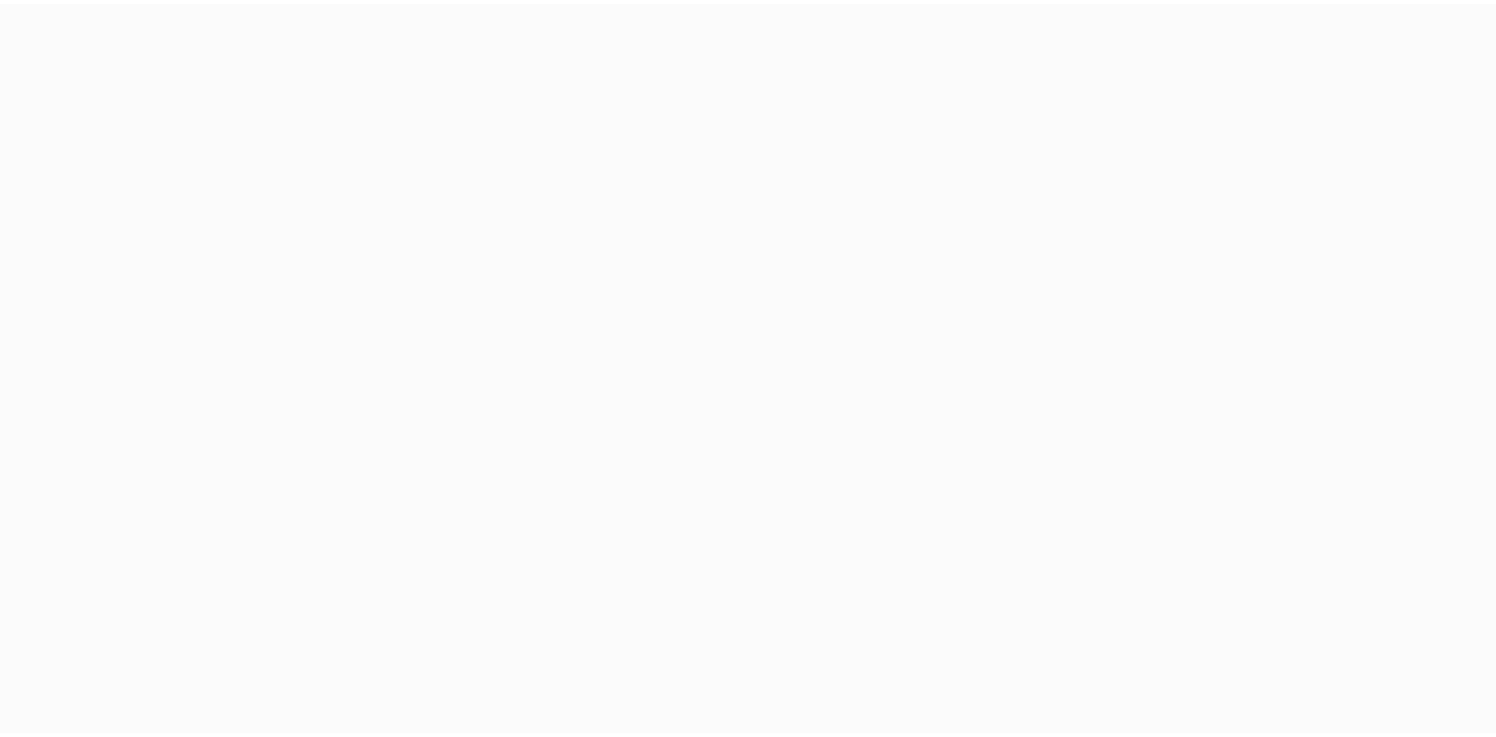scroll, scrollTop: 0, scrollLeft: 0, axis: both 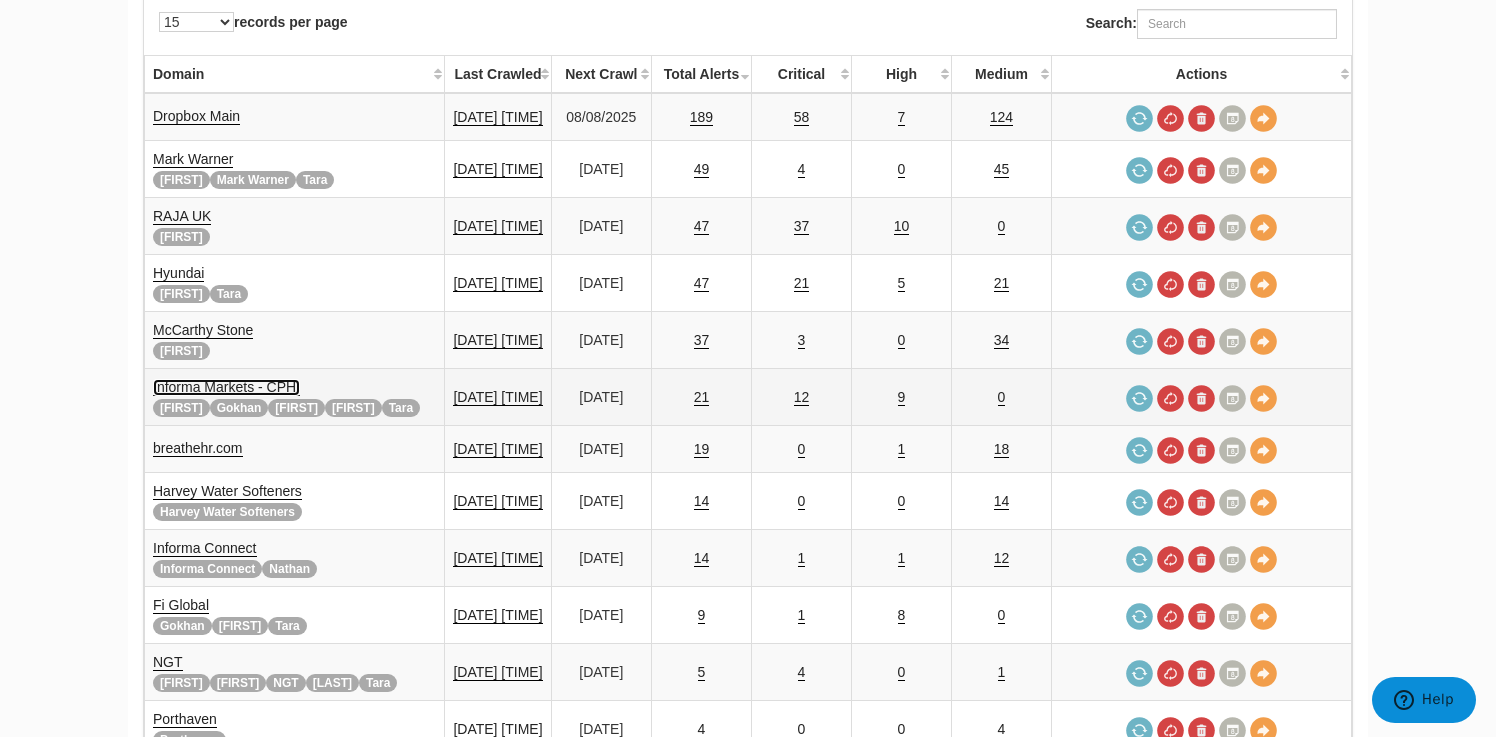 click on "Informa Markets - CPHI" at bounding box center [226, 387] 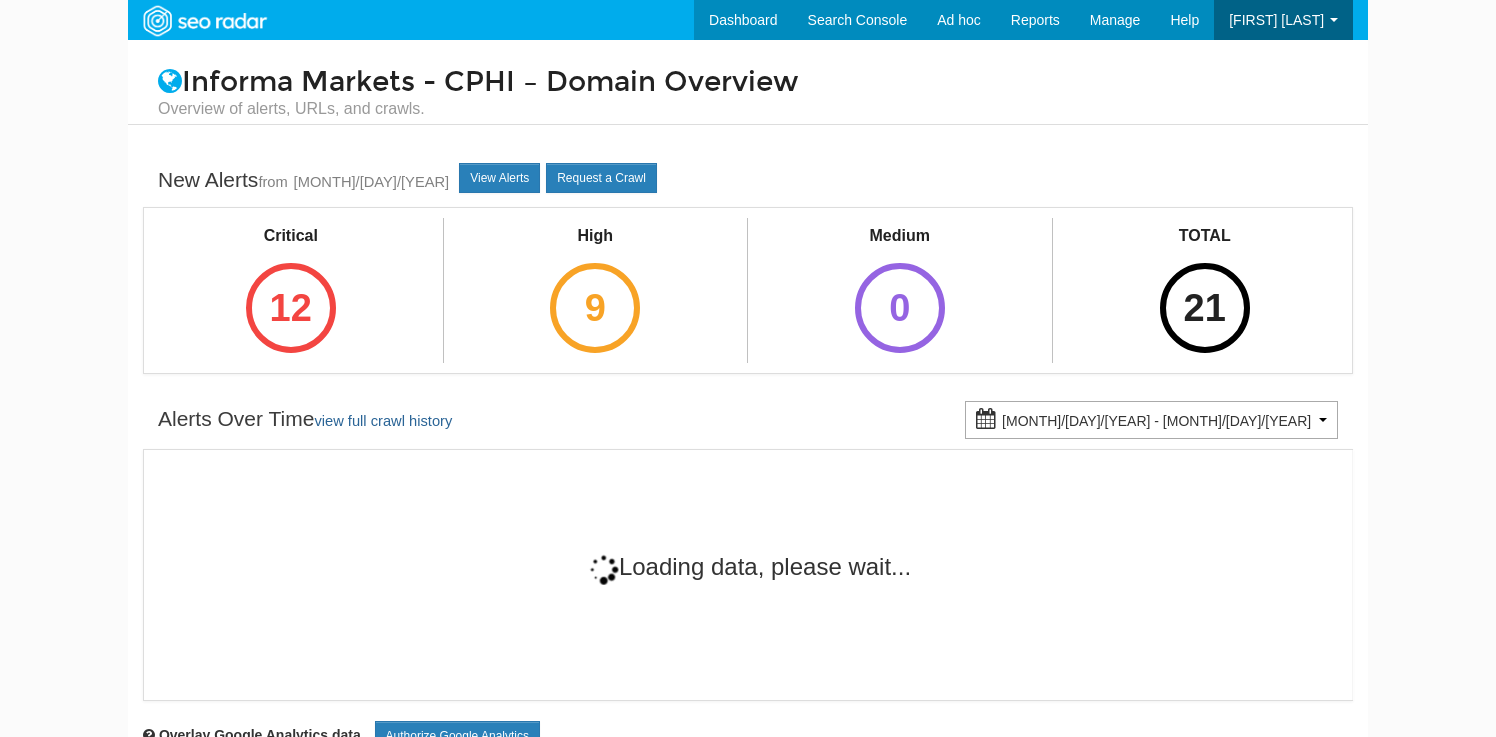 scroll, scrollTop: 0, scrollLeft: 0, axis: both 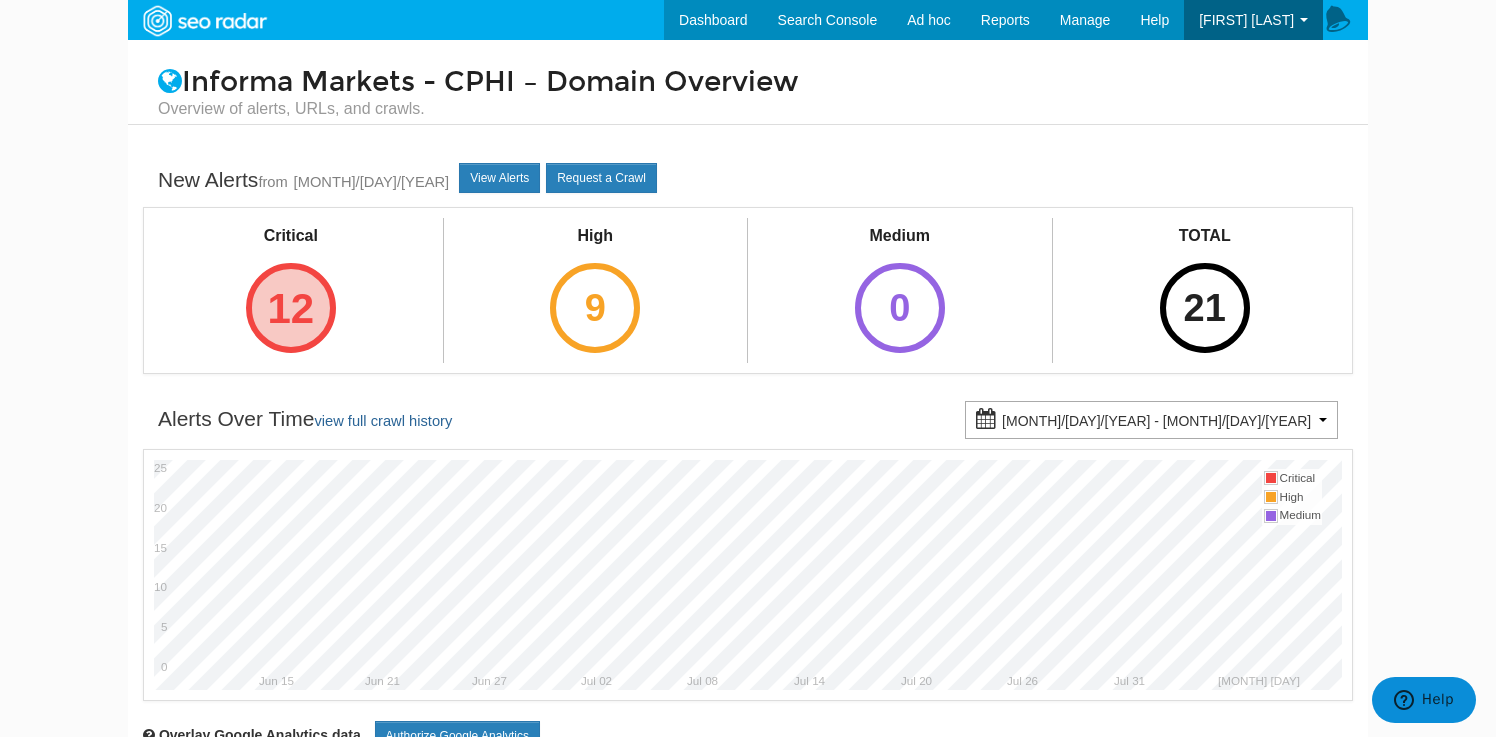 click on "12" at bounding box center (291, 308) 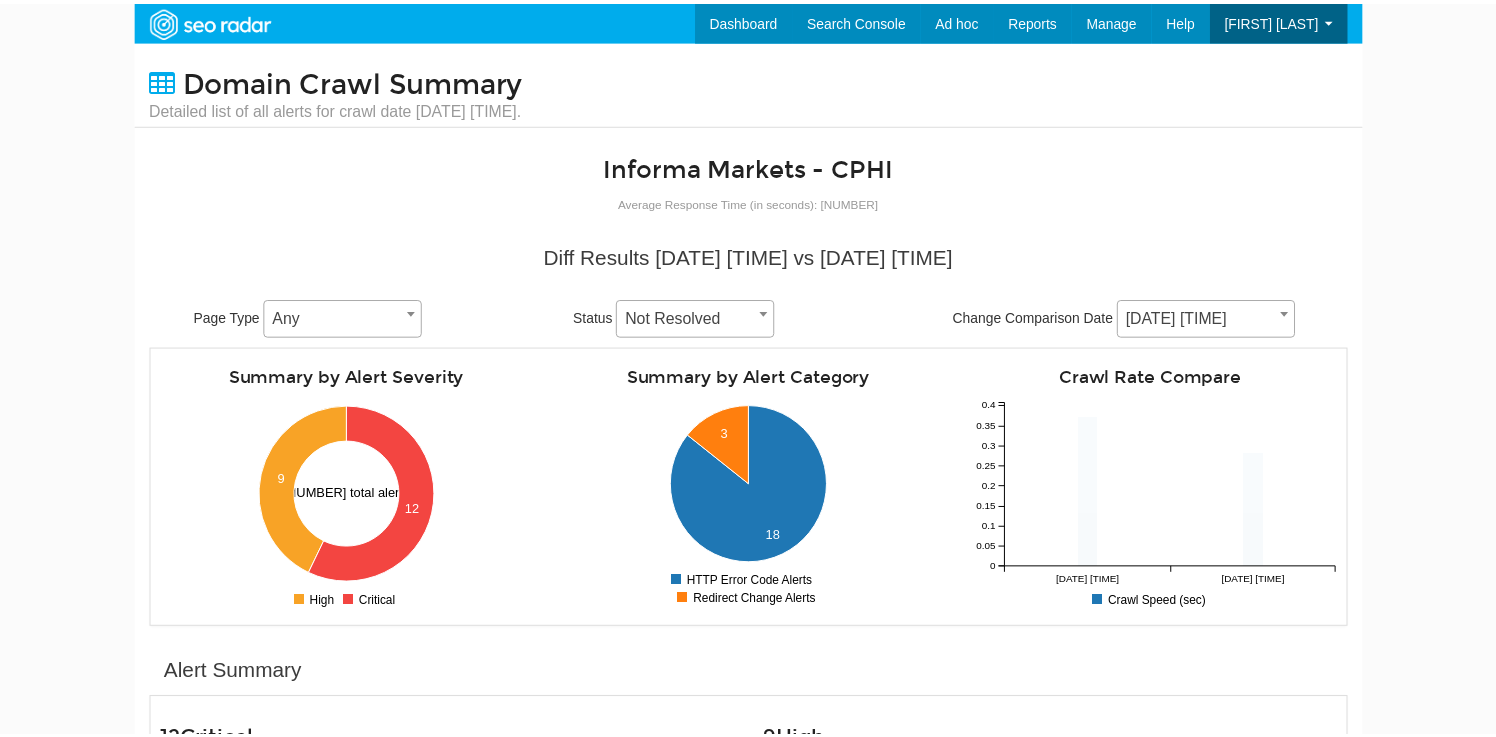 scroll, scrollTop: 0, scrollLeft: 0, axis: both 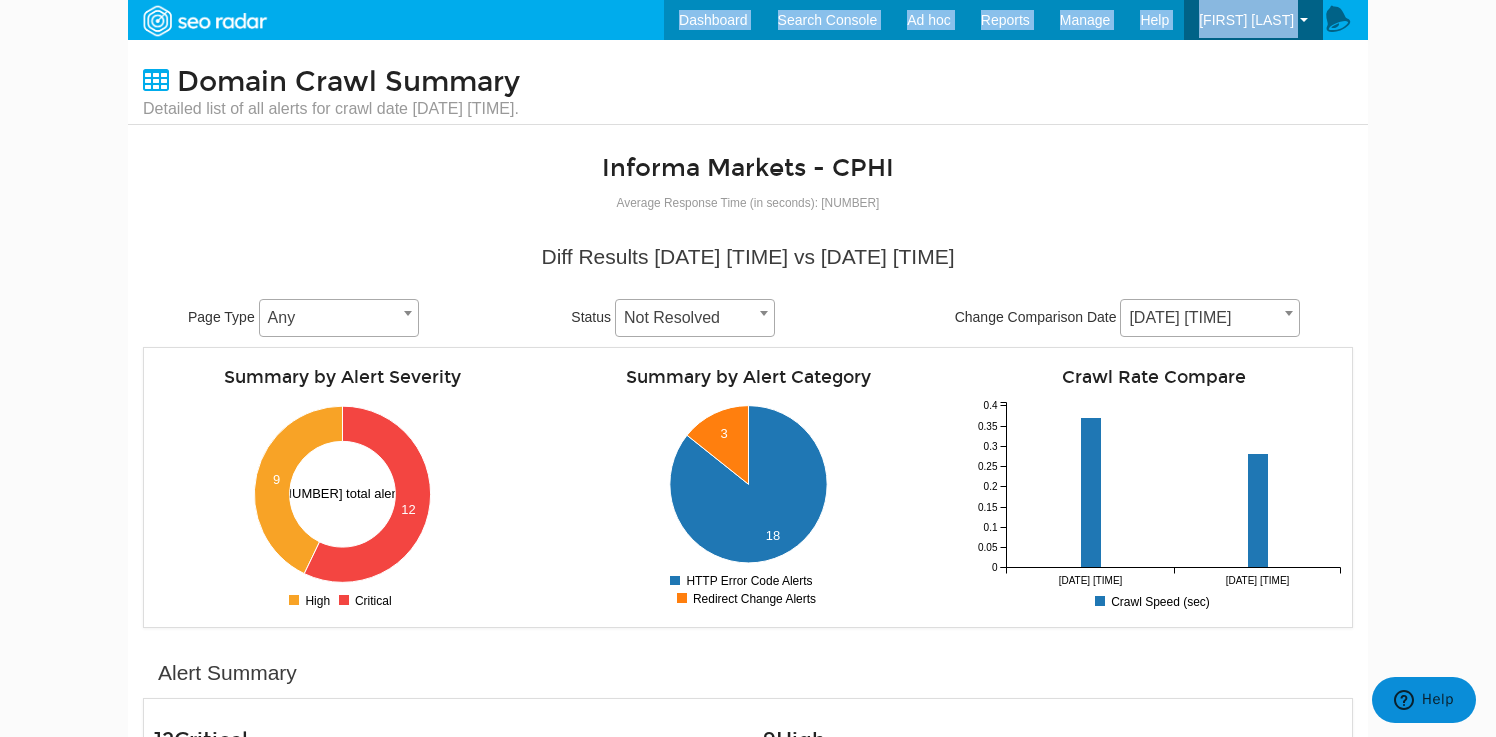 click on "Dashboard
Search Console
Ad hoc
Internet Archive Diff tool
Mobile vs. Desktop
Fetch vs. Rendered
User Agent Diff
Internet Archive URL Tester
Compare URLs
Reports
Audits
Exports
Manage
Domains
URLs
Keywords
Redirect Testing
Competitive Groups
Help
Send Feedback
FAQ
Alert List
Wordpress Plugin
Tara Cassidy" at bounding box center (748, 368) 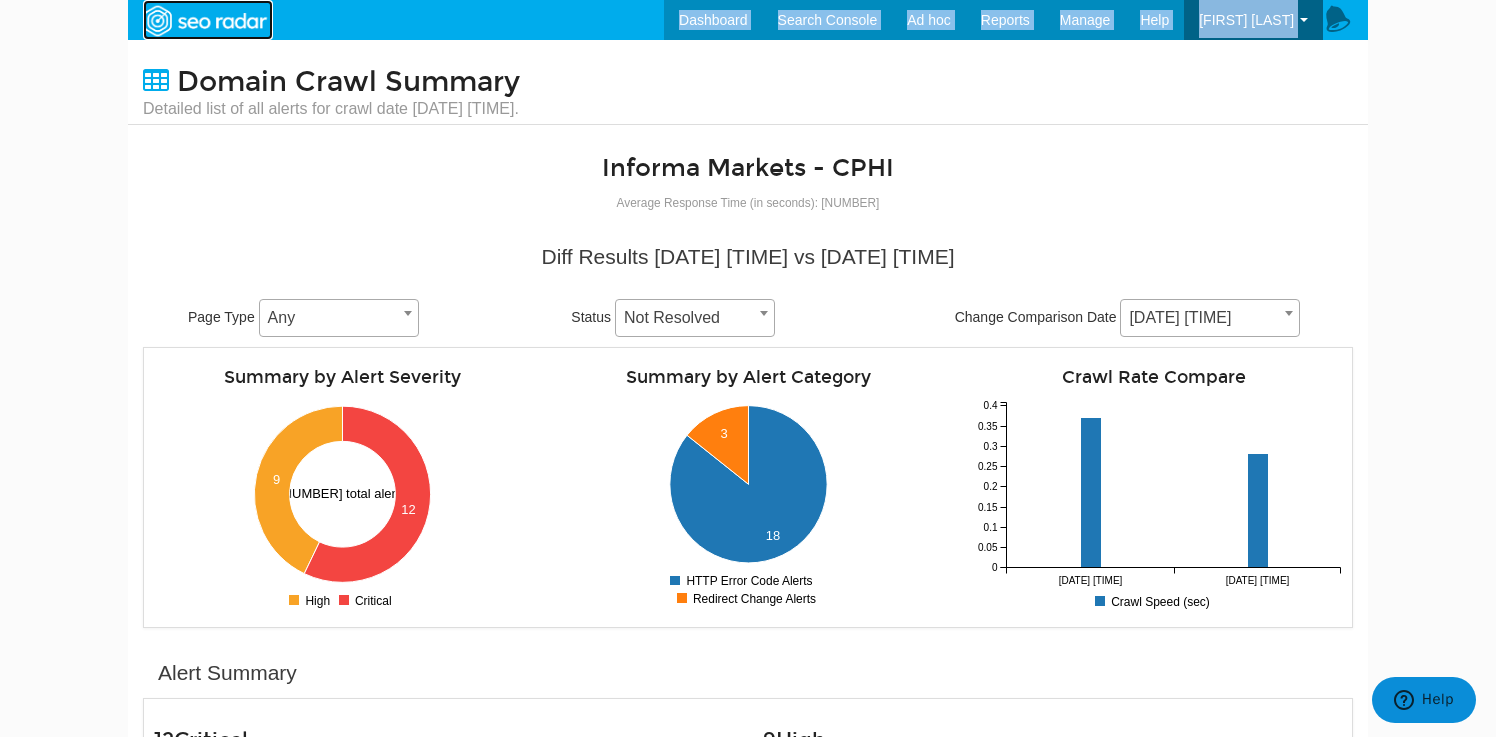 click at bounding box center (204, 21) 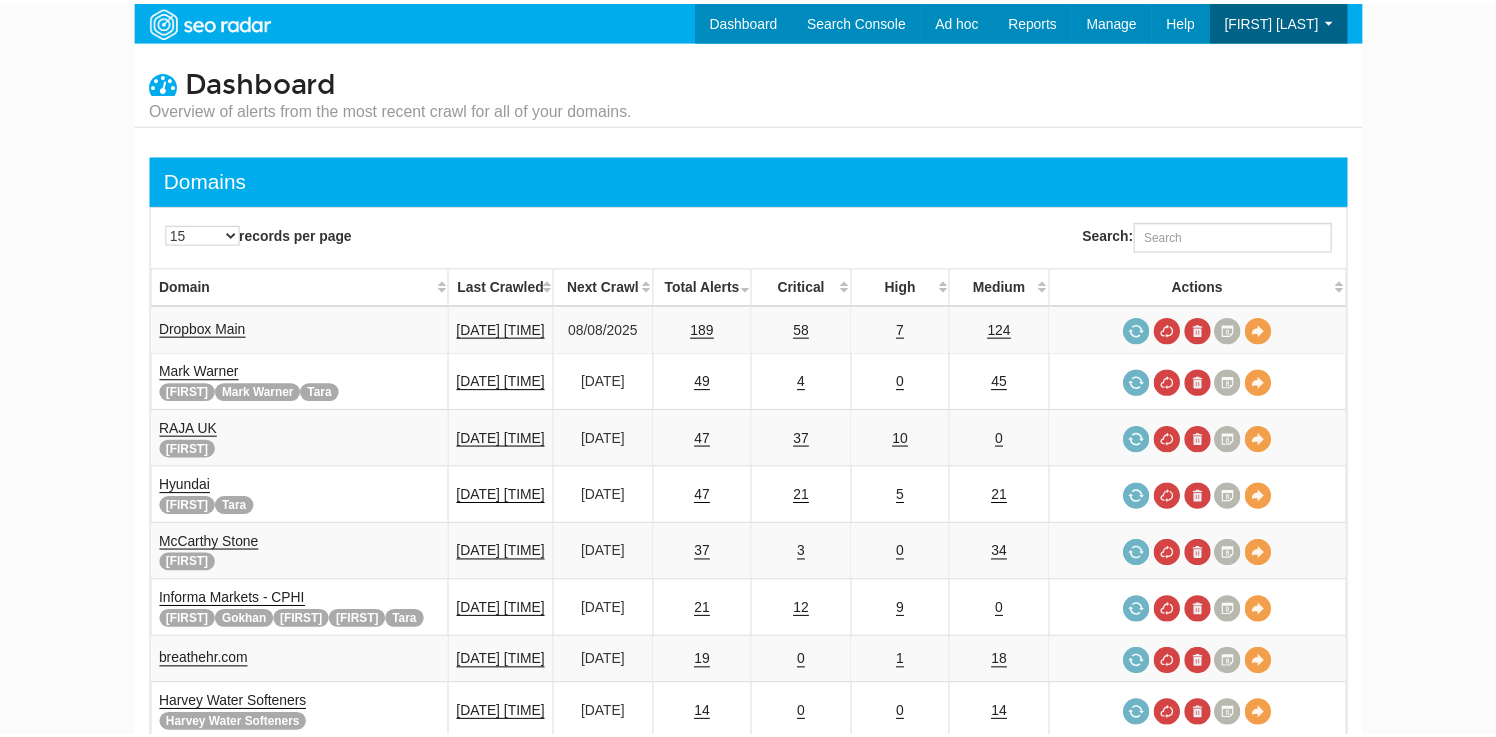 scroll, scrollTop: 0, scrollLeft: 0, axis: both 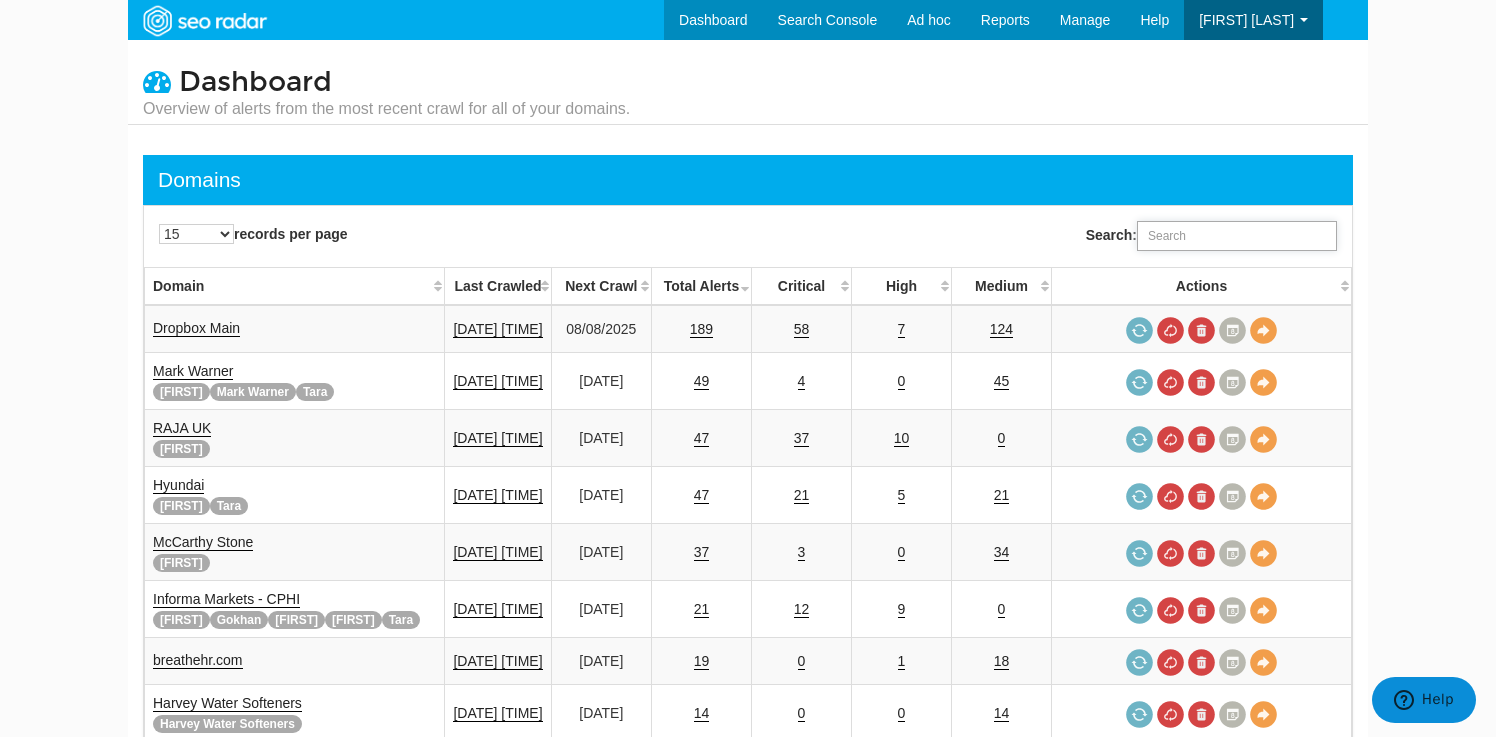 click on "Search:" at bounding box center (1237, 236) 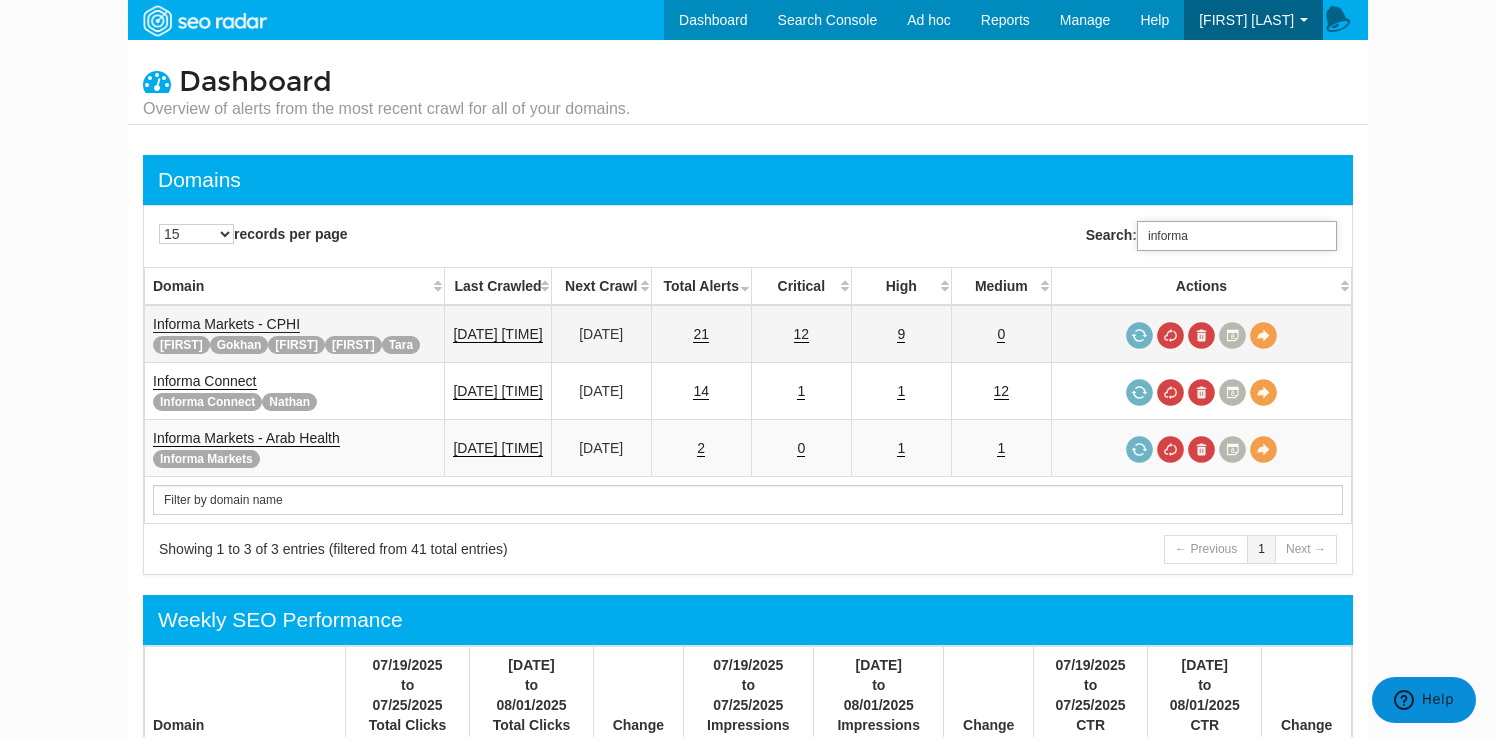 type on "informa" 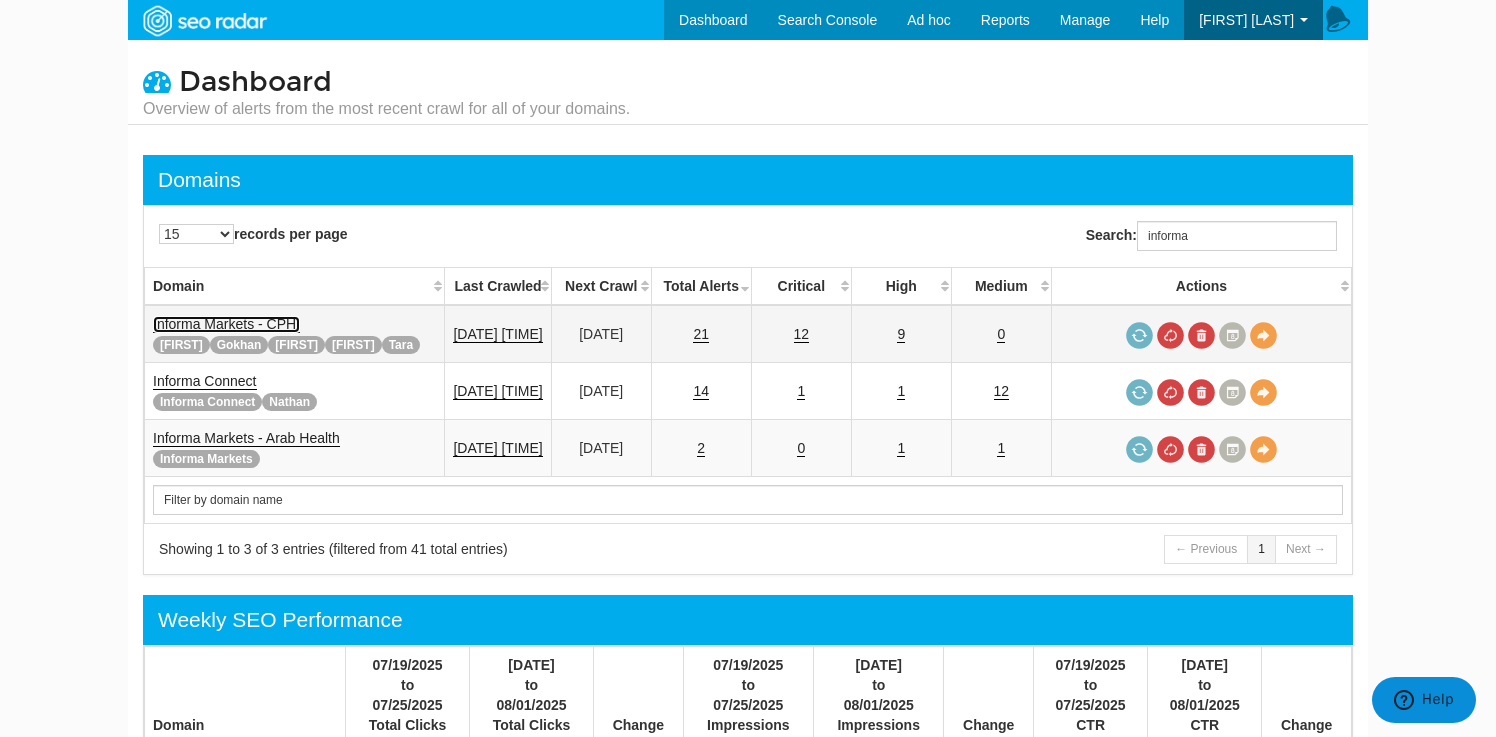 click on "Informa Markets - CPHI" at bounding box center (226, 324) 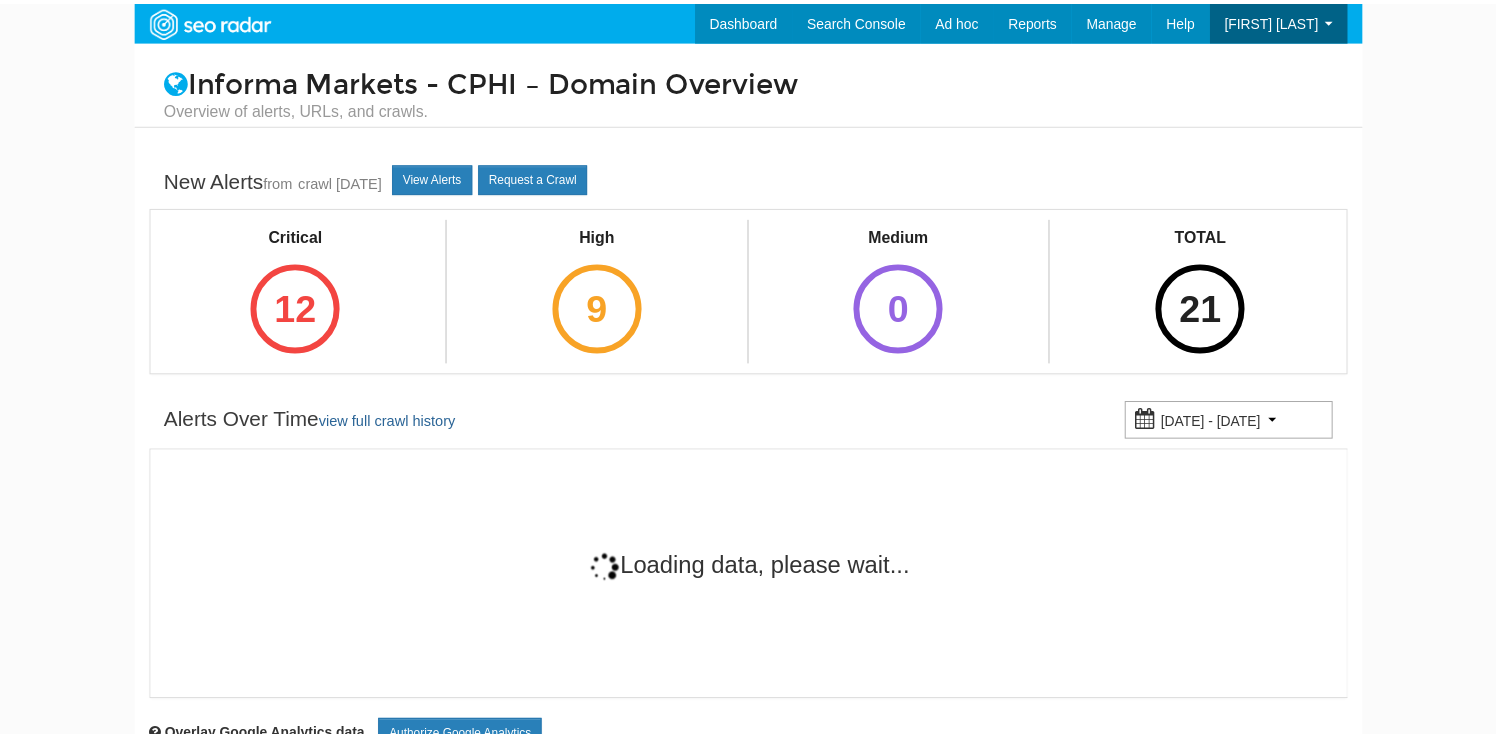 scroll, scrollTop: 0, scrollLeft: 0, axis: both 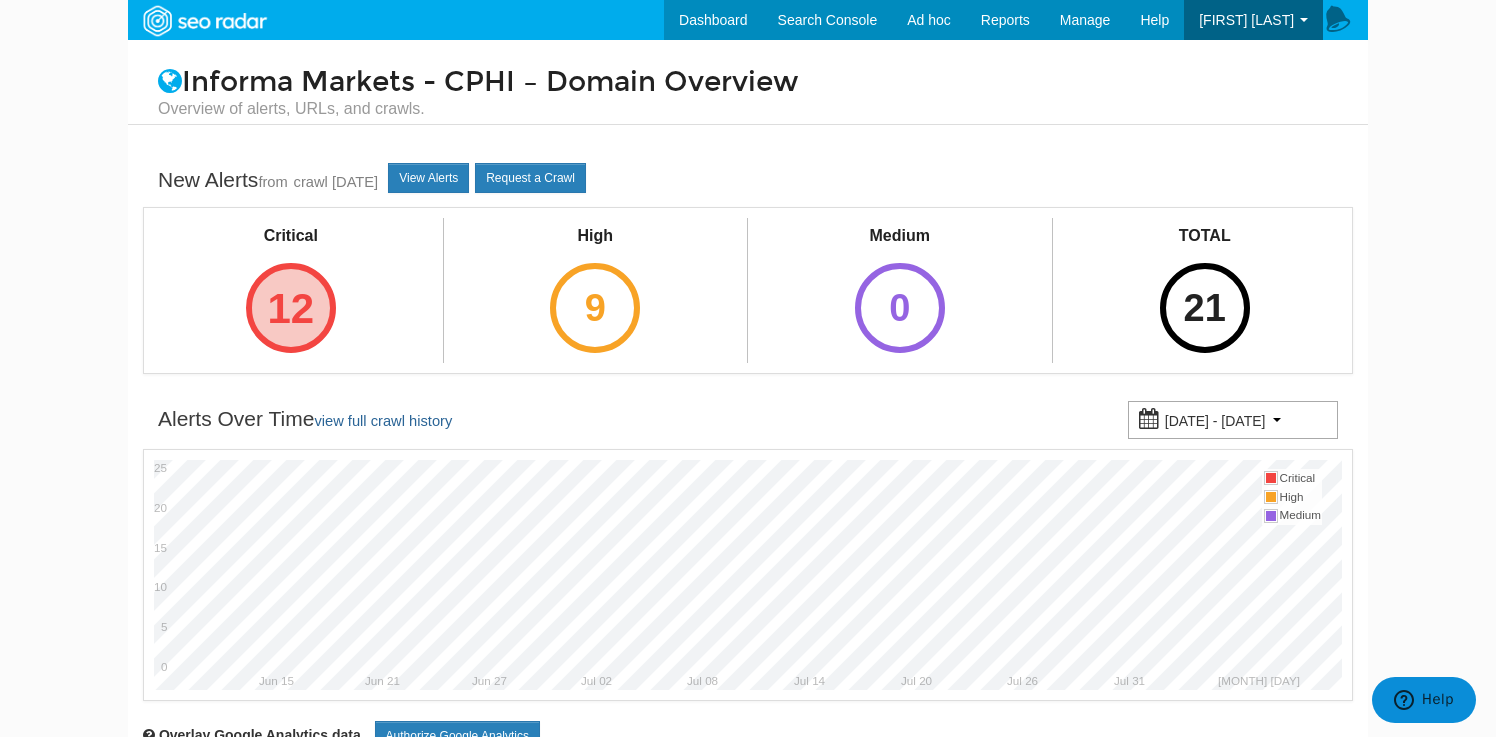 click on "12" at bounding box center (291, 308) 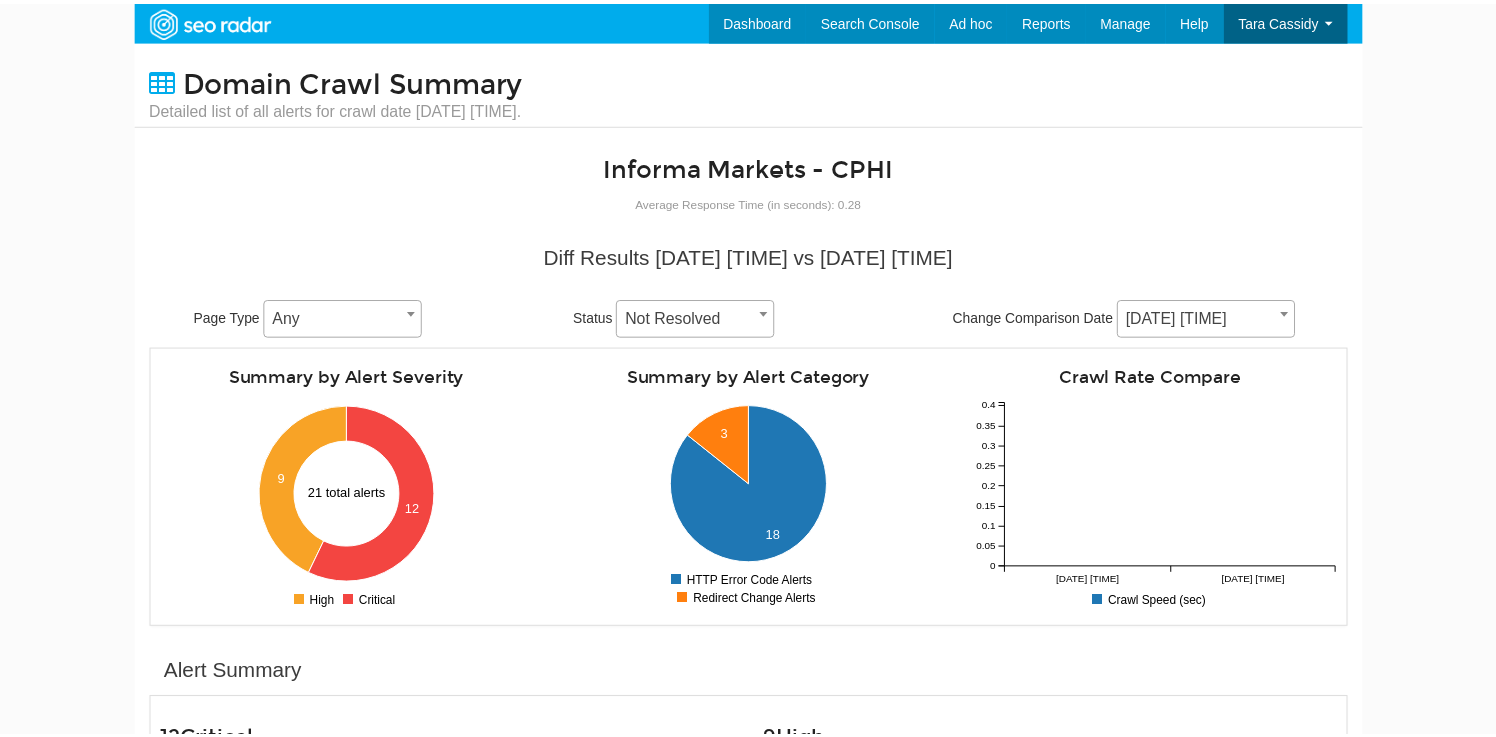 scroll, scrollTop: 0, scrollLeft: 0, axis: both 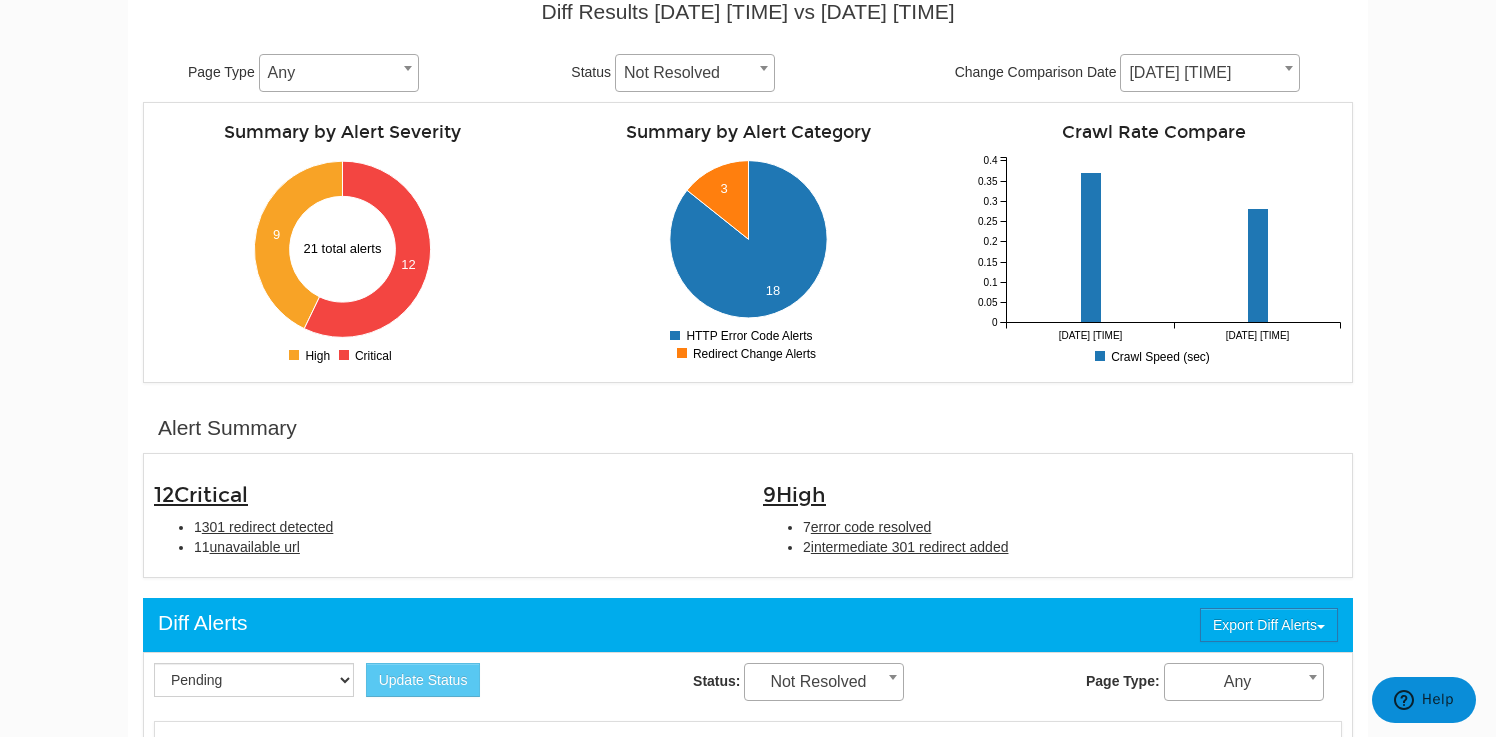 drag, startPoint x: 332, startPoint y: 549, endPoint x: 138, endPoint y: 514, distance: 197.13194 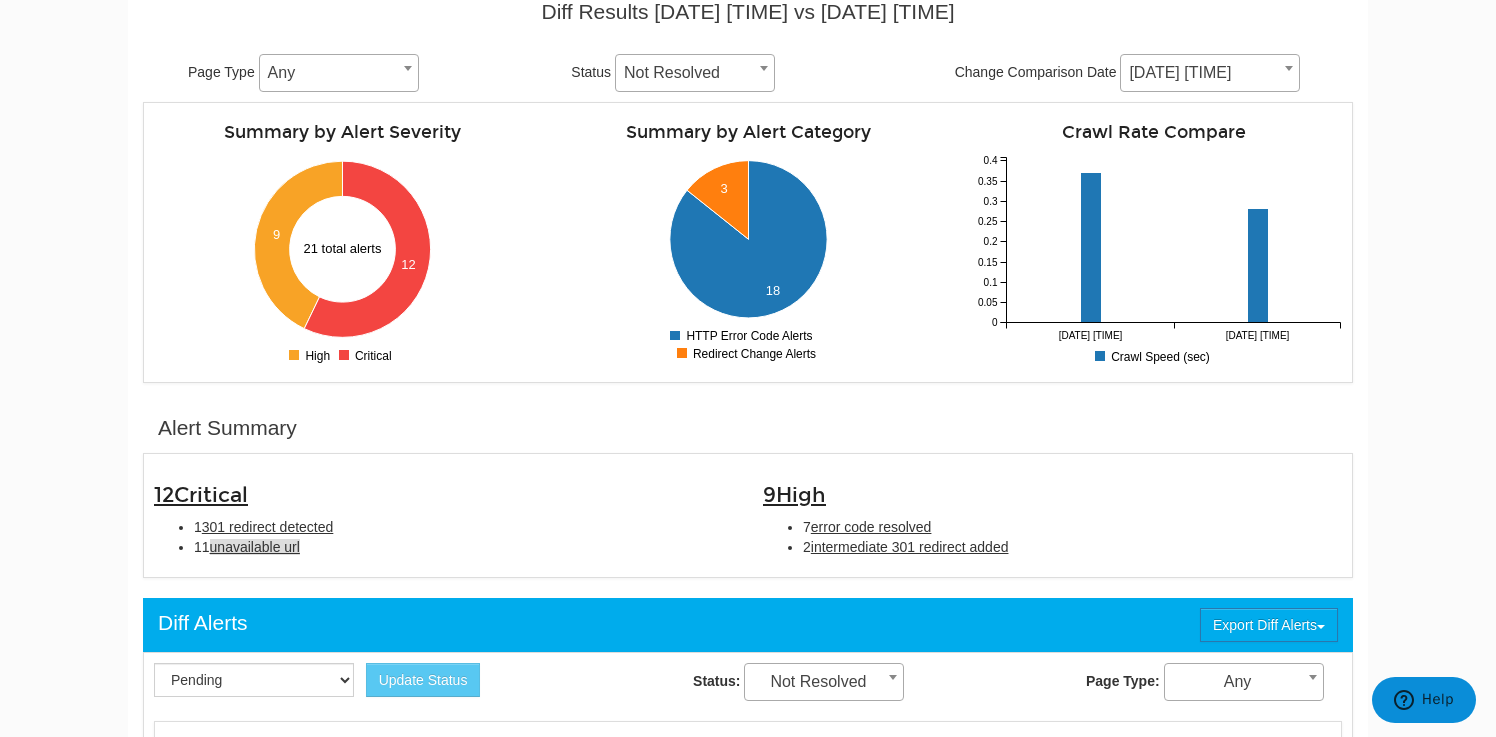 click on "unavailable url" at bounding box center (255, 547) 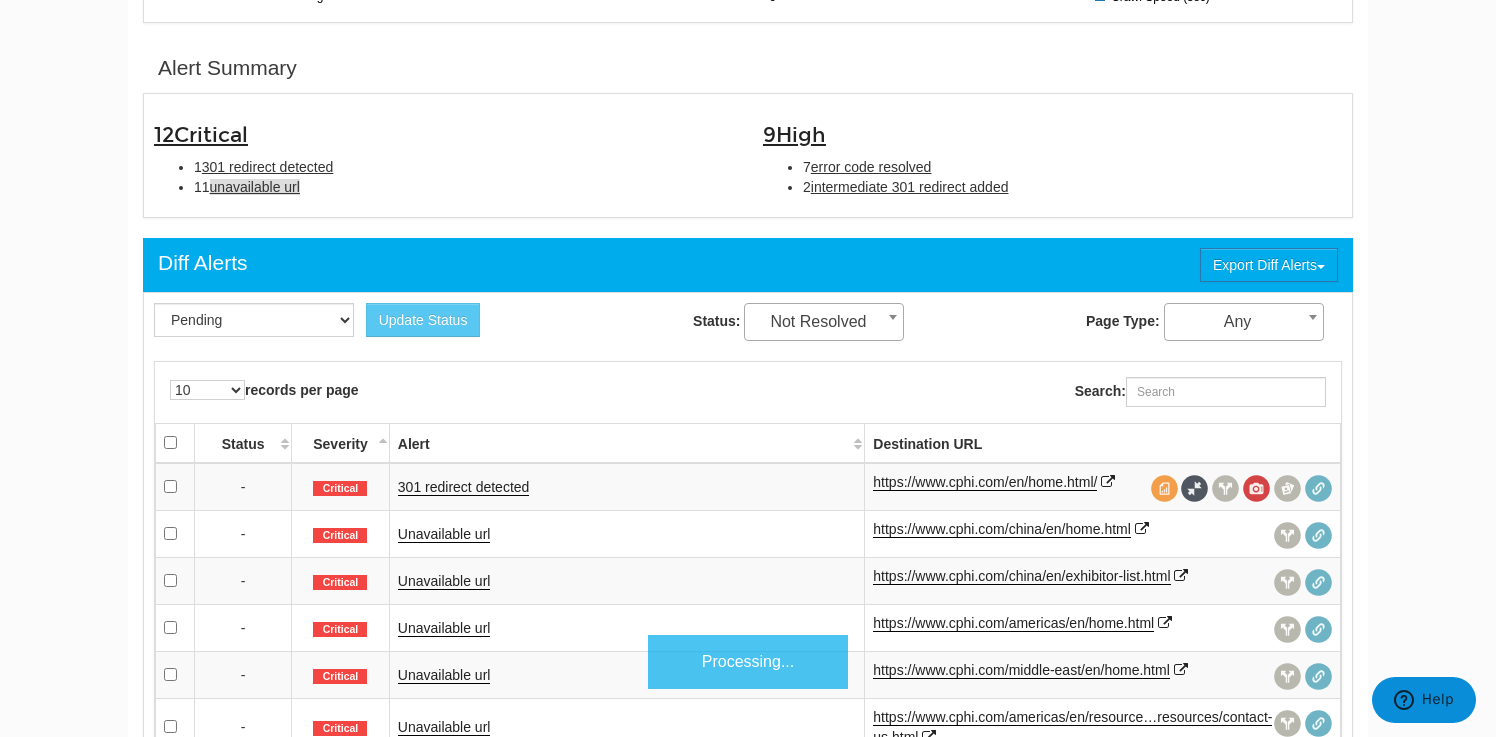 scroll, scrollTop: 649, scrollLeft: 0, axis: vertical 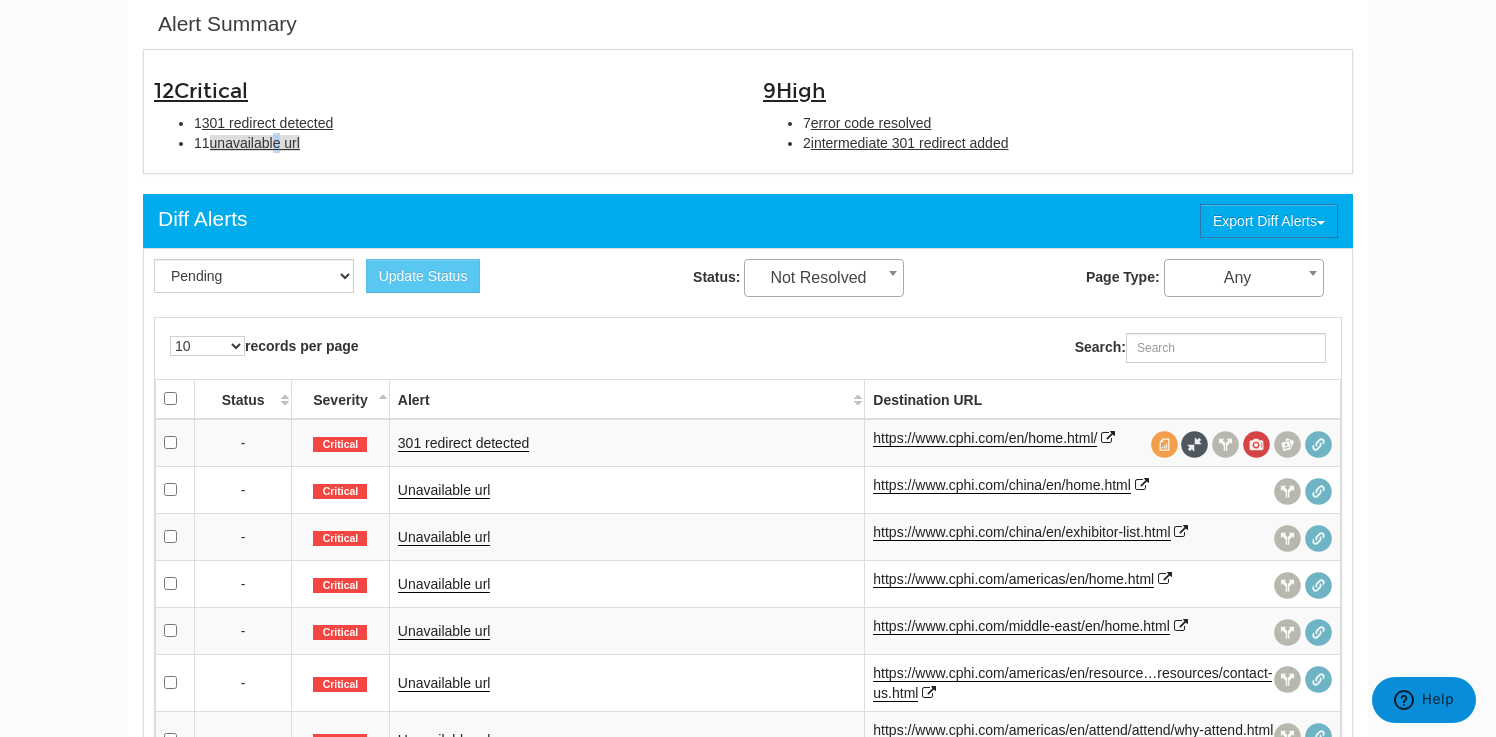 click on "unavailable url" at bounding box center (255, 143) 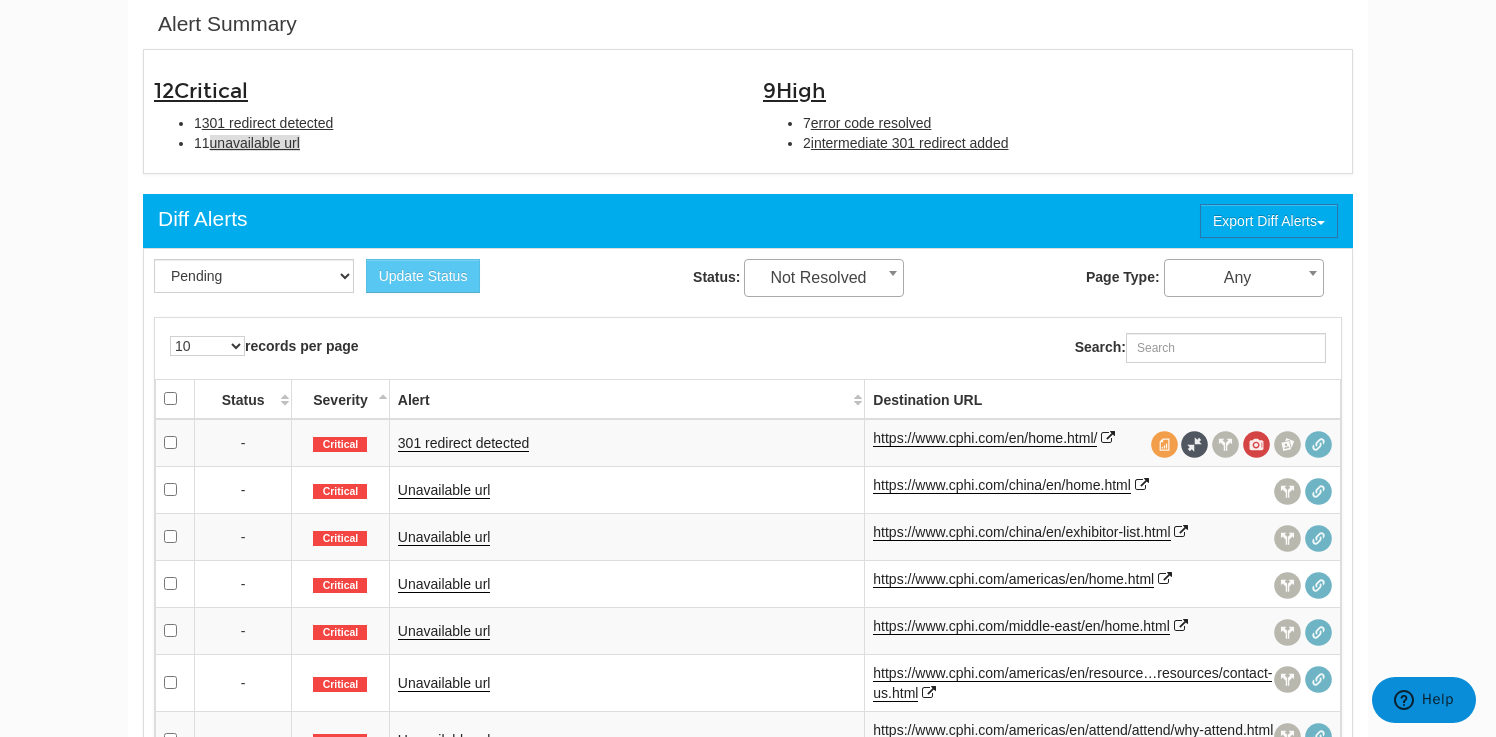 click on "unavailable url" at bounding box center (255, 143) 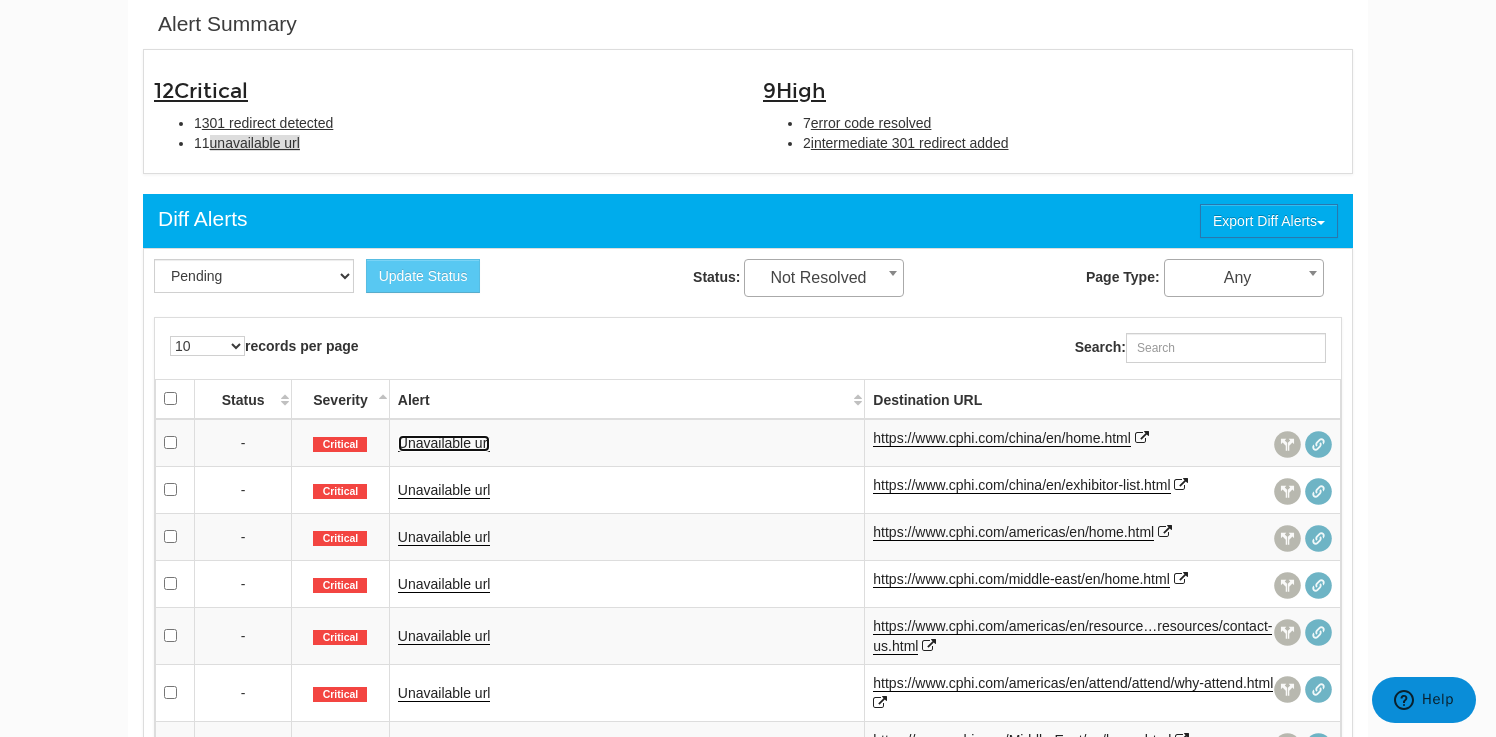 click on "Unavailable url" at bounding box center (444, 443) 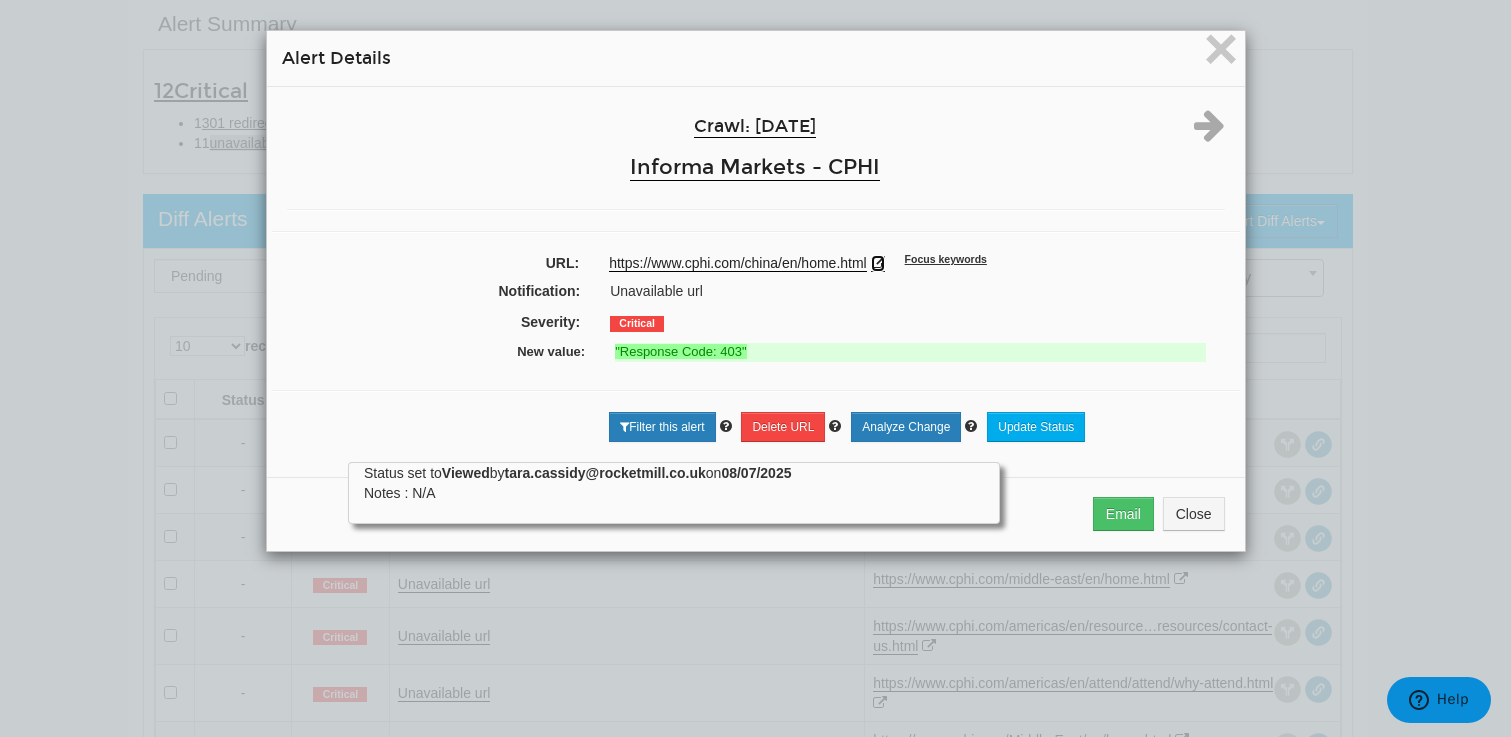 click at bounding box center [878, 263] 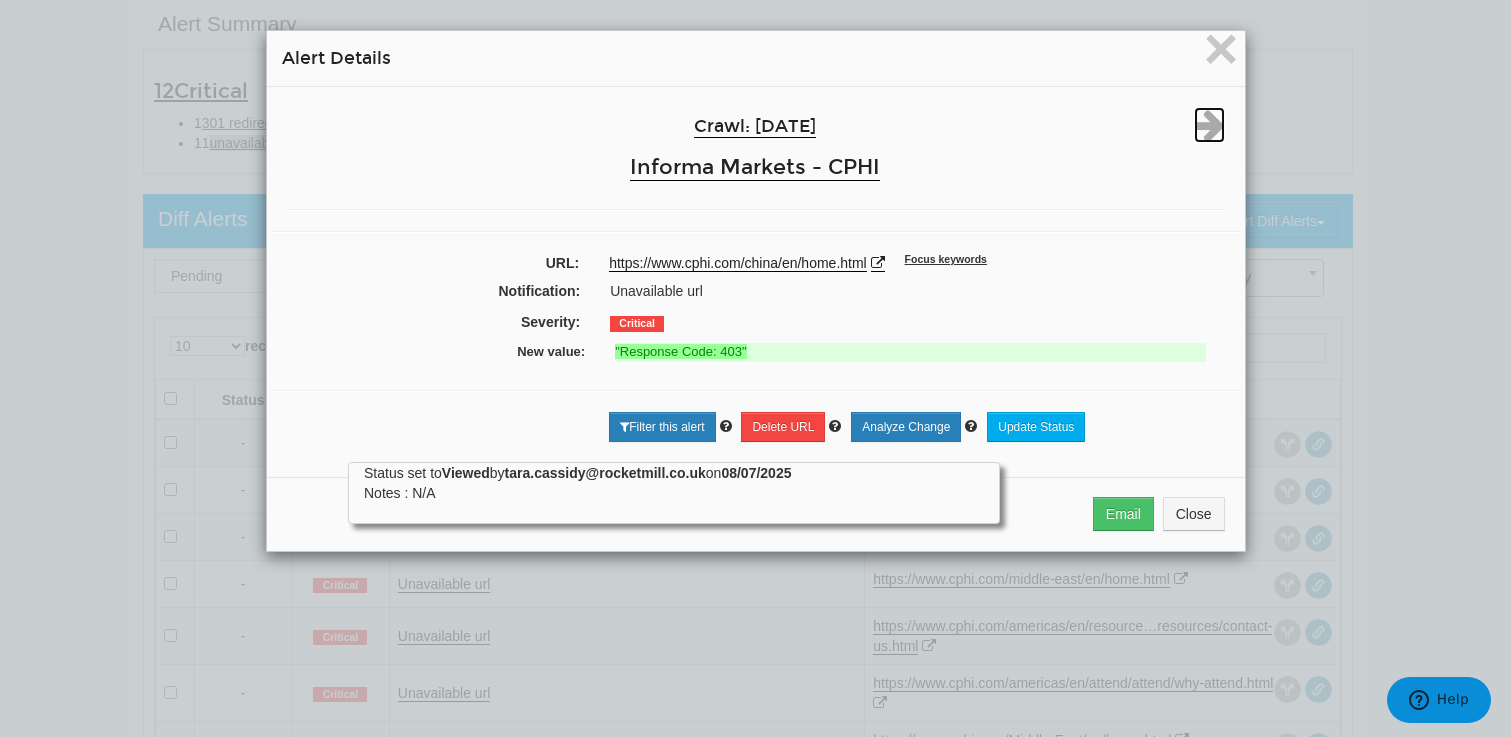 click at bounding box center [1209, 125] 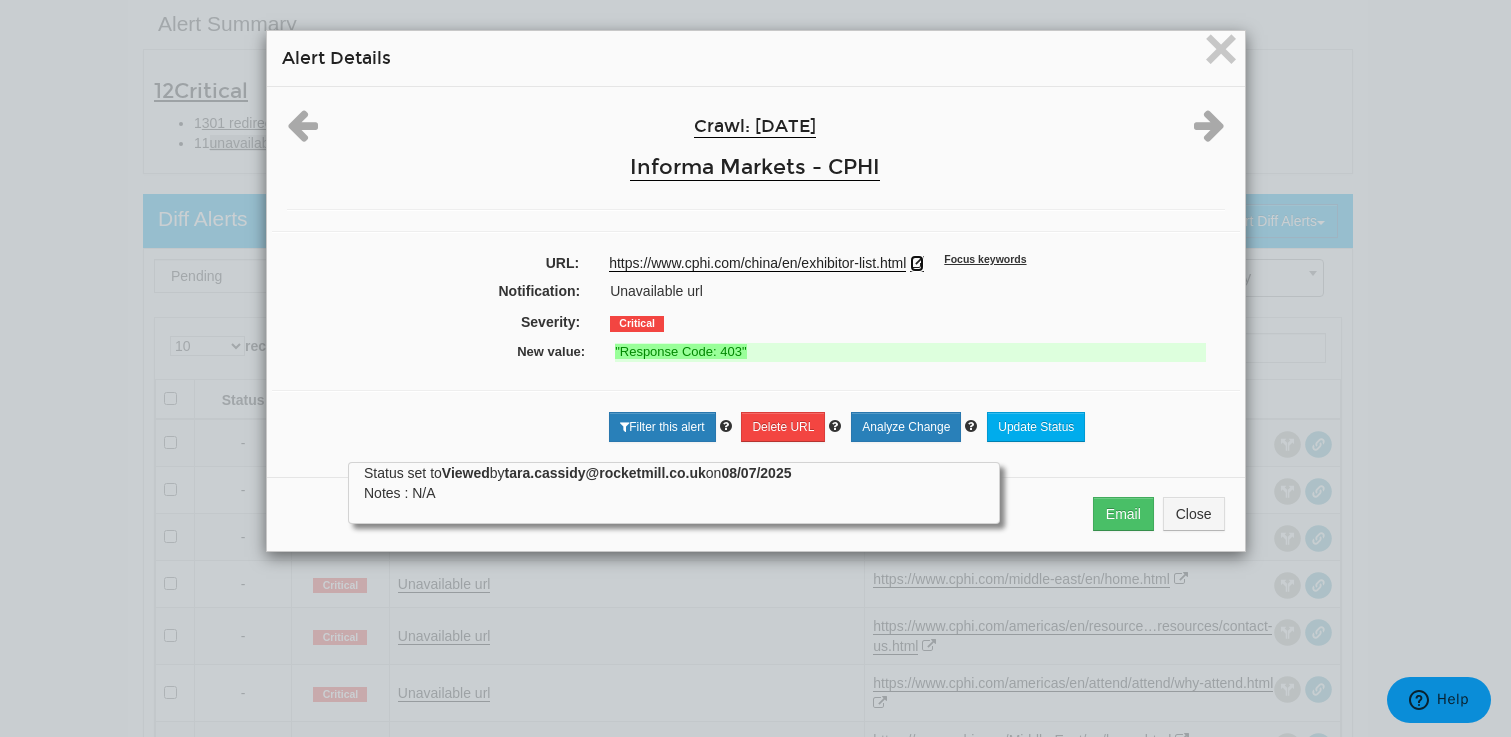 click at bounding box center (917, 263) 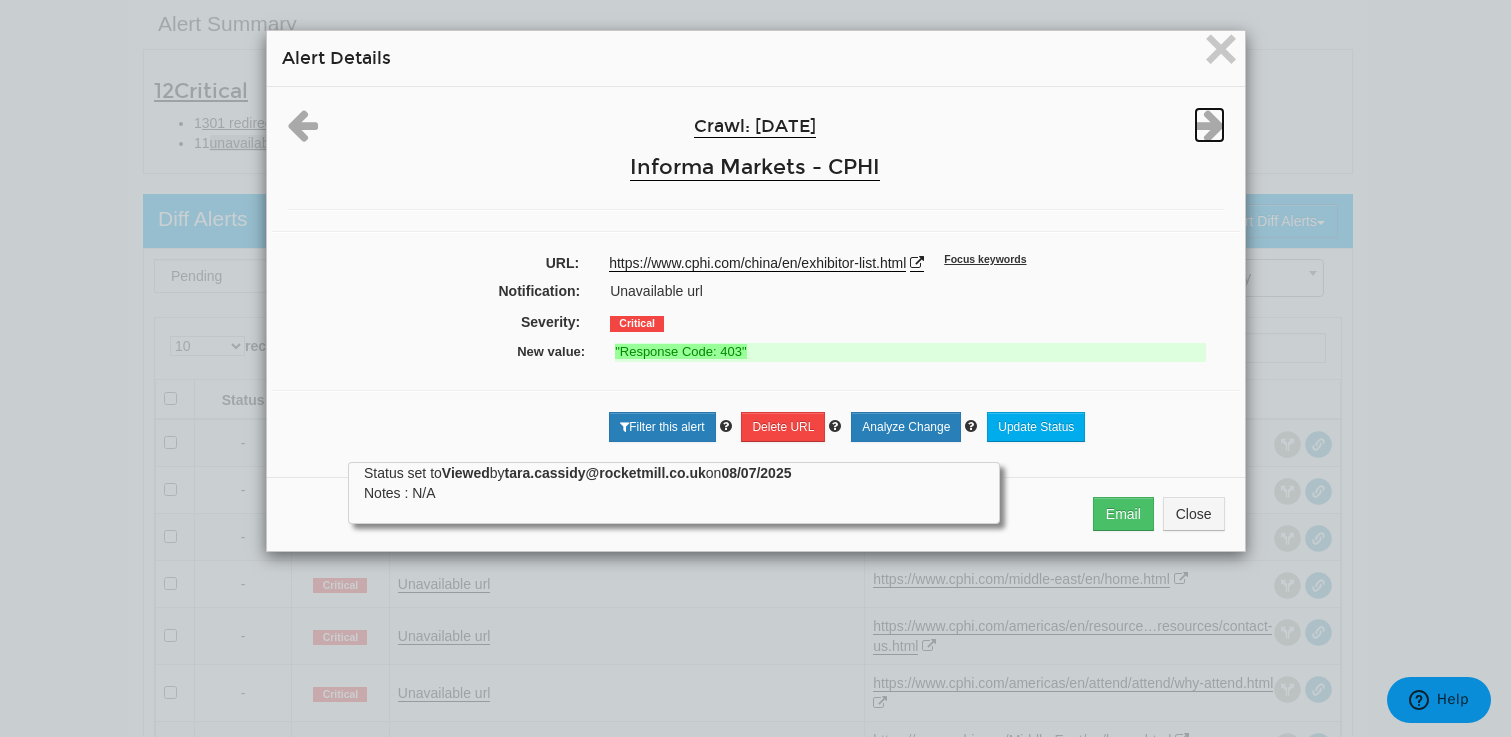 click at bounding box center [1209, 125] 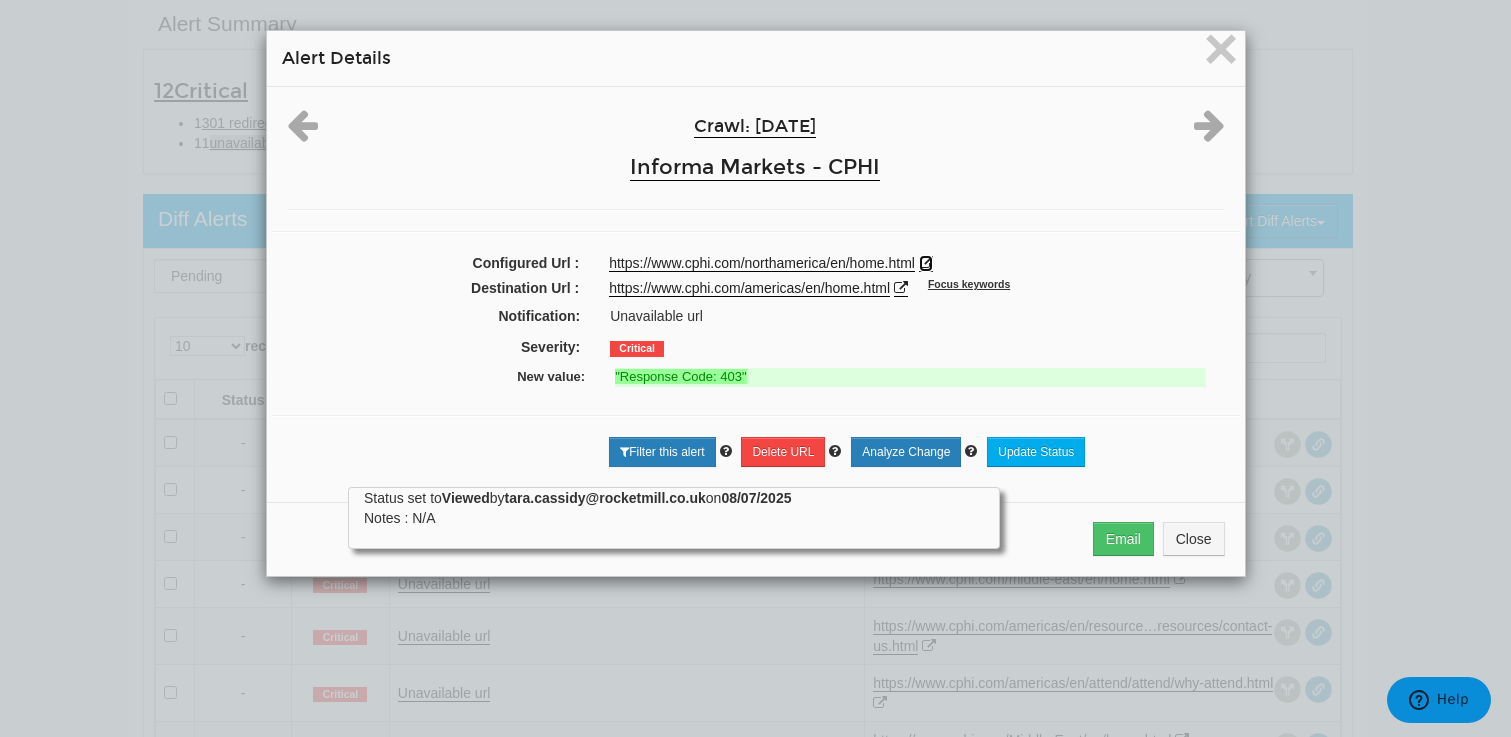 click at bounding box center (926, 263) 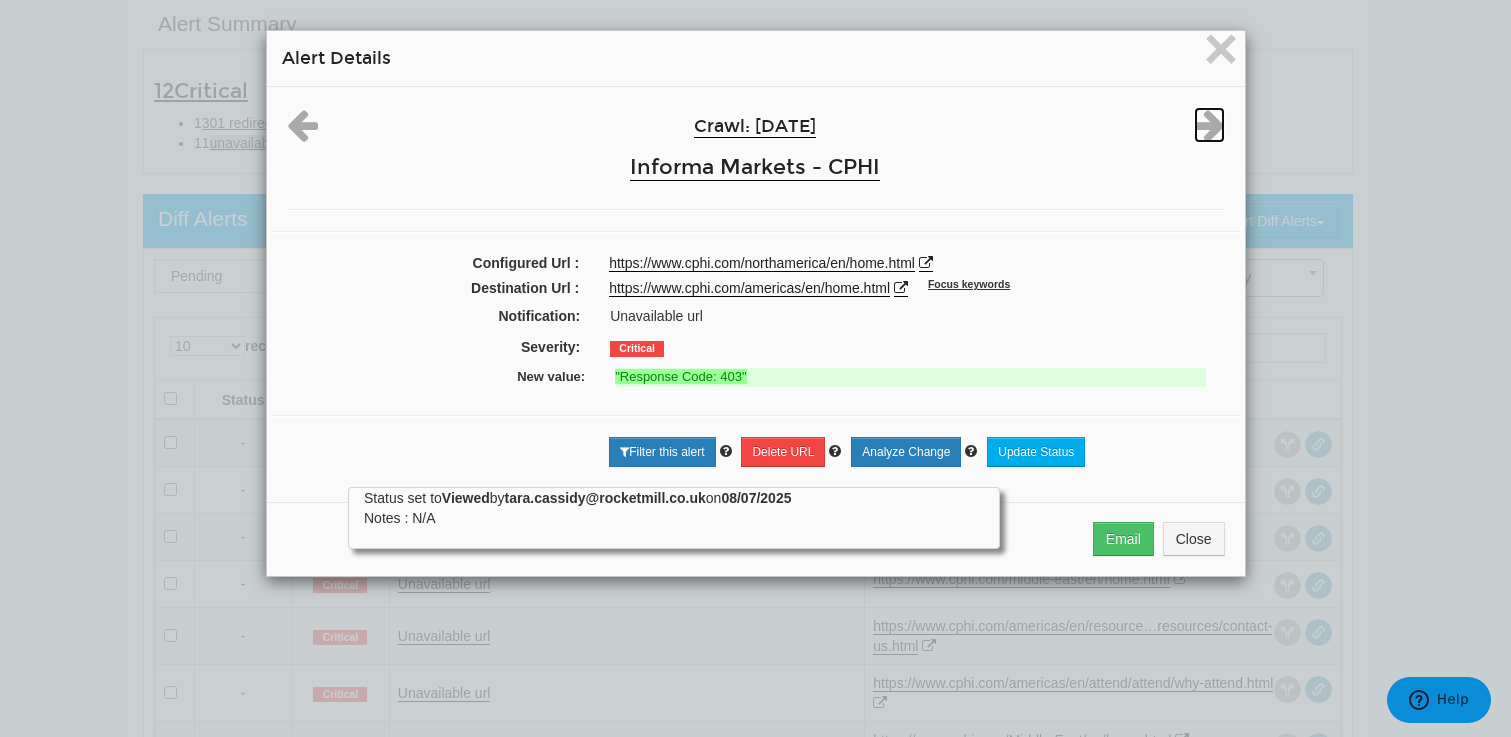 click at bounding box center (1209, 125) 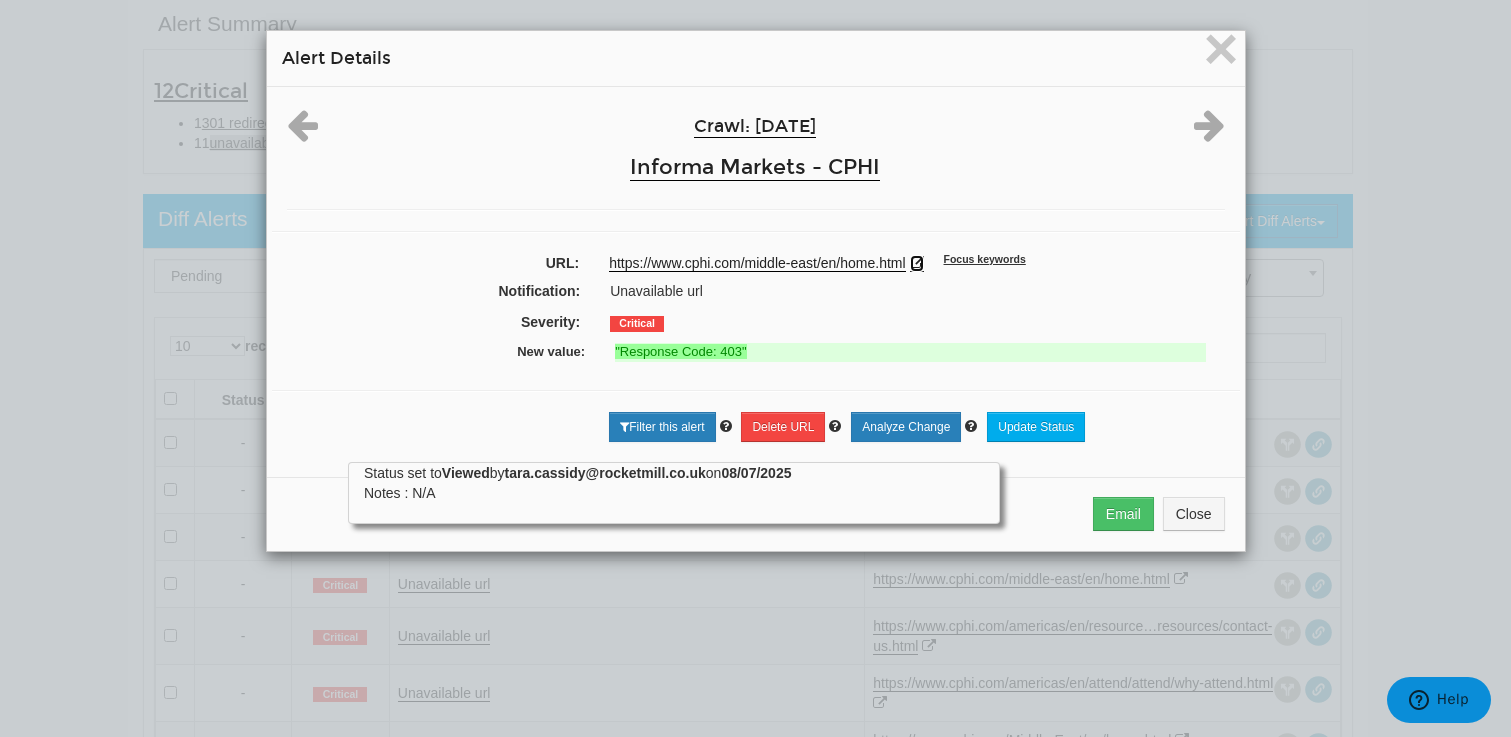 click at bounding box center (917, 263) 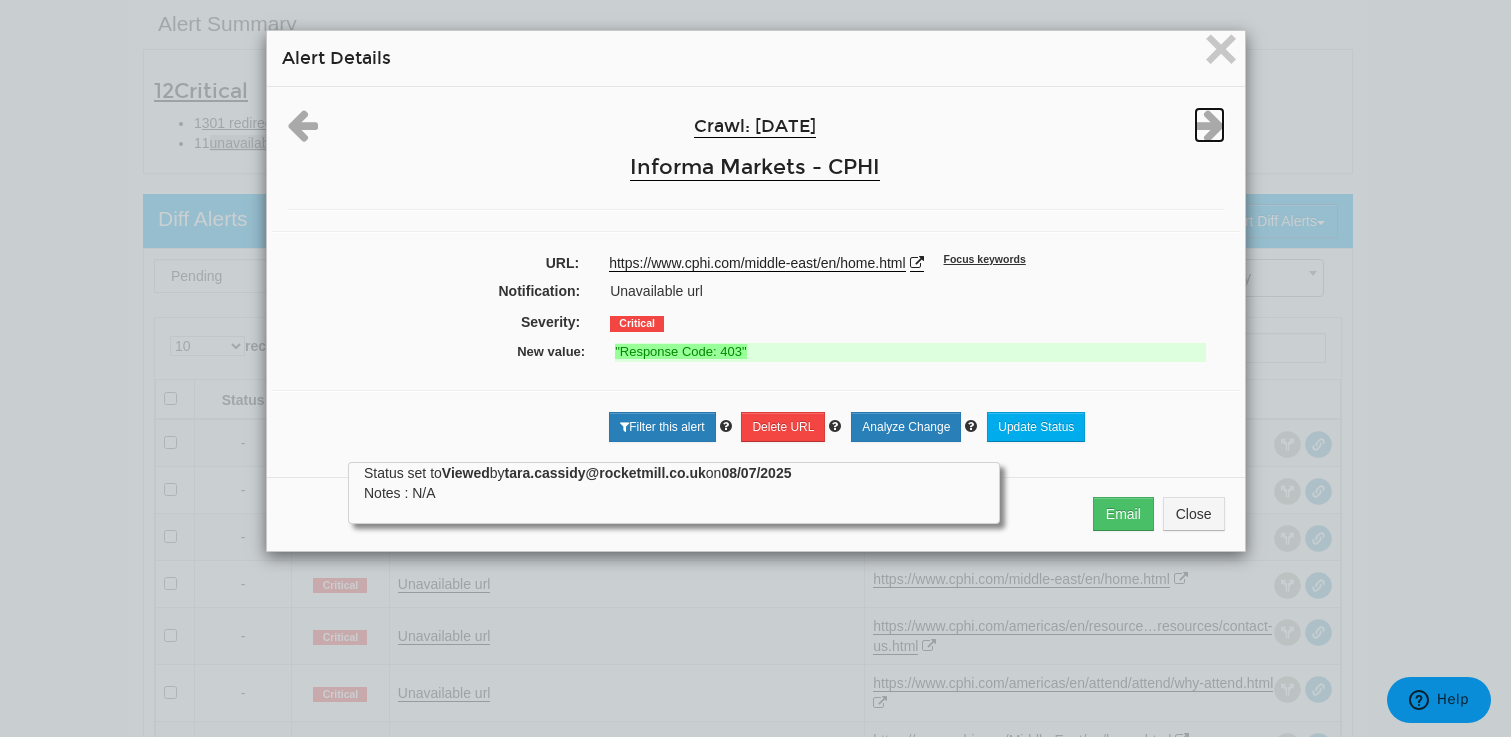 click at bounding box center (1209, 125) 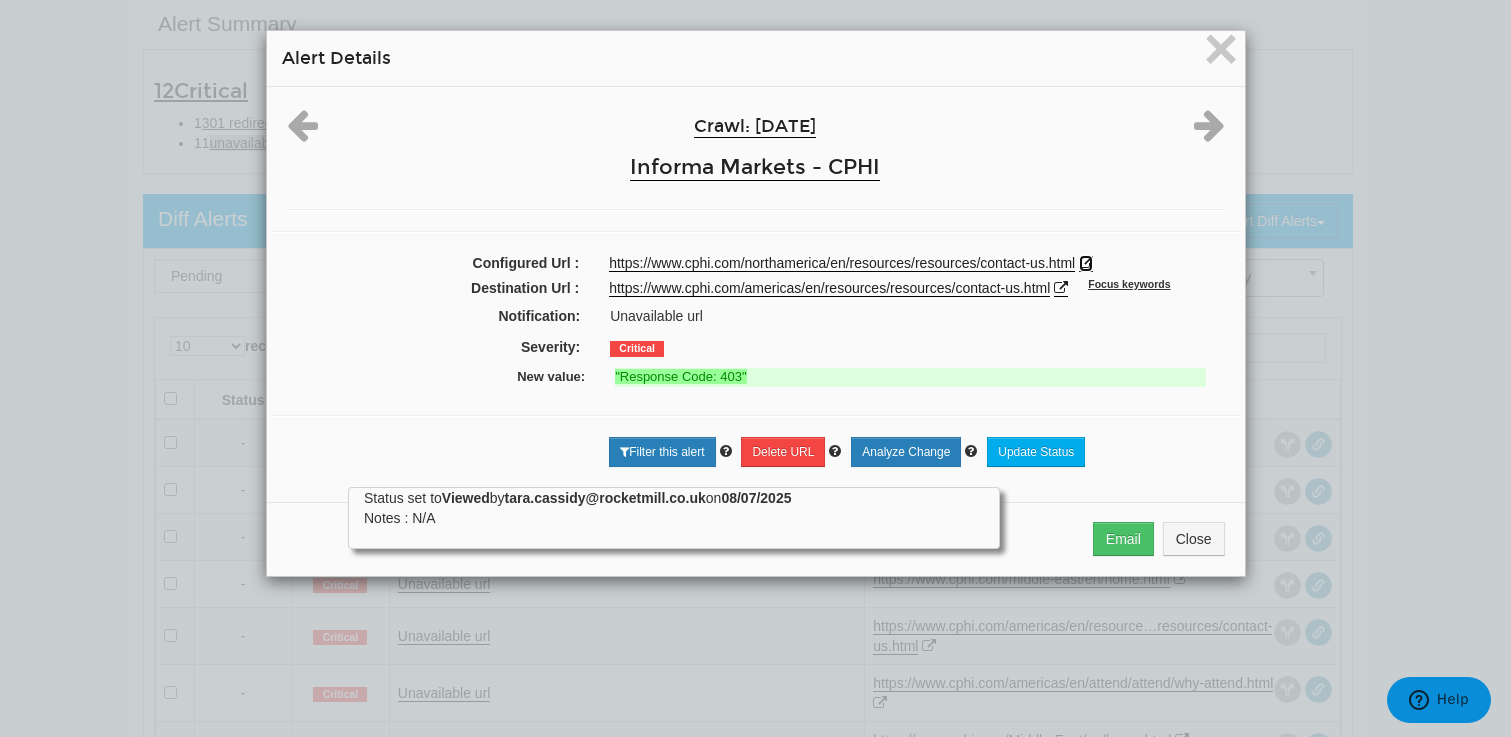 click at bounding box center (1086, 263) 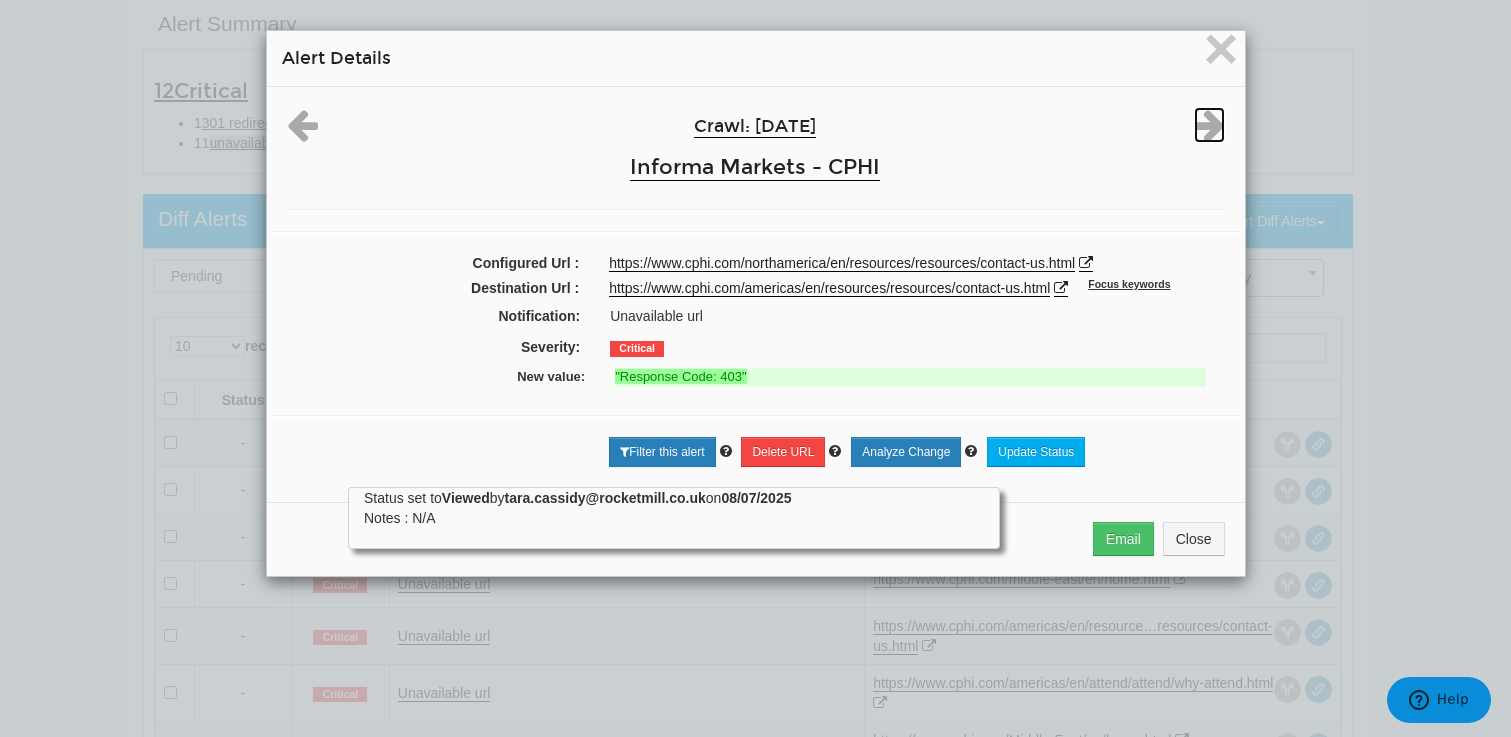 click at bounding box center (1209, 125) 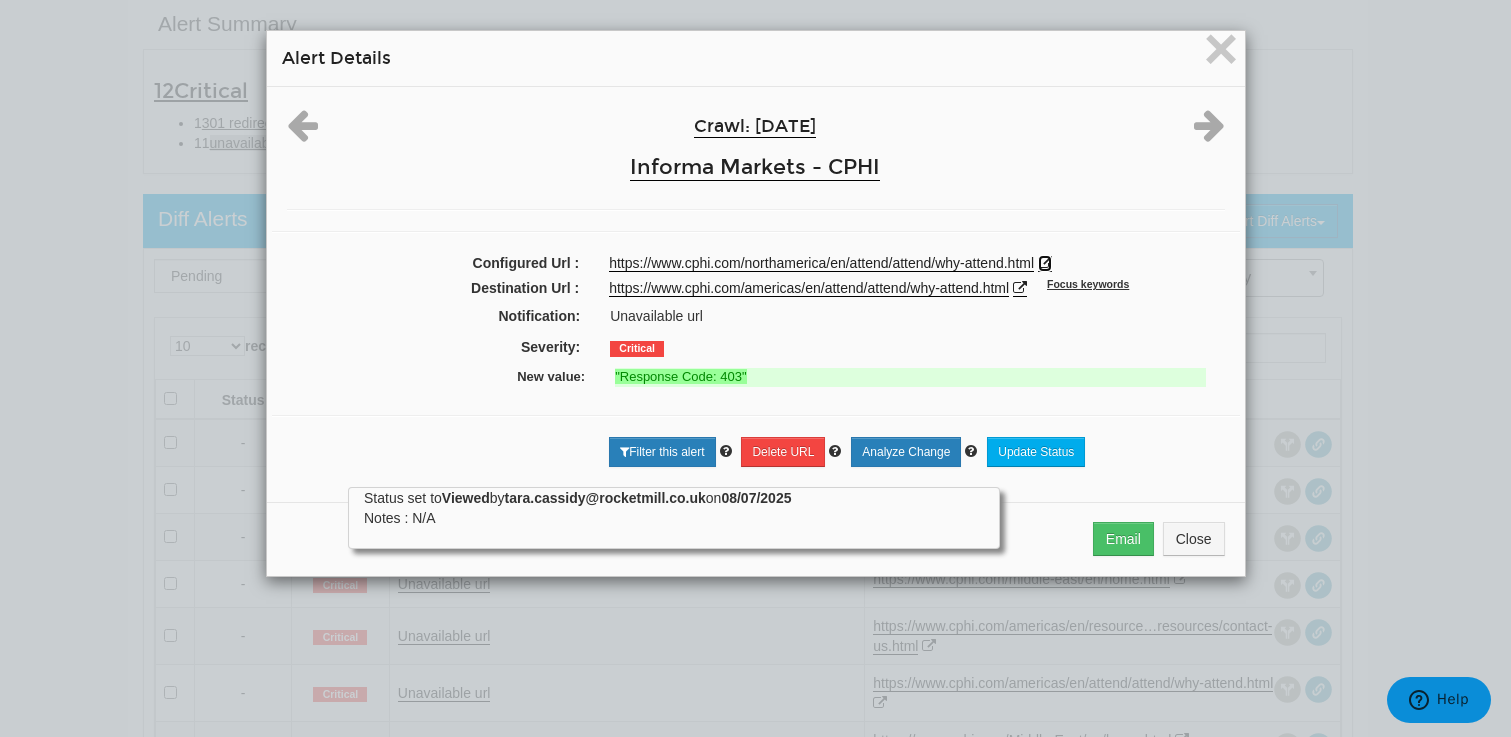 click at bounding box center (1045, 263) 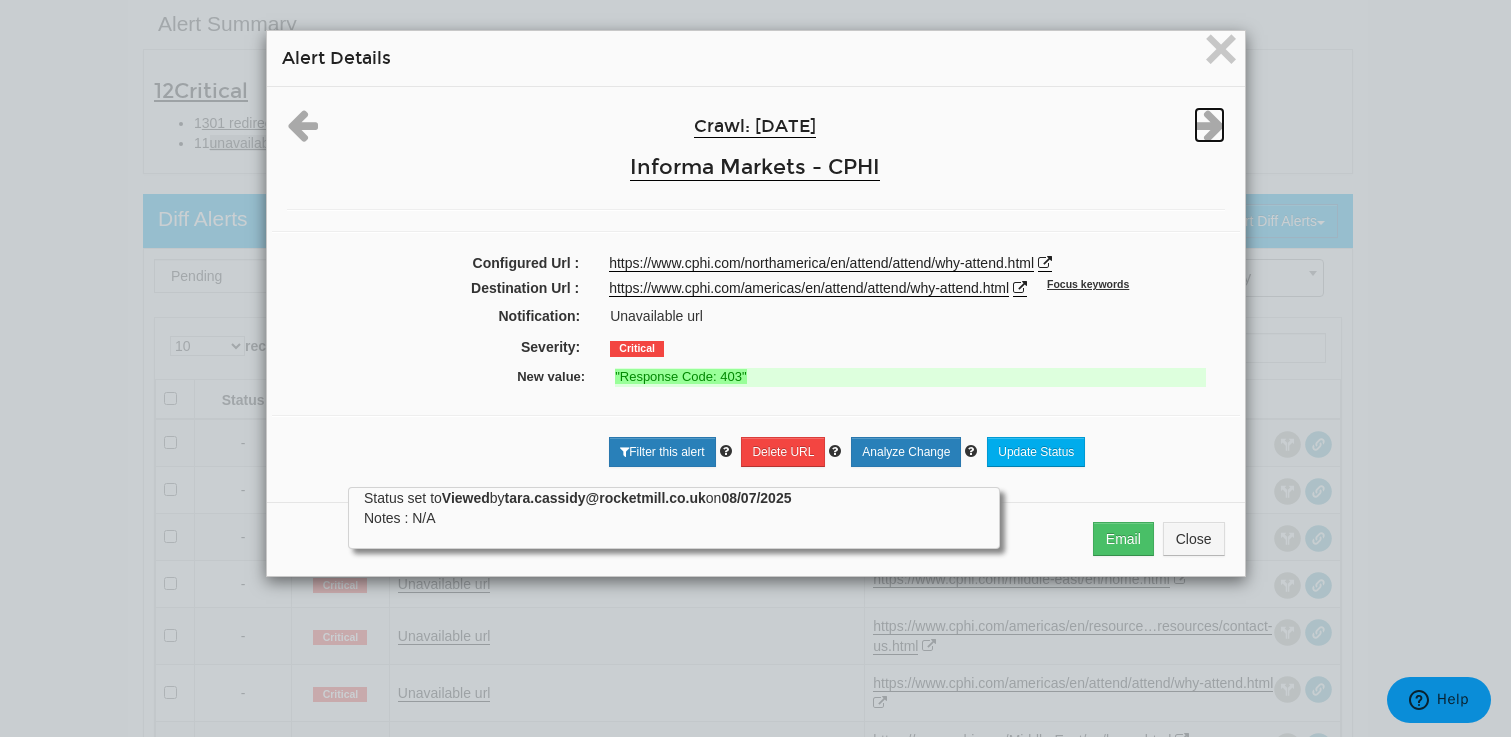 click at bounding box center (1209, 125) 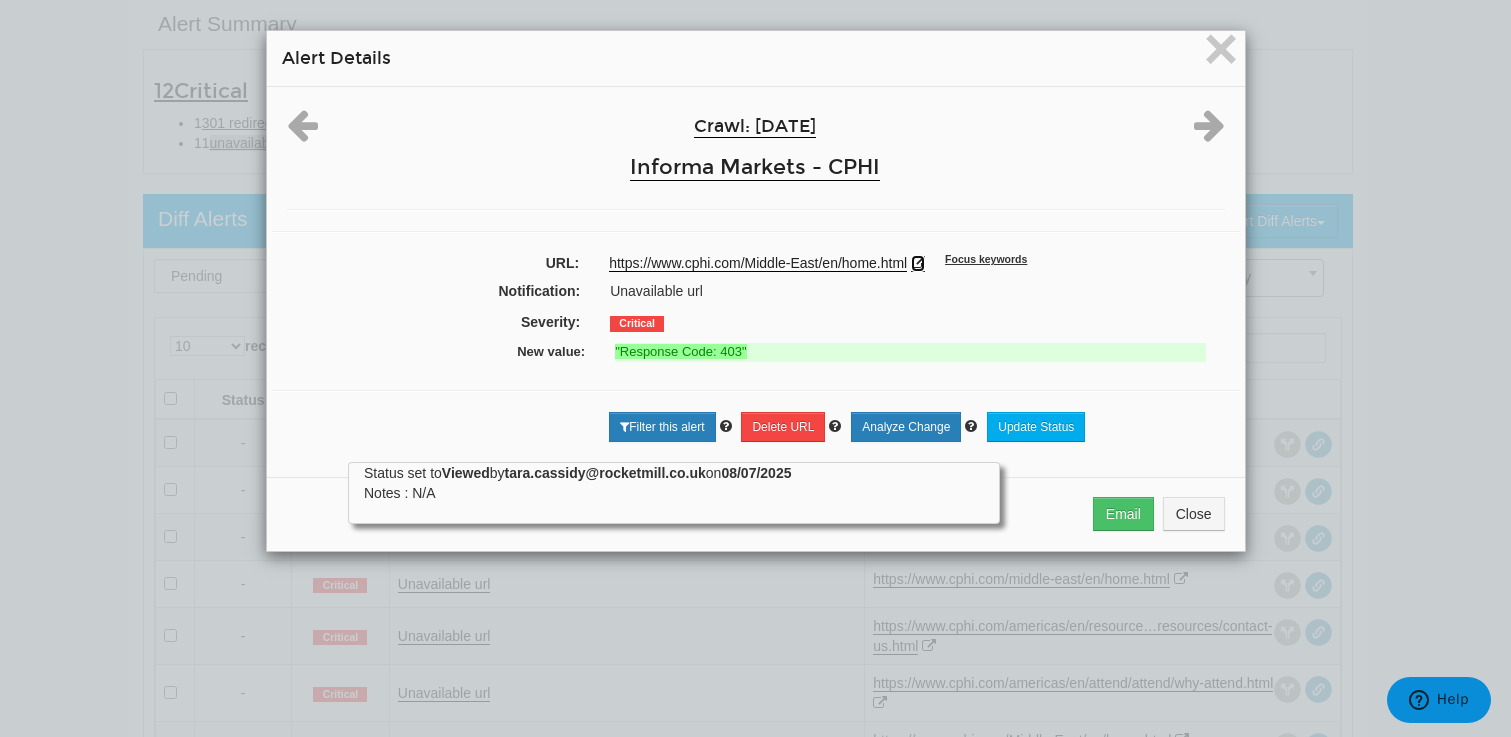 click at bounding box center [918, 263] 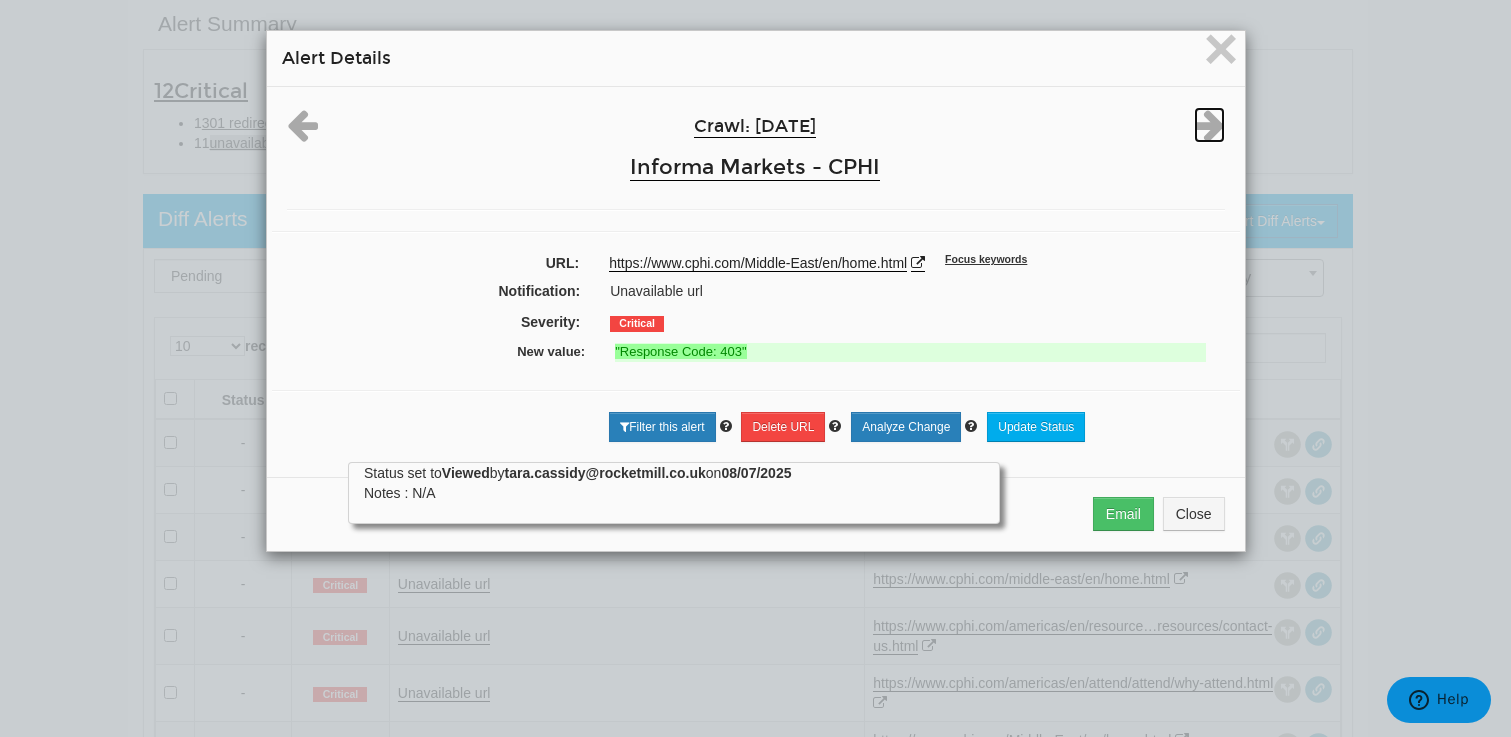 click at bounding box center (1209, 125) 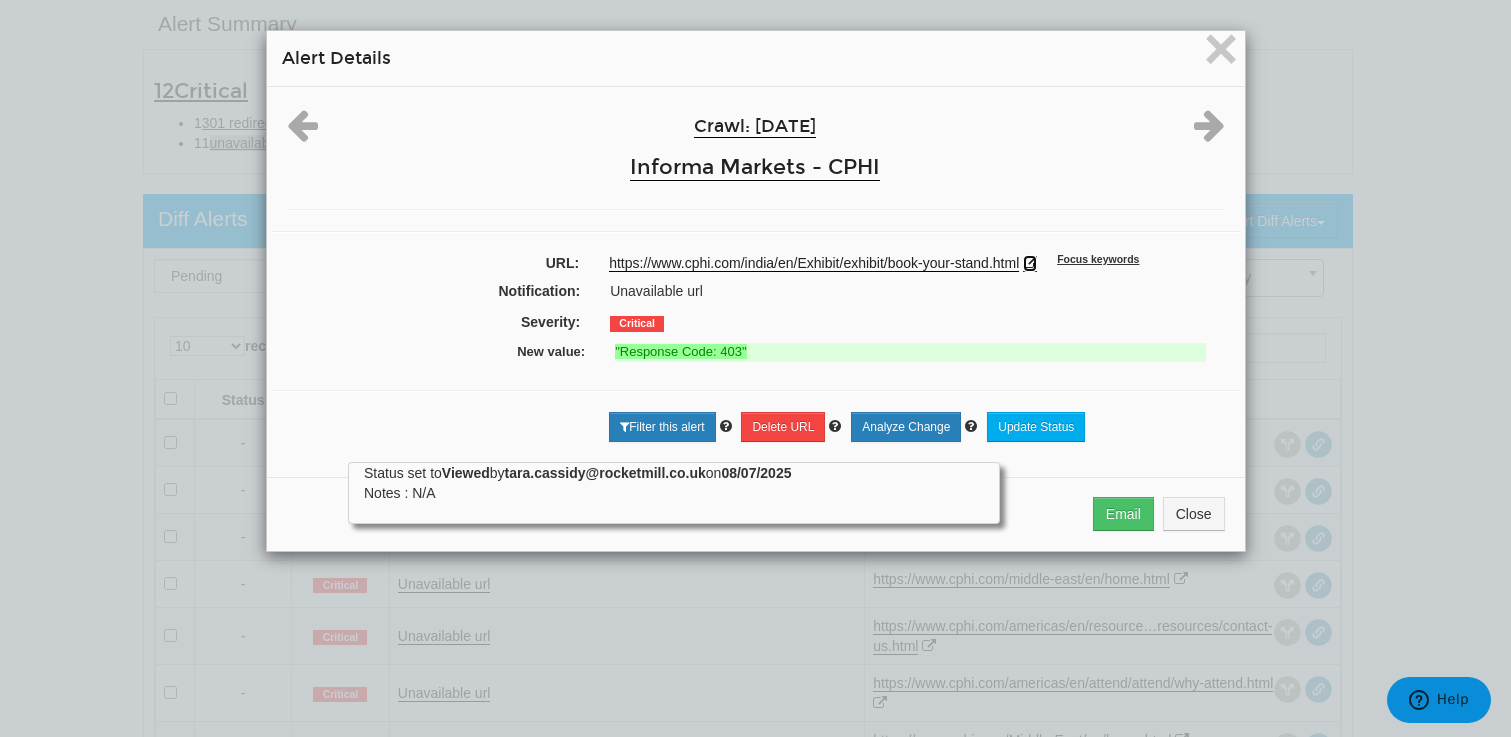 click at bounding box center [1030, 263] 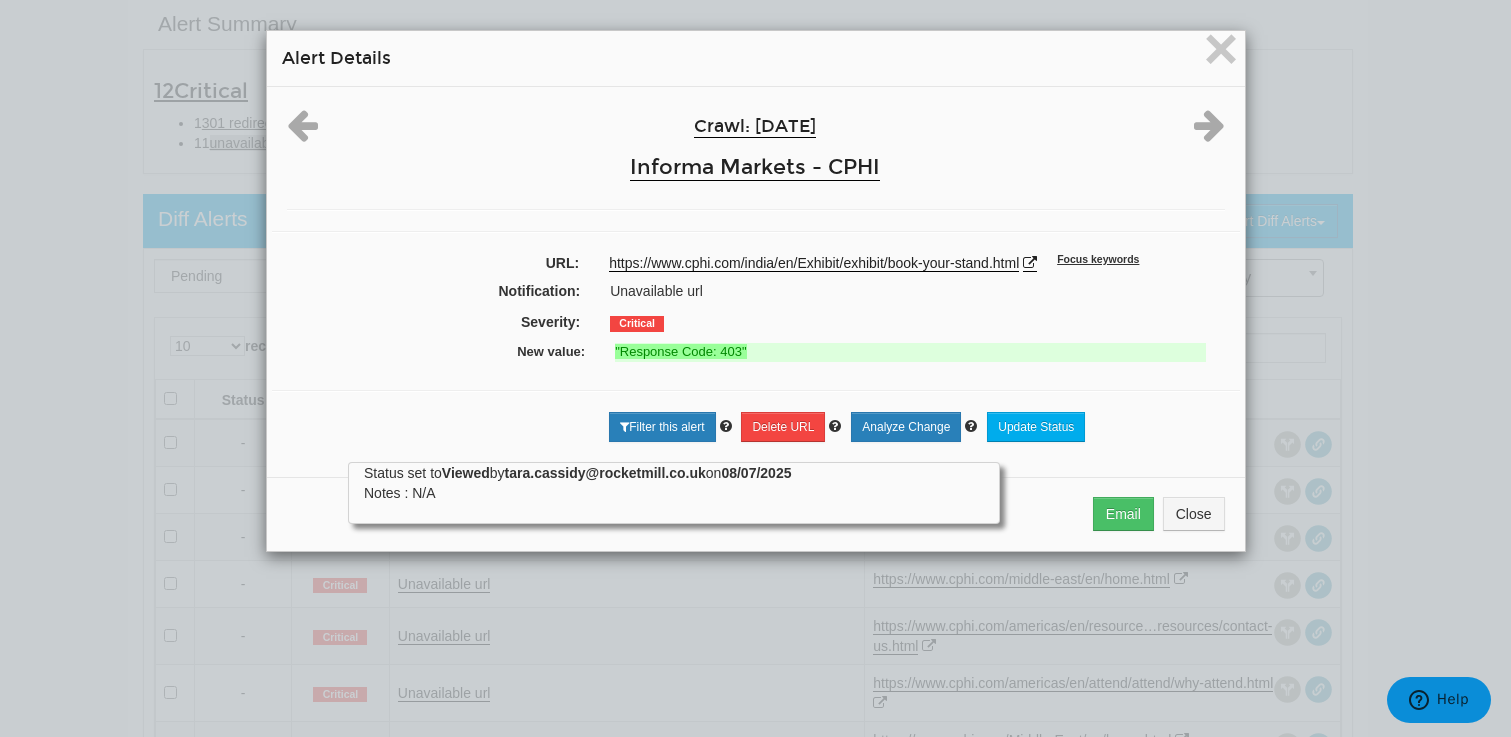 click at bounding box center [1199, 125] 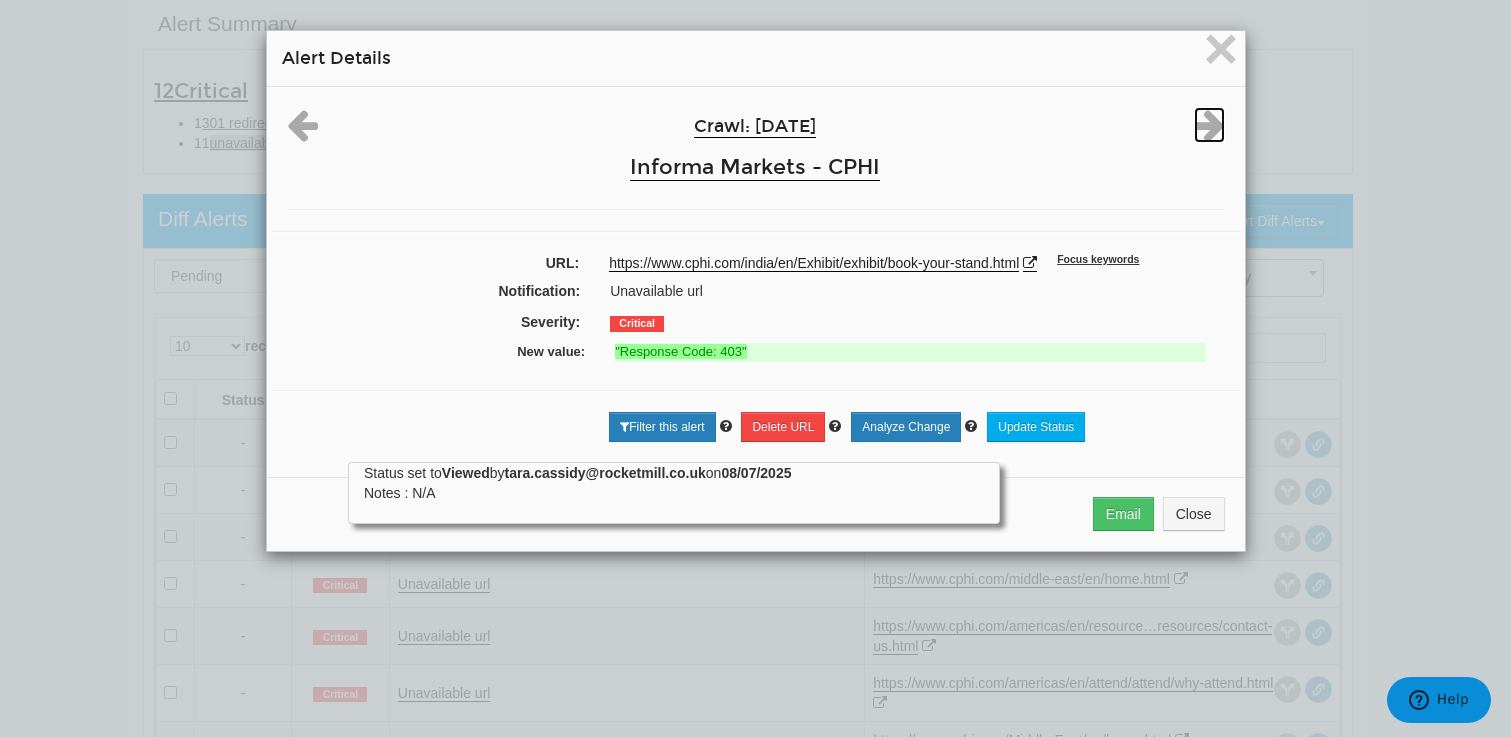 click at bounding box center (1209, 125) 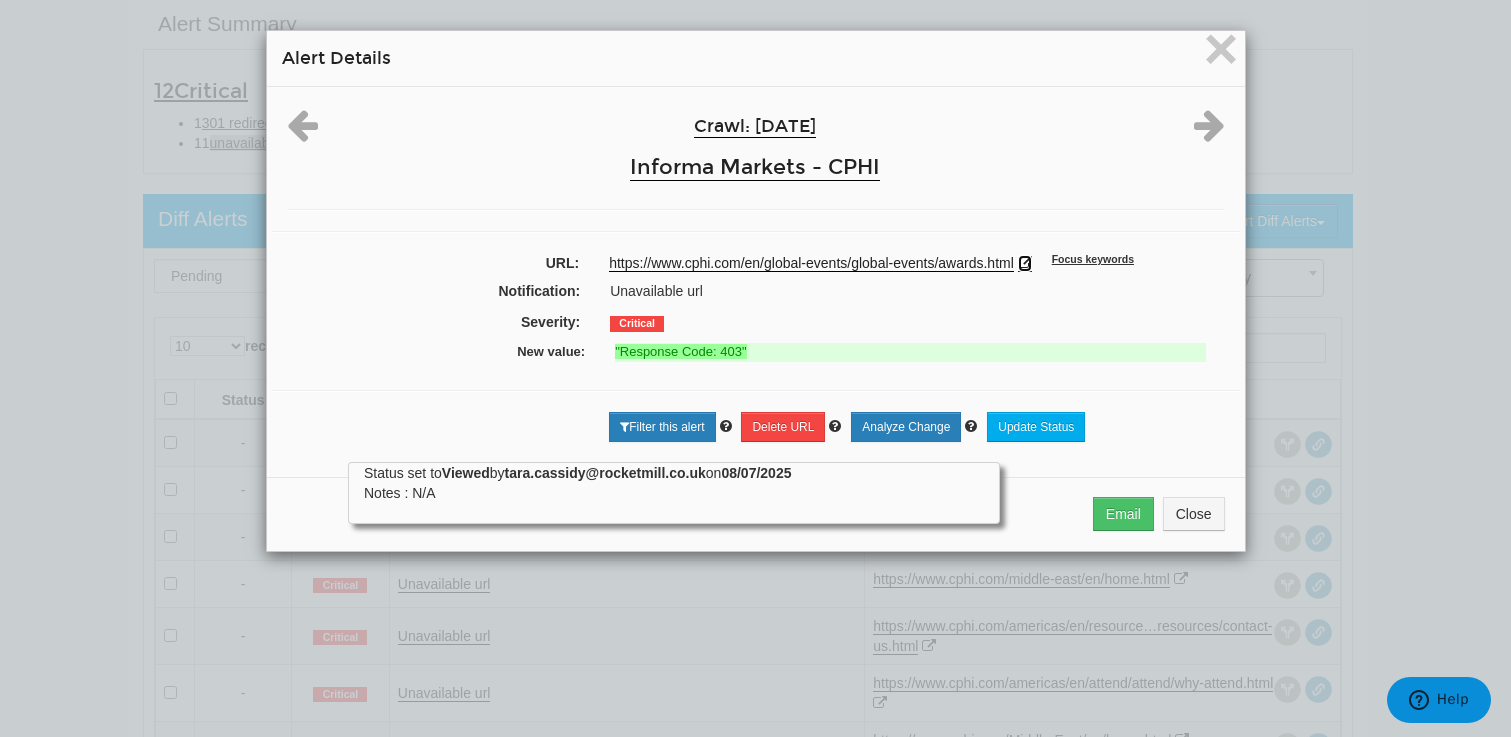 click at bounding box center (1025, 263) 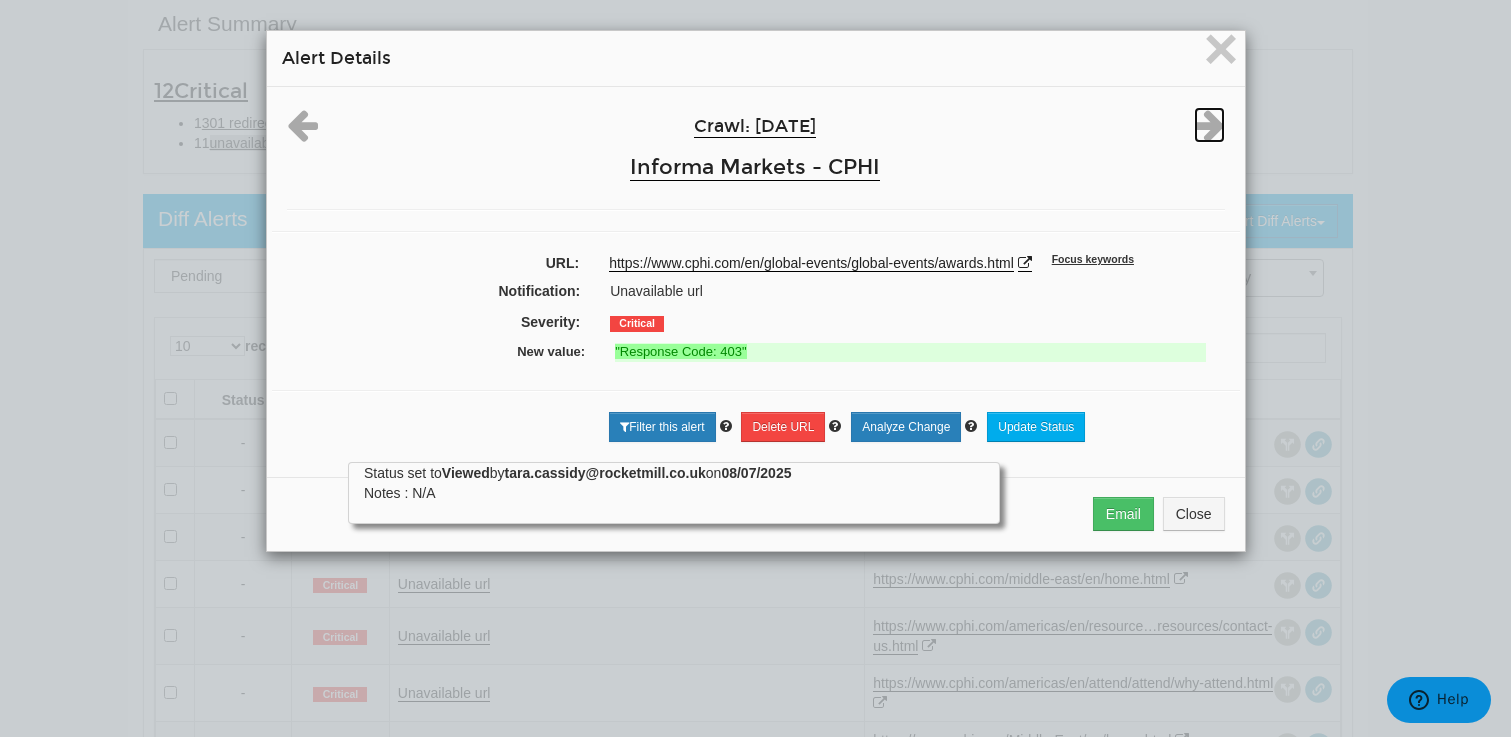 click at bounding box center (1209, 125) 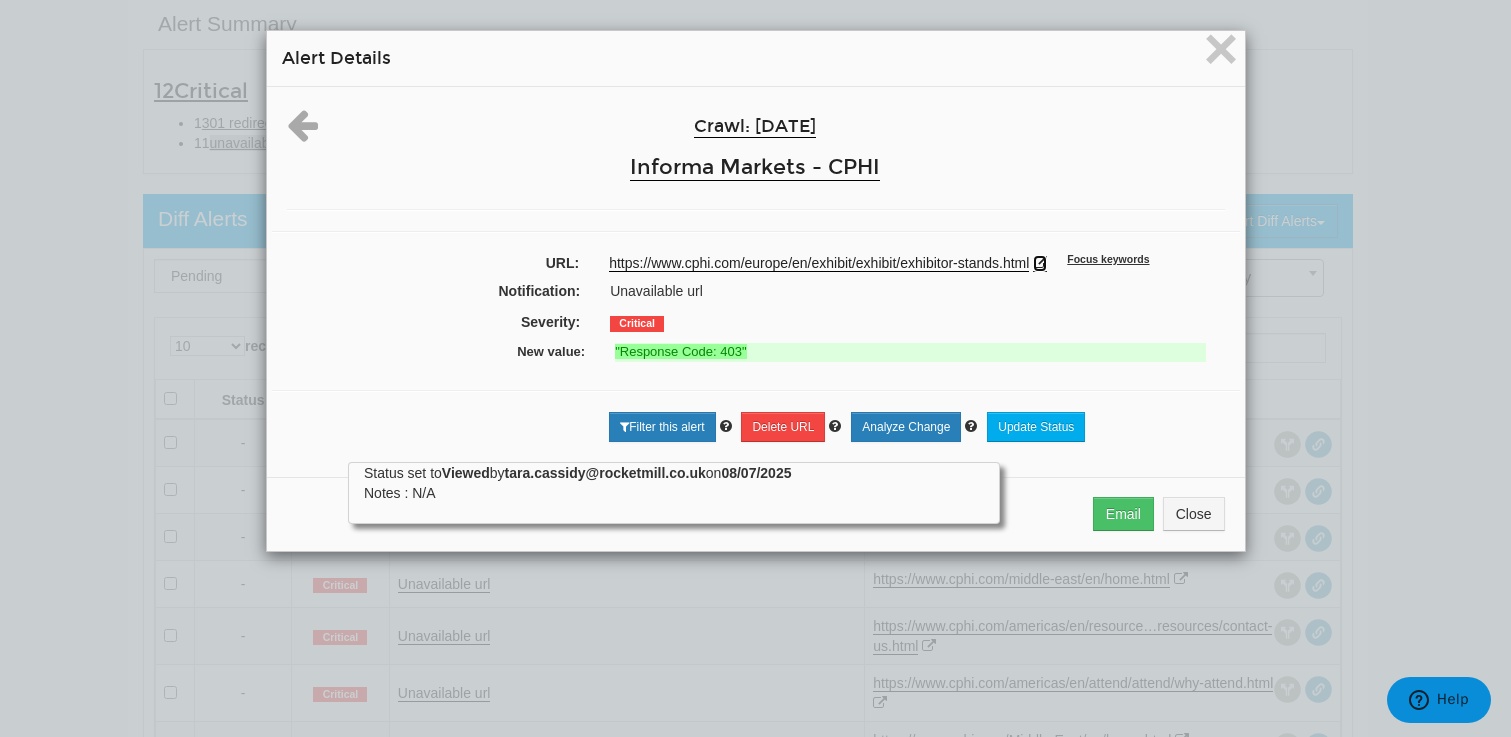 click at bounding box center (1040, 263) 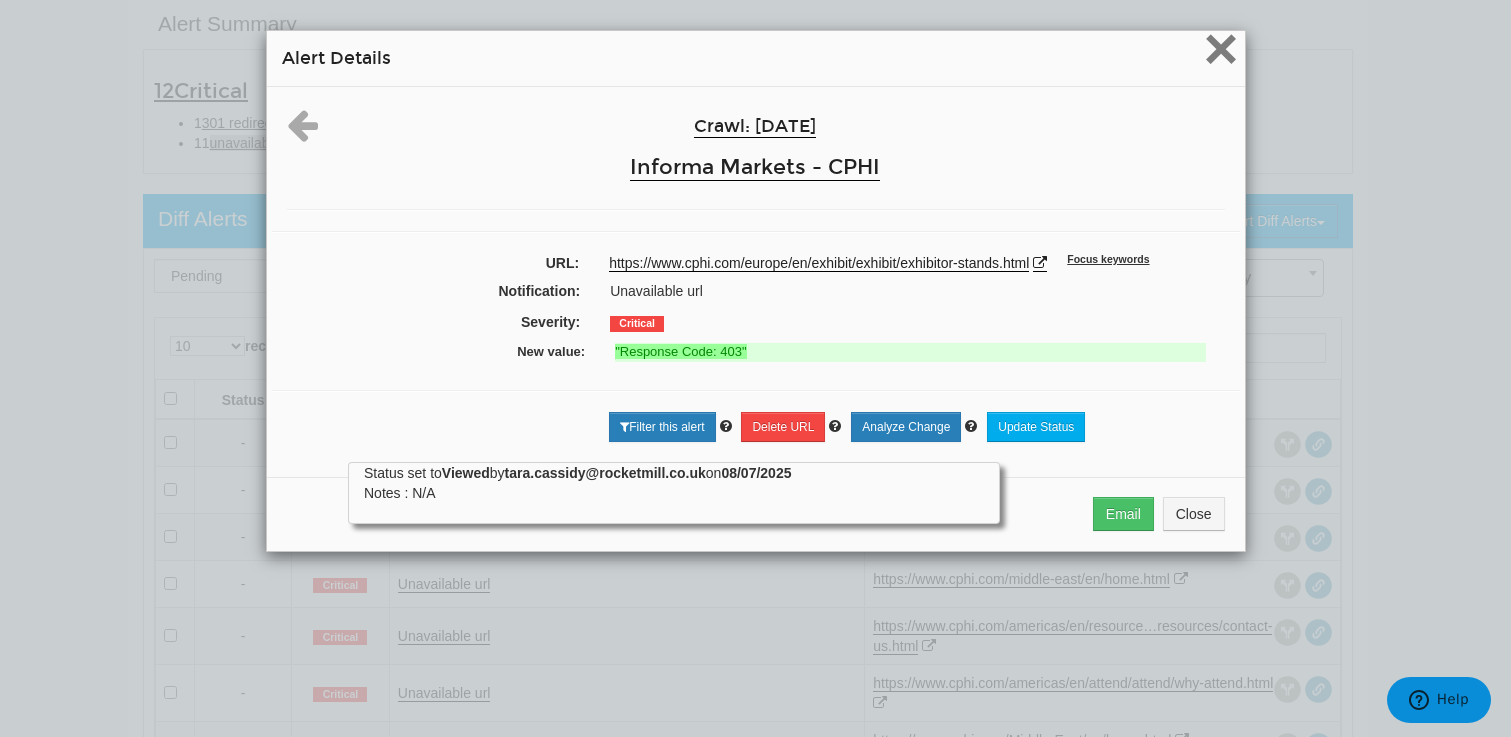 click on "×" at bounding box center (1220, 48) 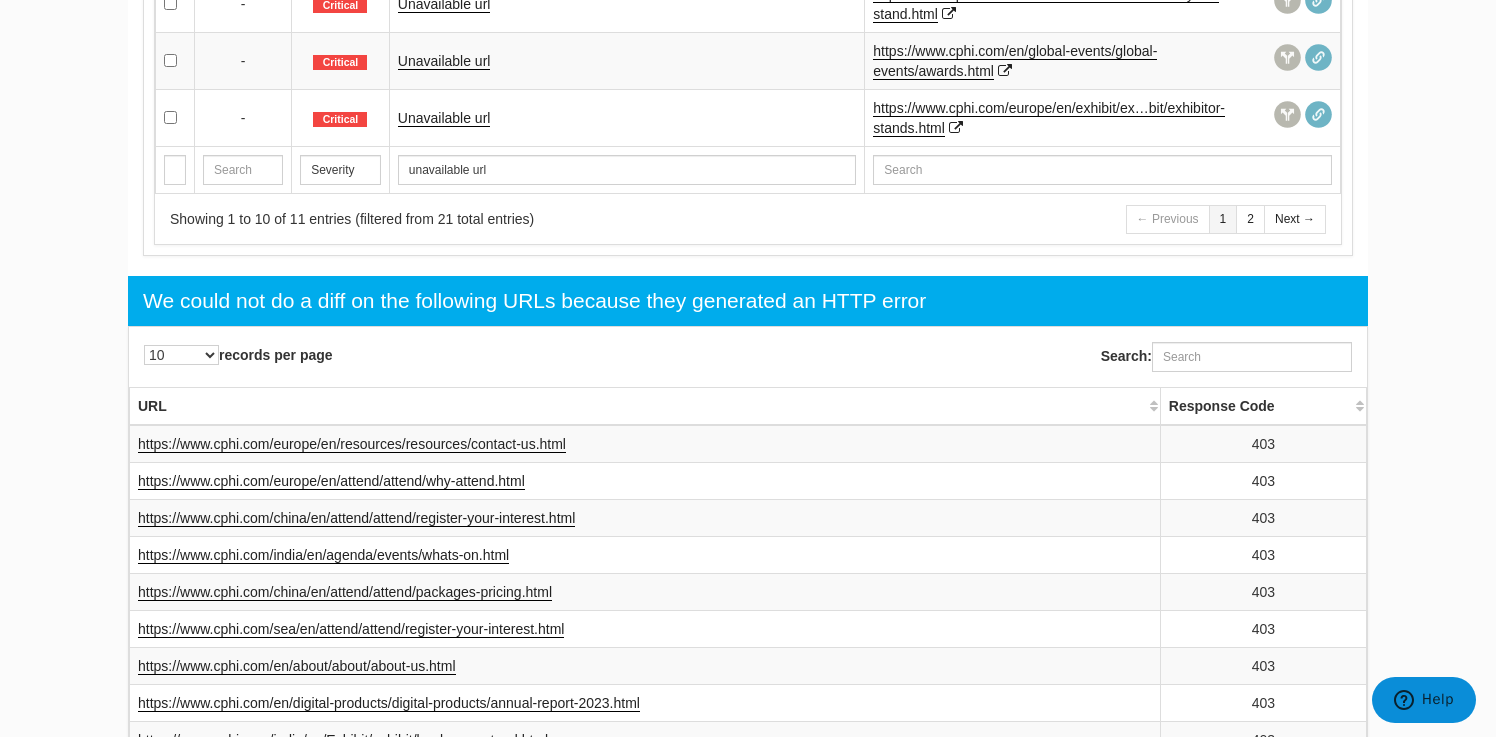 scroll, scrollTop: 1365, scrollLeft: 0, axis: vertical 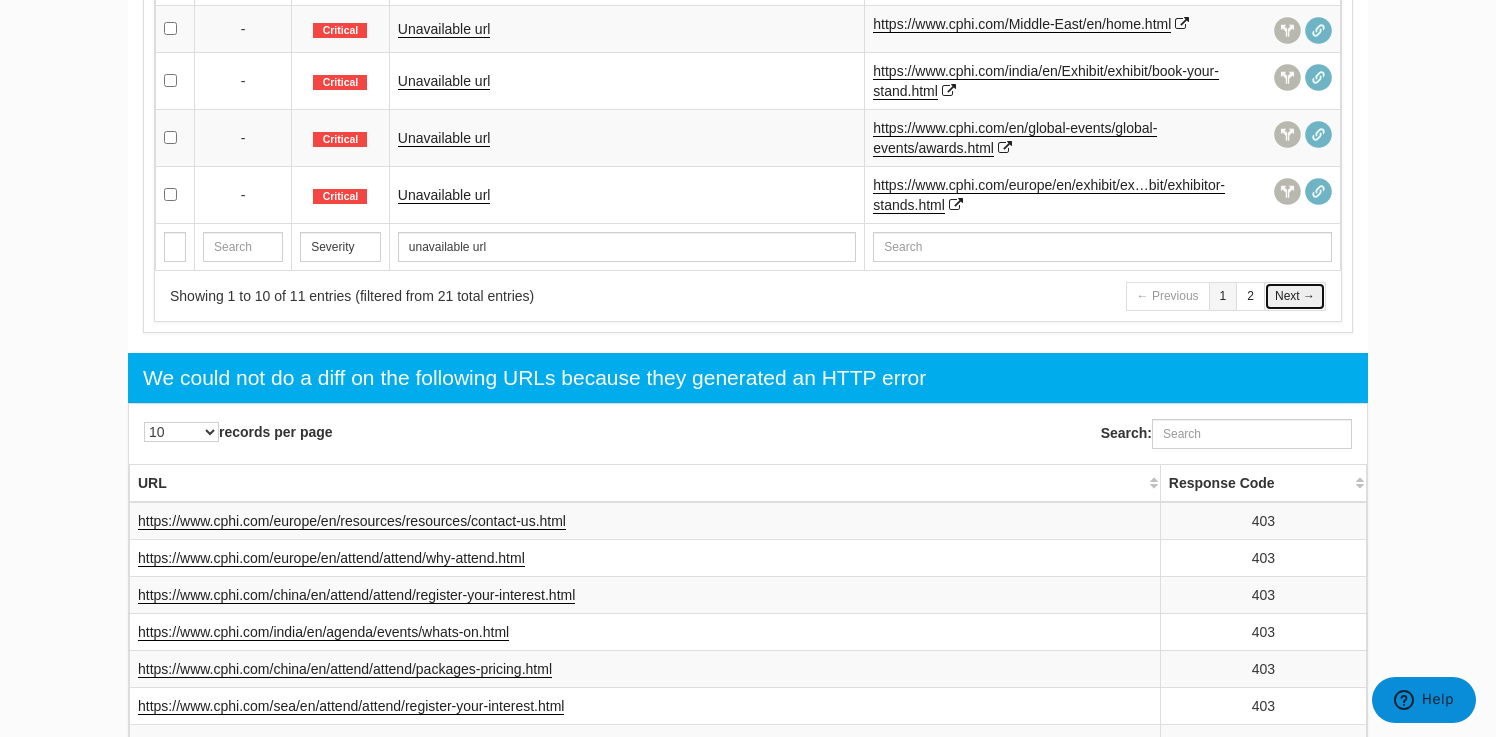 click on "Next →" at bounding box center (1295, 296) 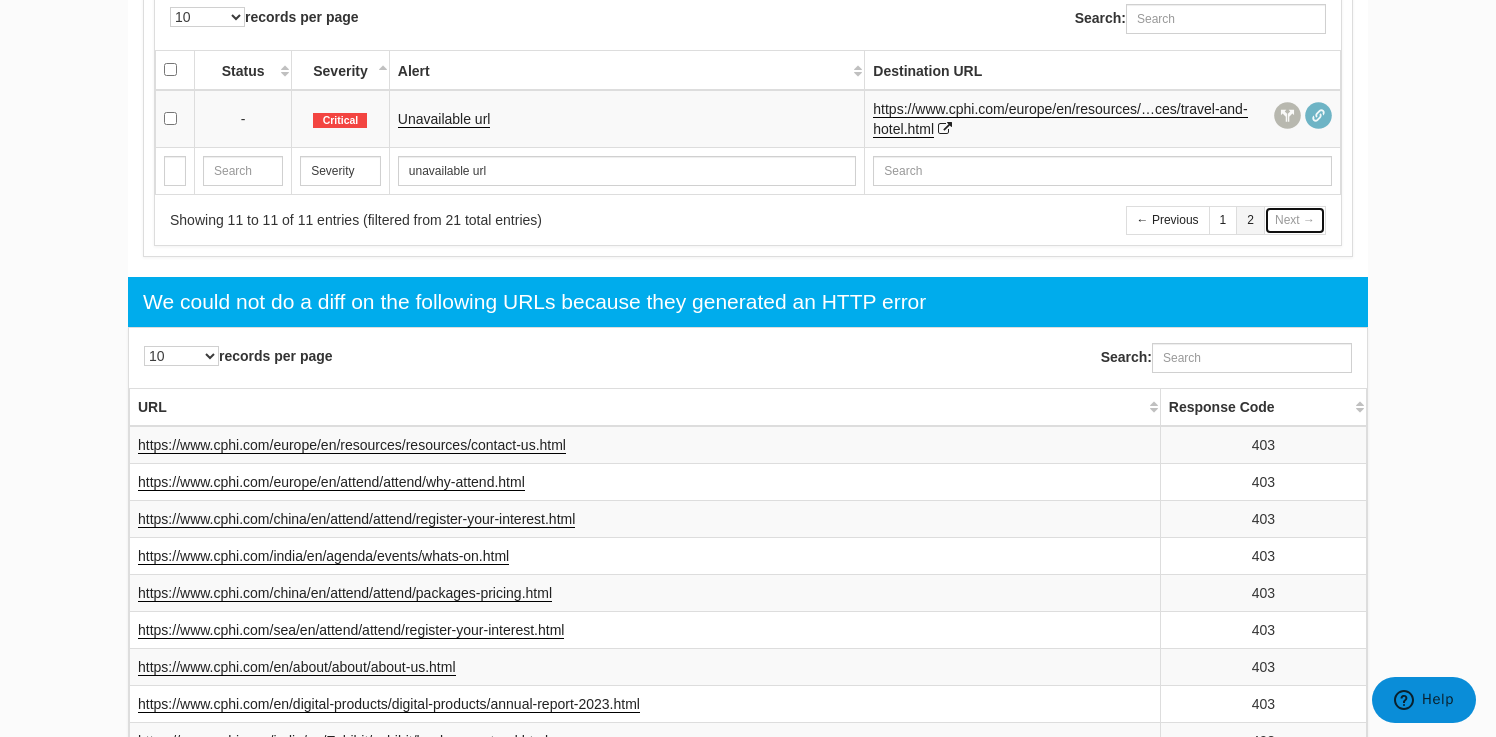 scroll, scrollTop: 991, scrollLeft: 0, axis: vertical 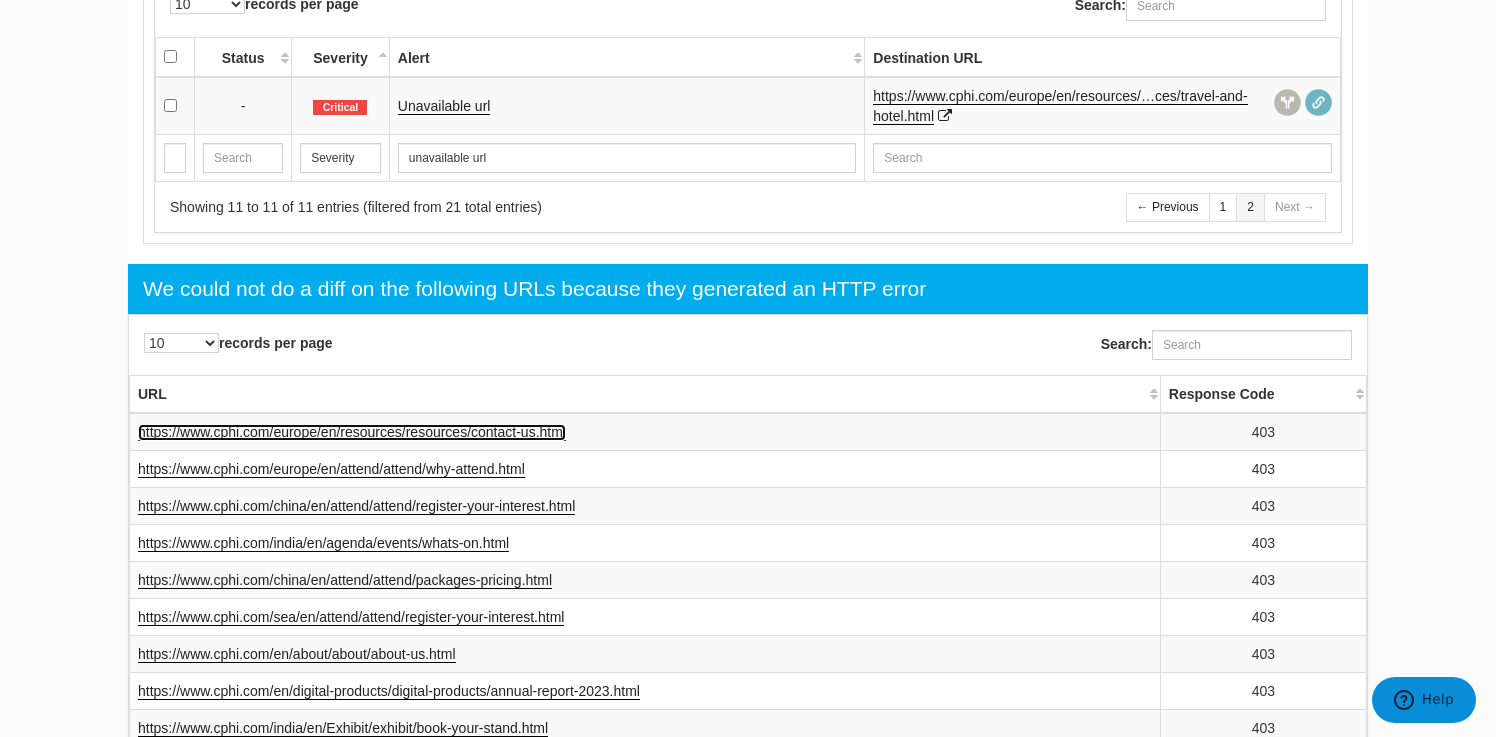 click on "https://www.cphi.com/europe/en/resources/resources/contact-us.html" at bounding box center [352, 432] 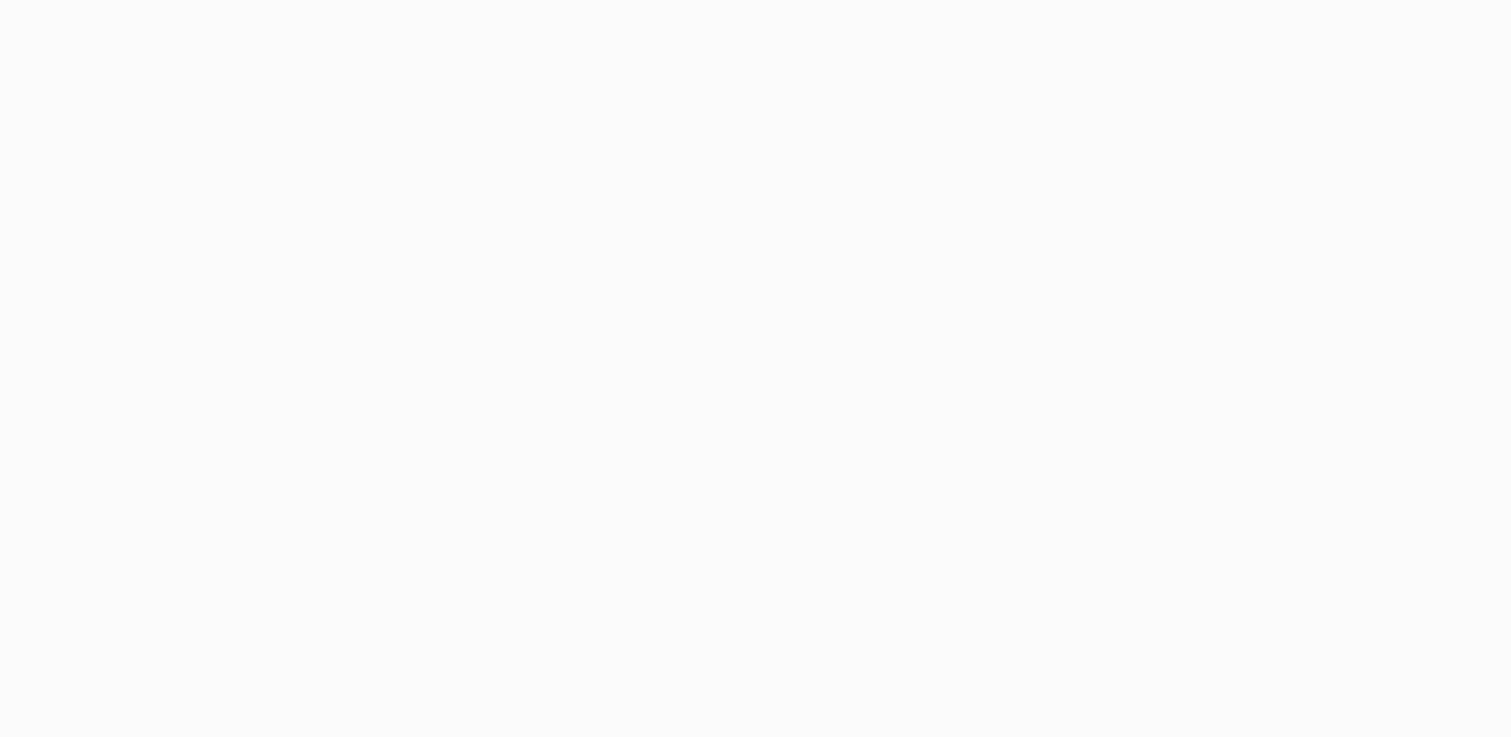 scroll, scrollTop: 0, scrollLeft: 0, axis: both 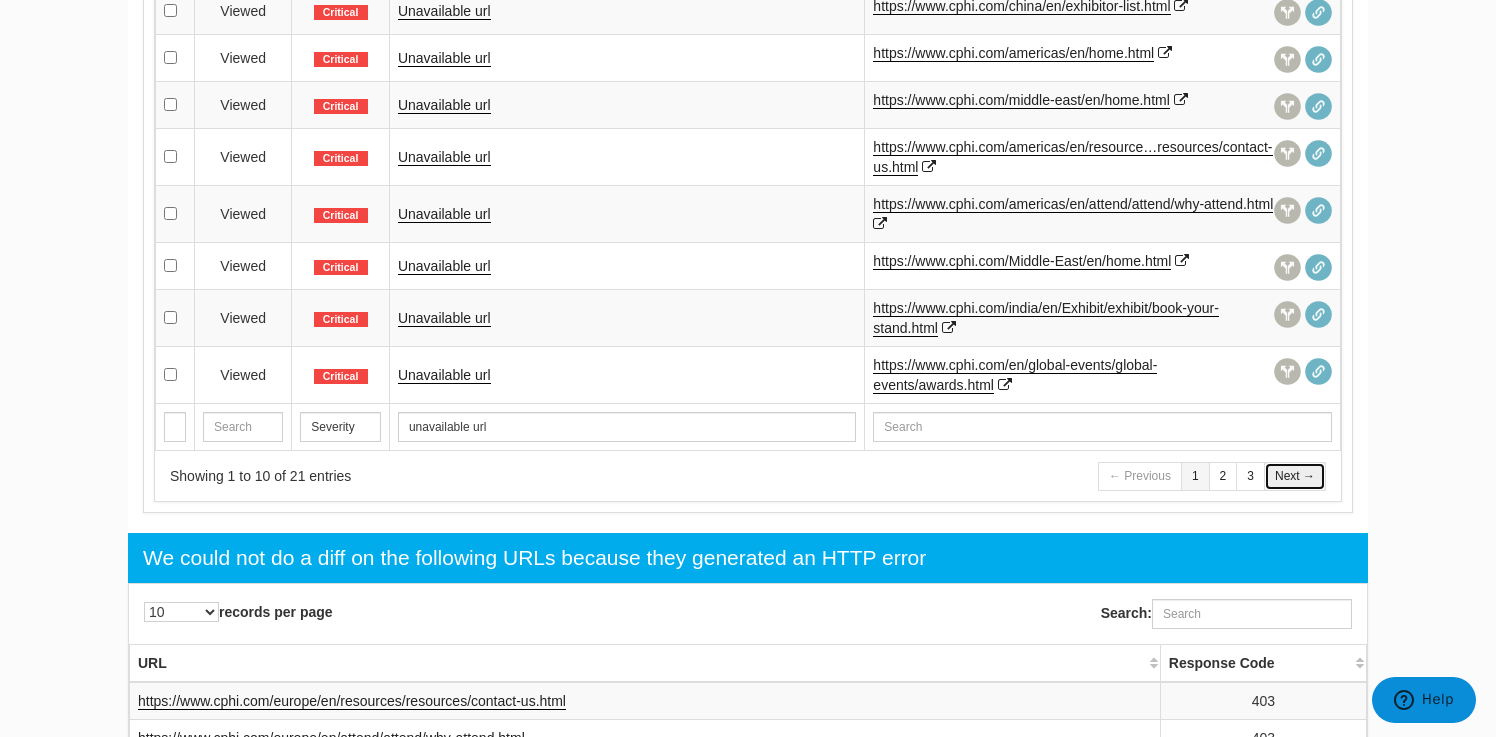 click on "Next →" at bounding box center [1295, 476] 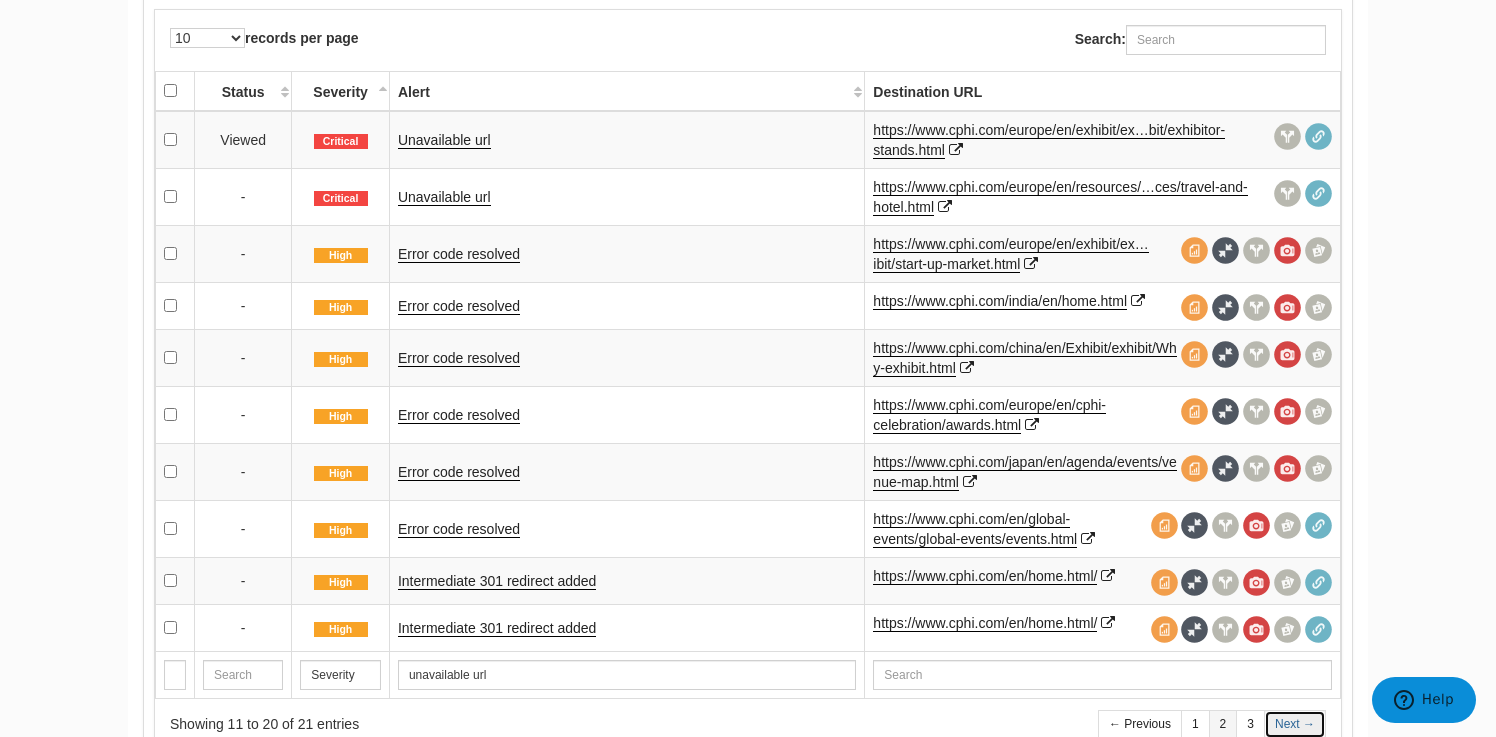 scroll, scrollTop: 762, scrollLeft: 0, axis: vertical 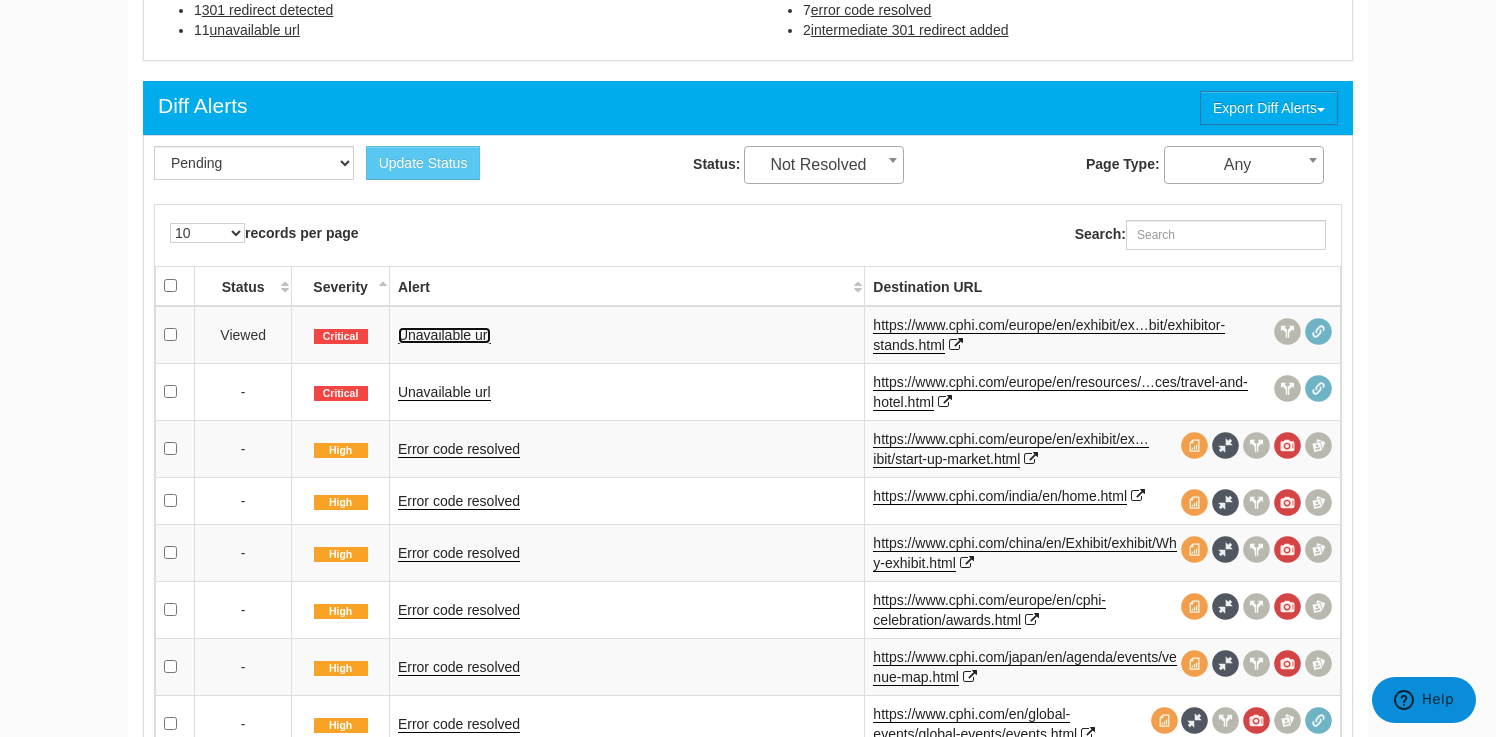 click on "Unavailable url" at bounding box center (444, 335) 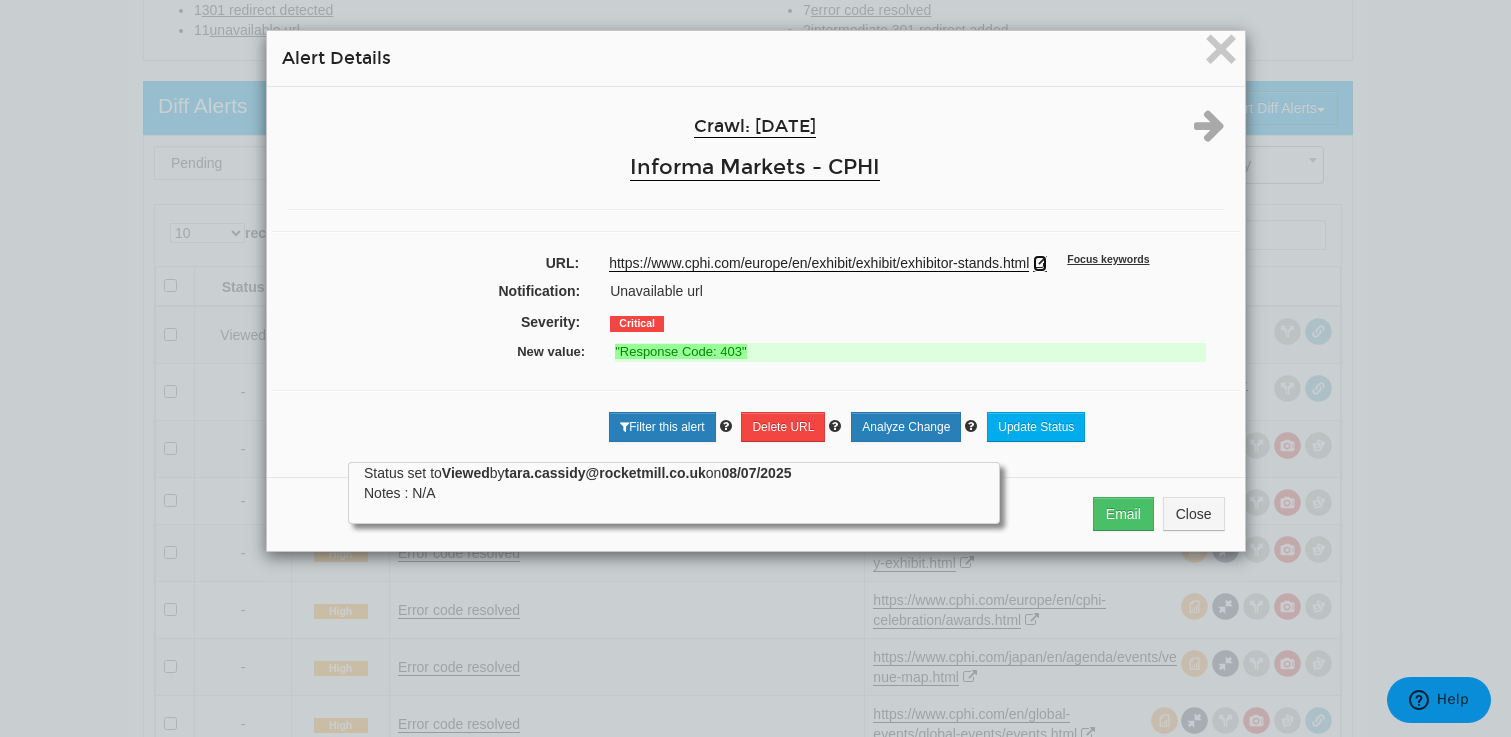 click at bounding box center [1040, 263] 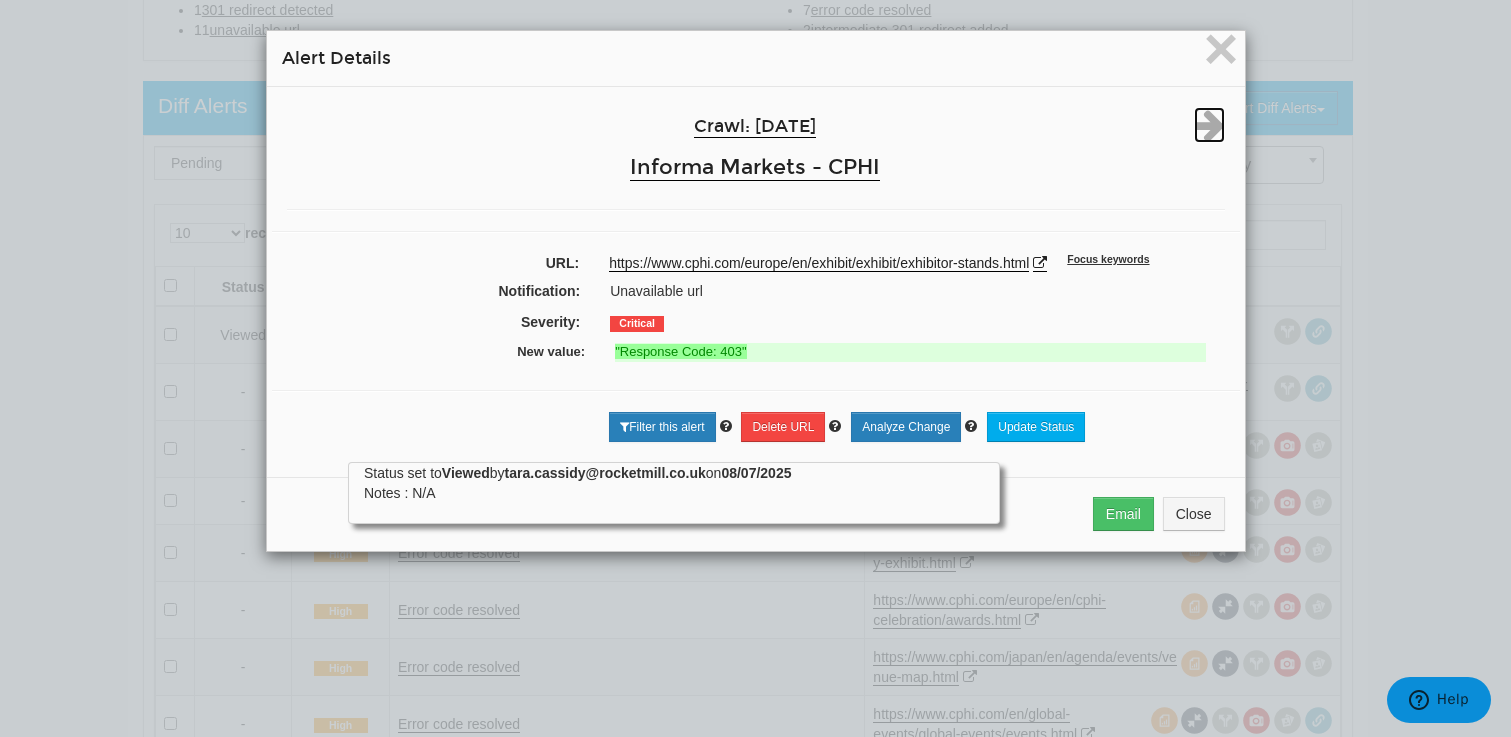 click at bounding box center [1209, 125] 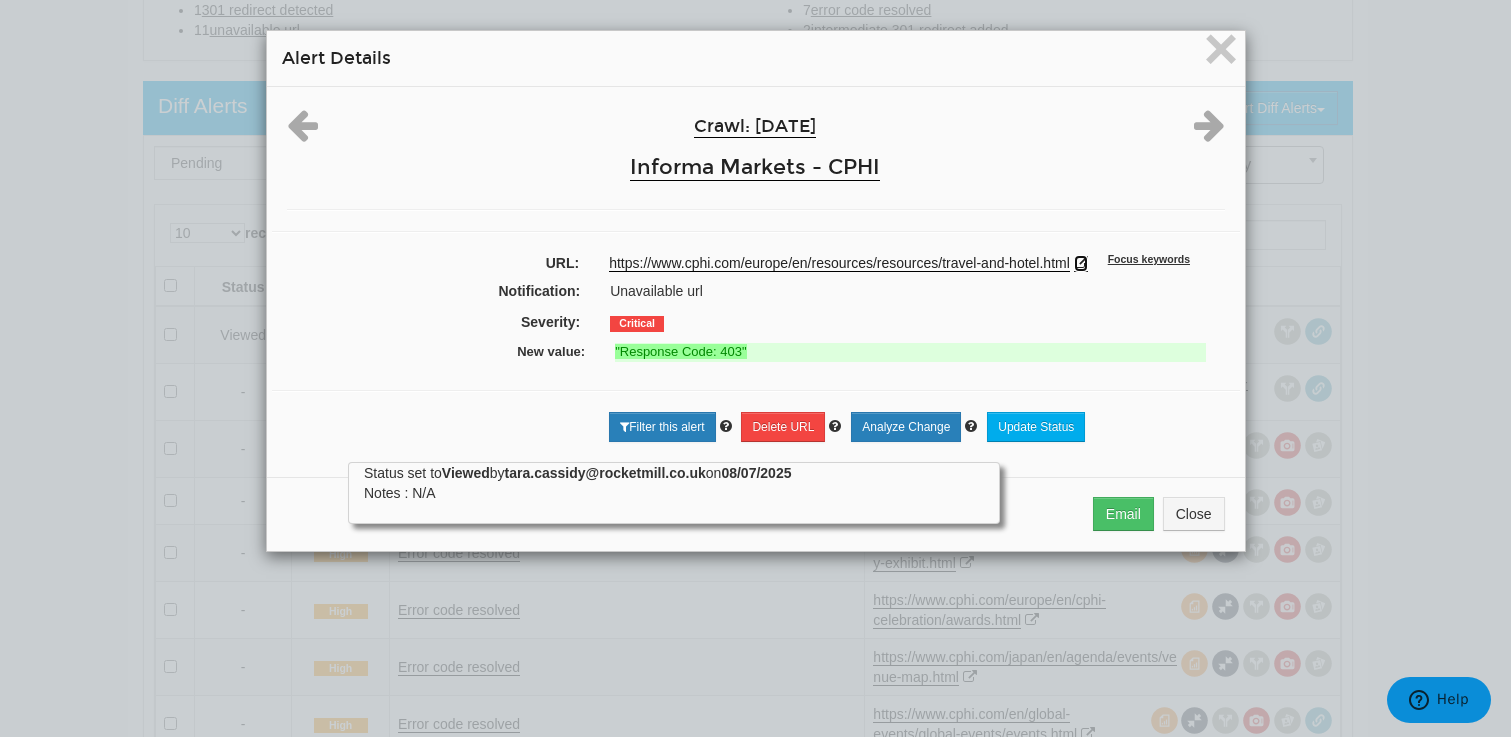 click at bounding box center (1081, 263) 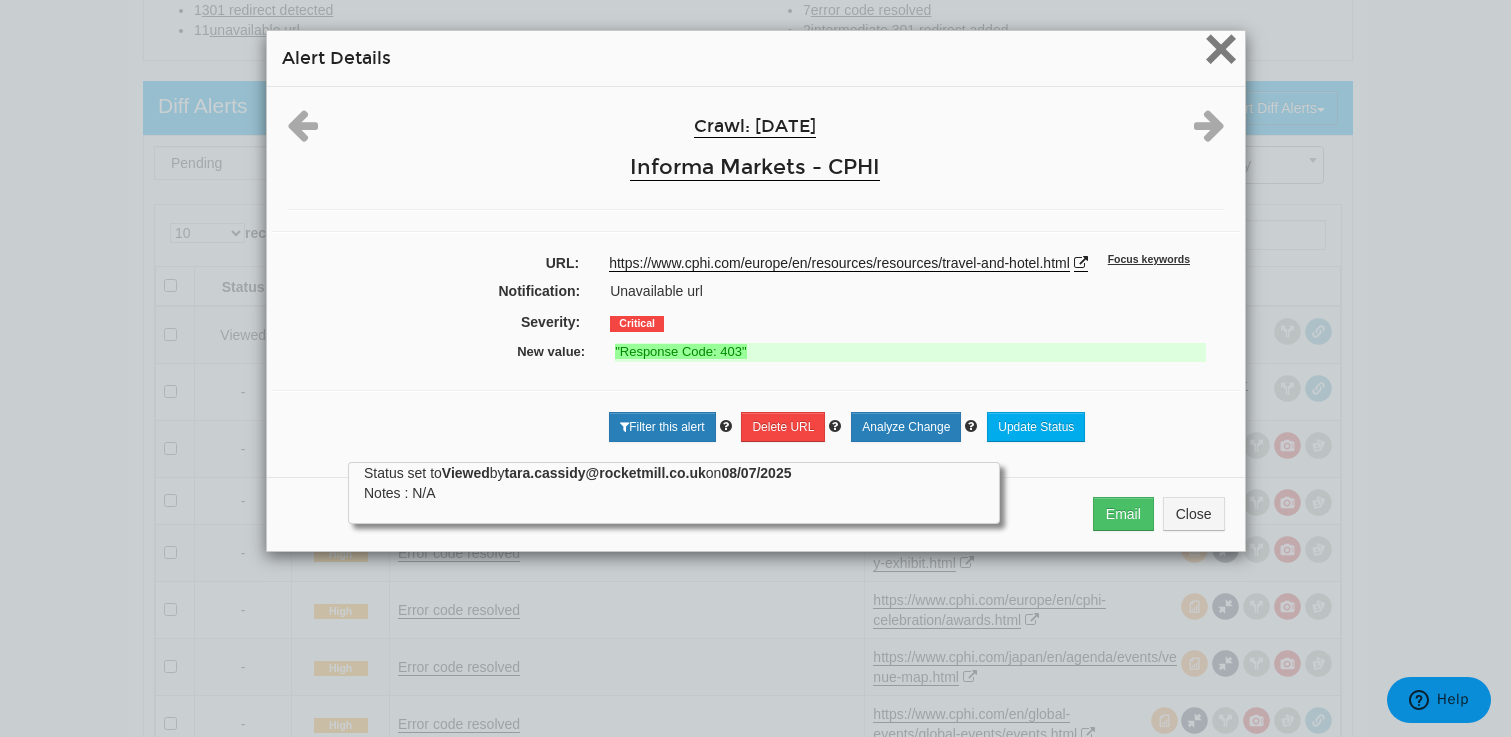 click on "×" at bounding box center (1220, 48) 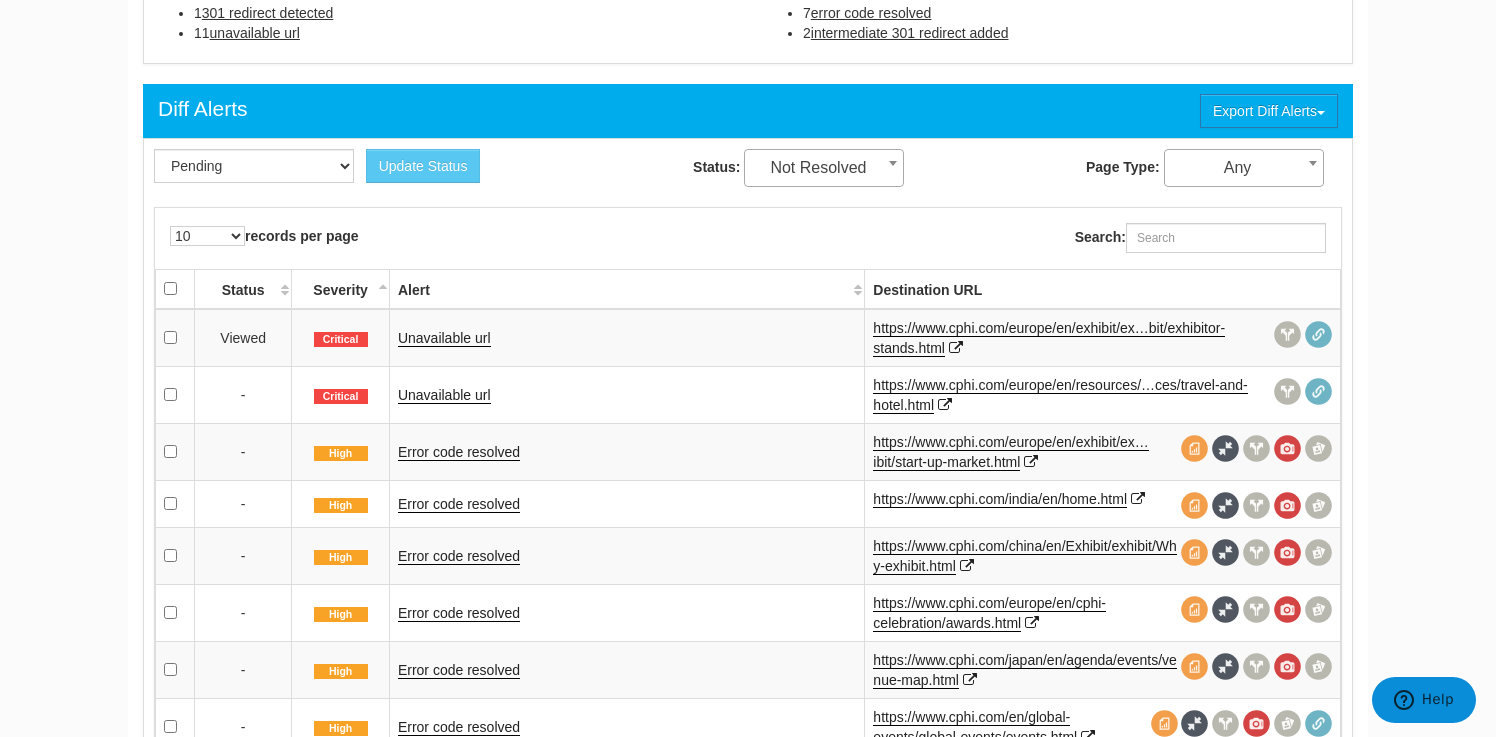 scroll, scrollTop: 758, scrollLeft: 0, axis: vertical 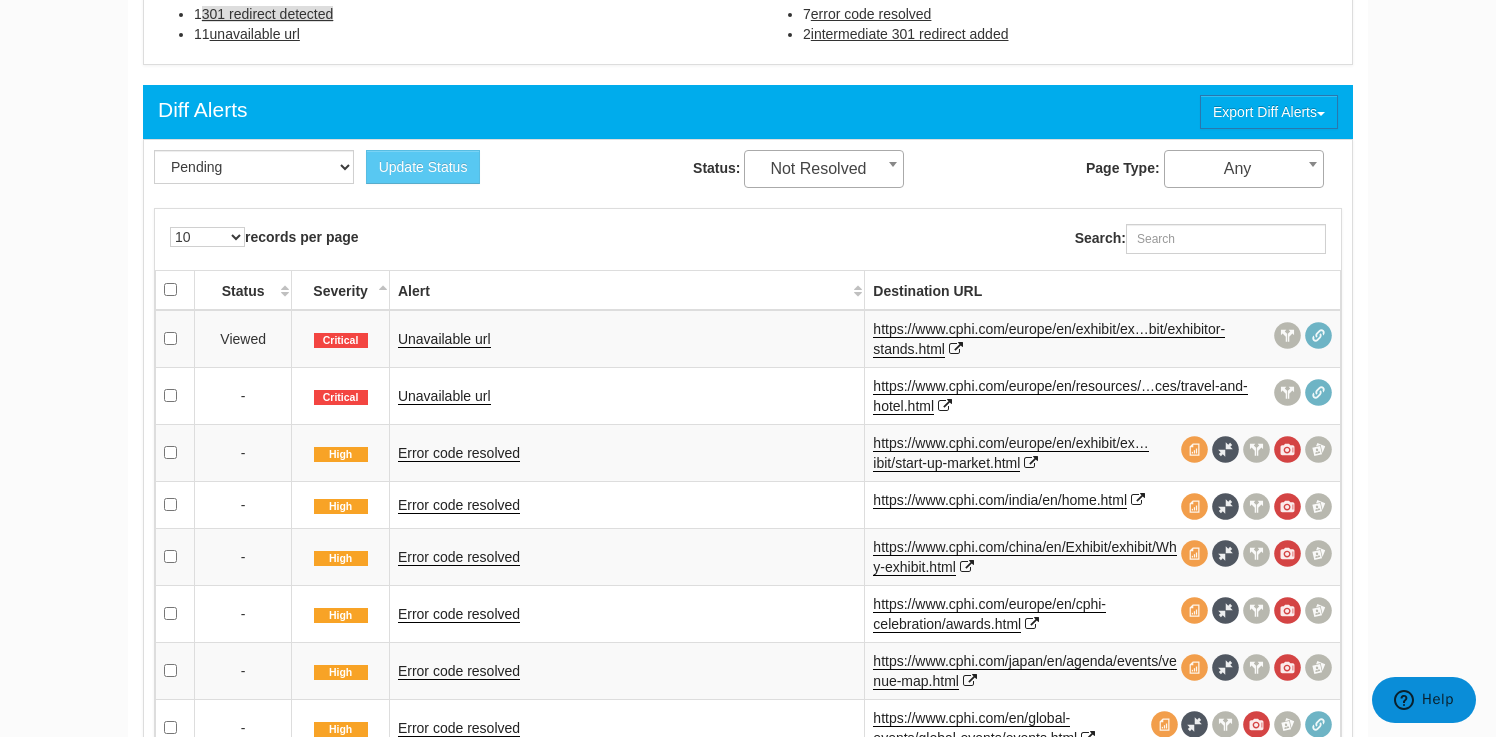 click on "301 redirect detected" at bounding box center [268, 14] 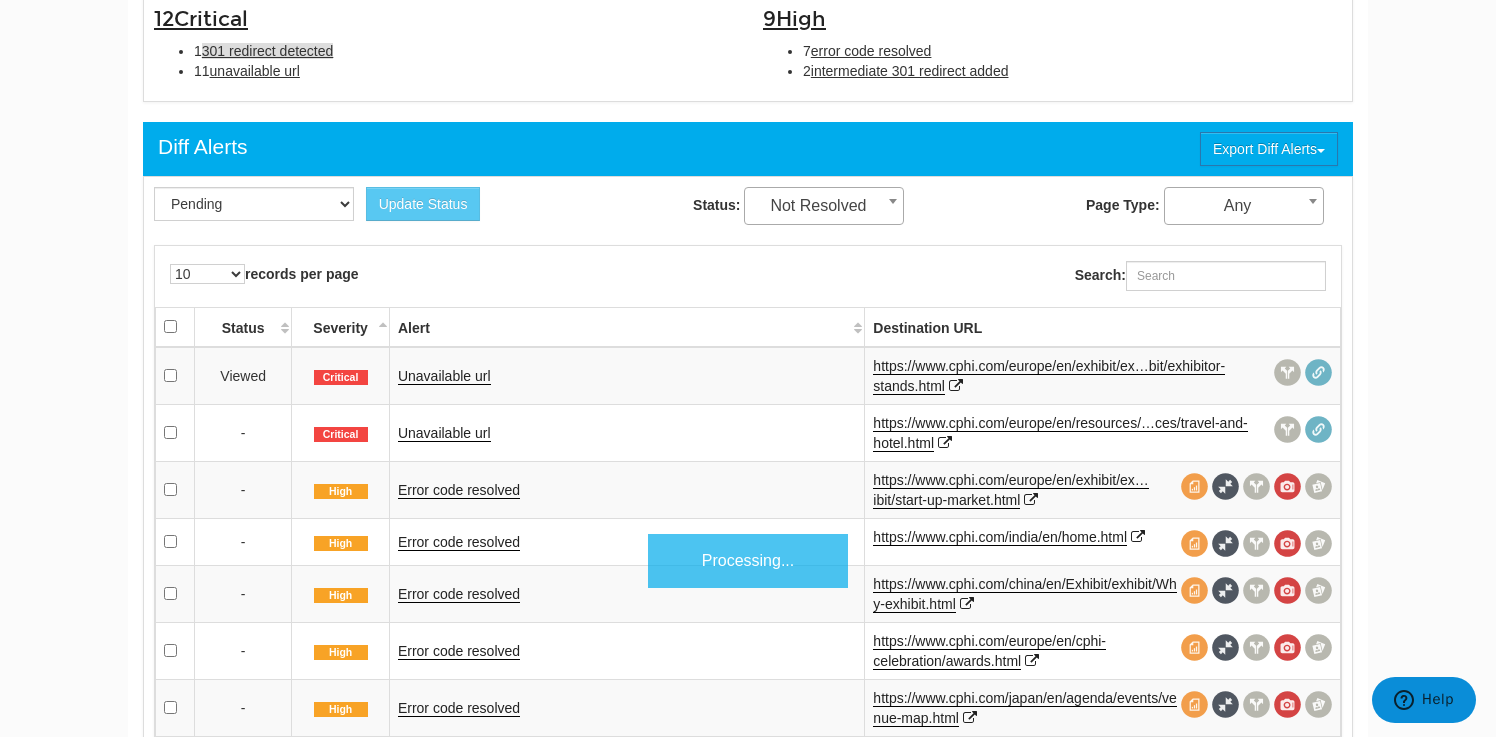 scroll, scrollTop: 649, scrollLeft: 0, axis: vertical 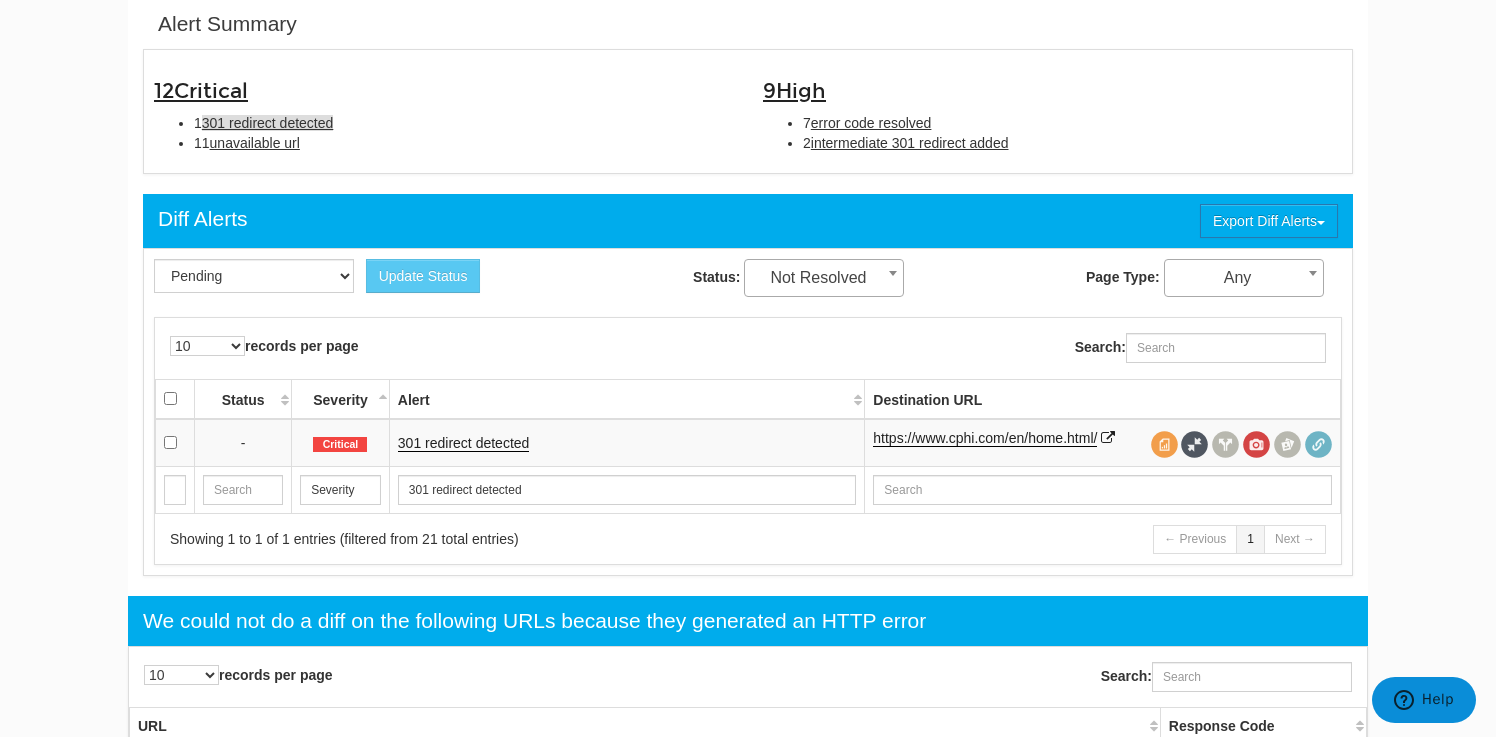 click on "301 redirect detected" at bounding box center [626, 443] 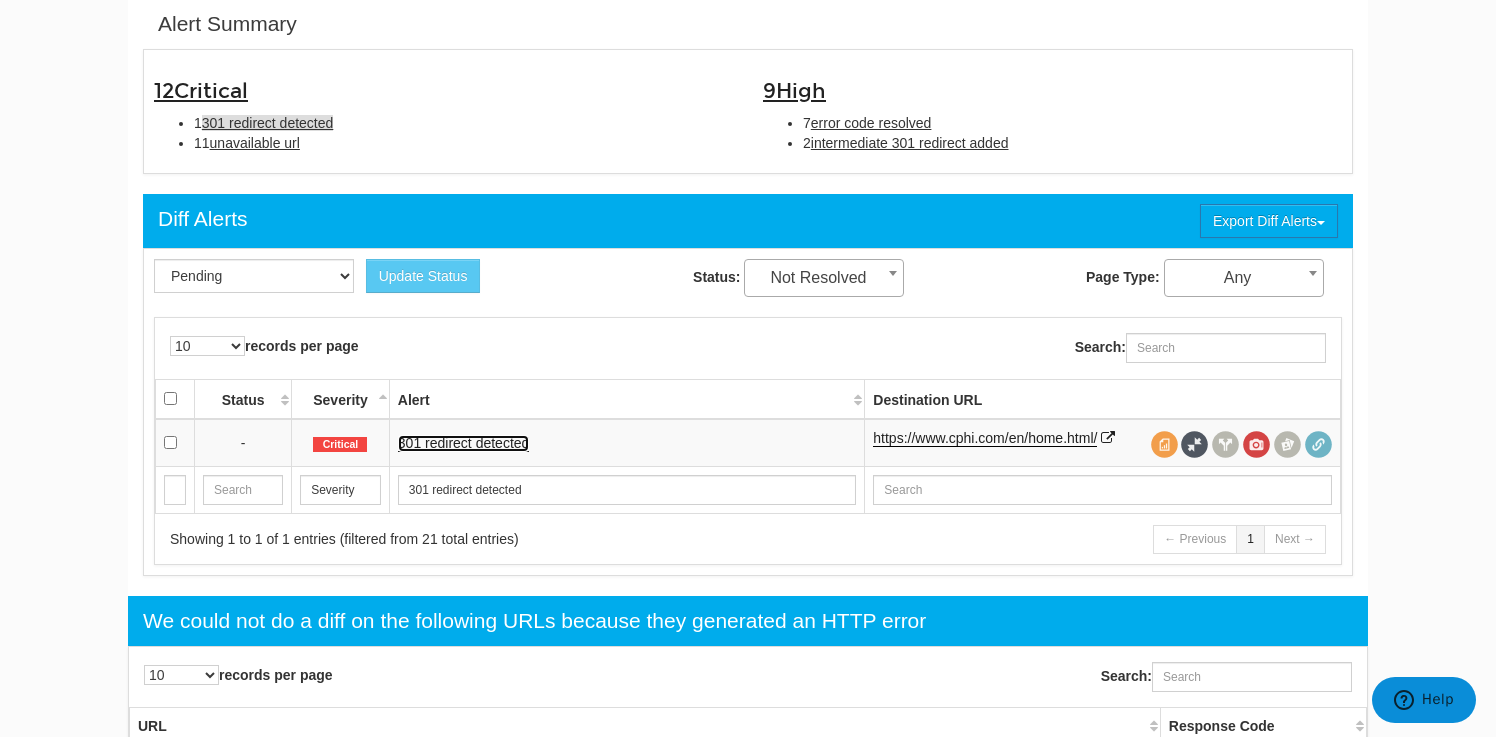 click on "301 redirect detected" at bounding box center [464, 443] 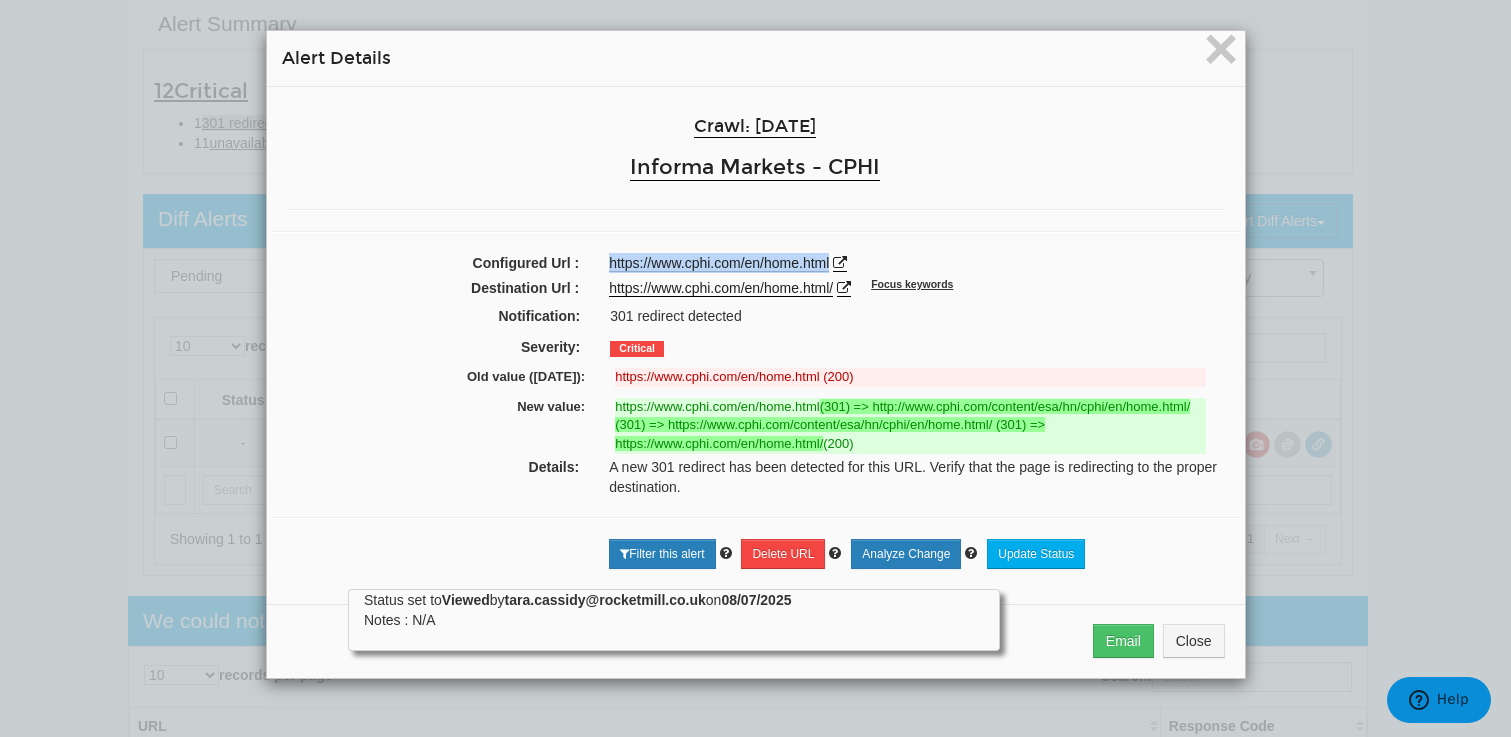 drag, startPoint x: 831, startPoint y: 266, endPoint x: 602, endPoint y: 269, distance: 229.01965 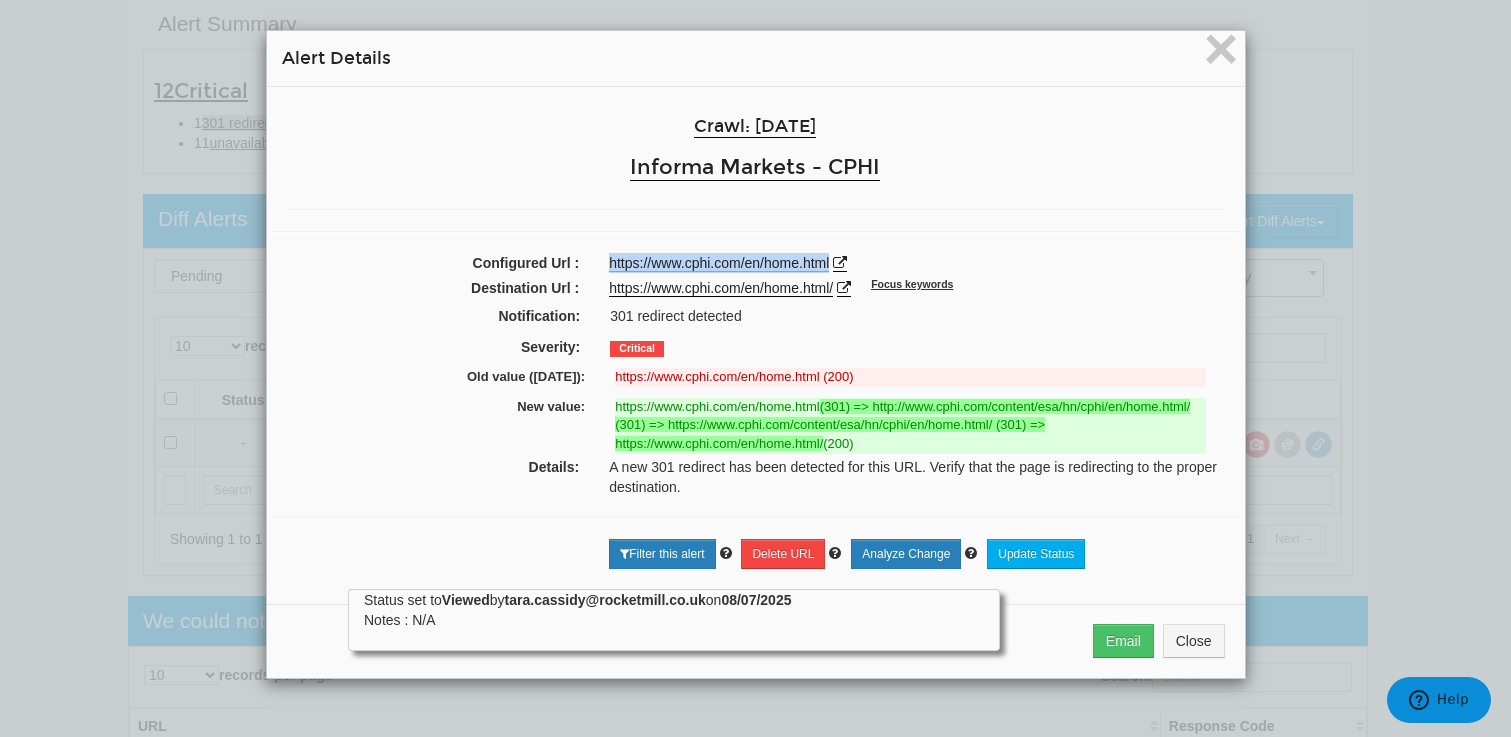 copy on "https://www.cphi.com/en/home.html" 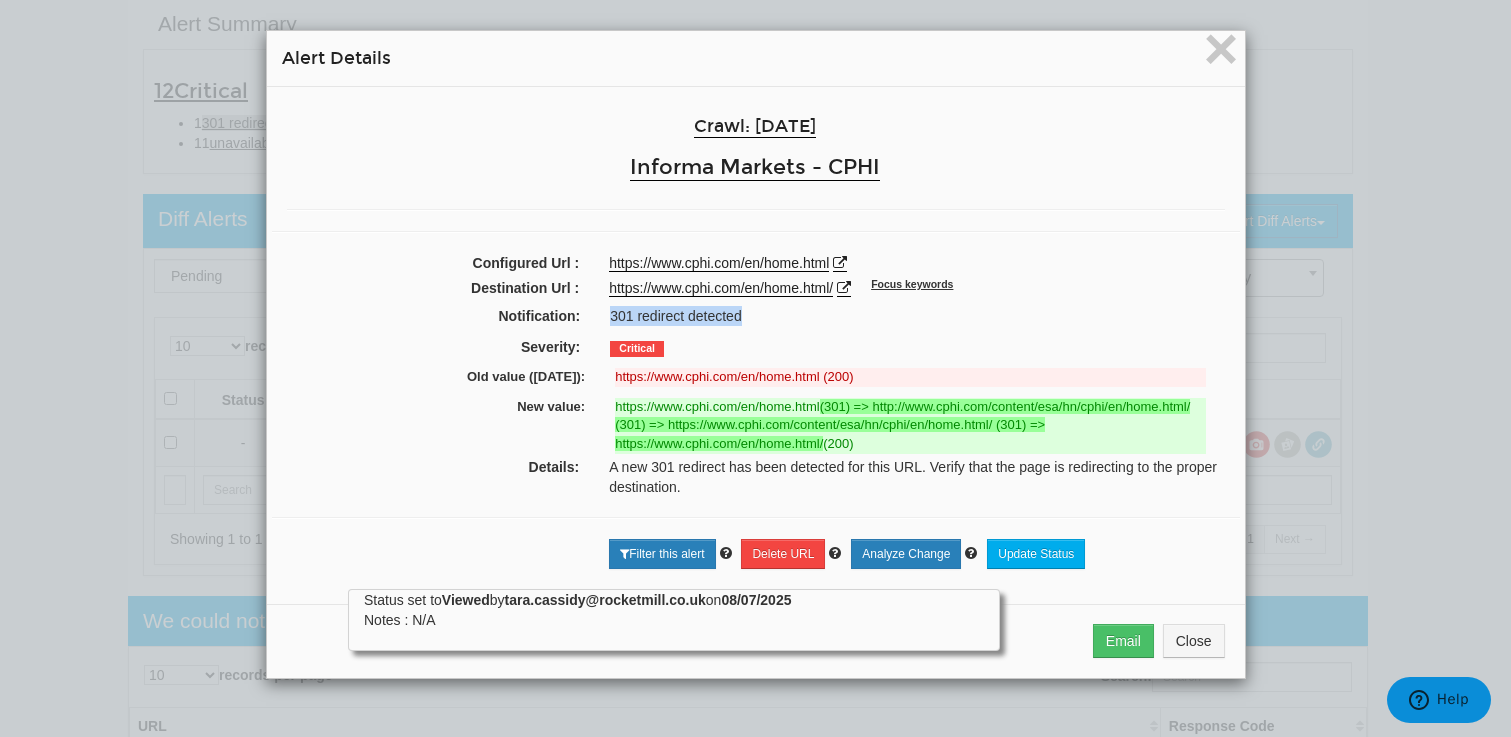 drag, startPoint x: 789, startPoint y: 316, endPoint x: 602, endPoint y: 313, distance: 187.02406 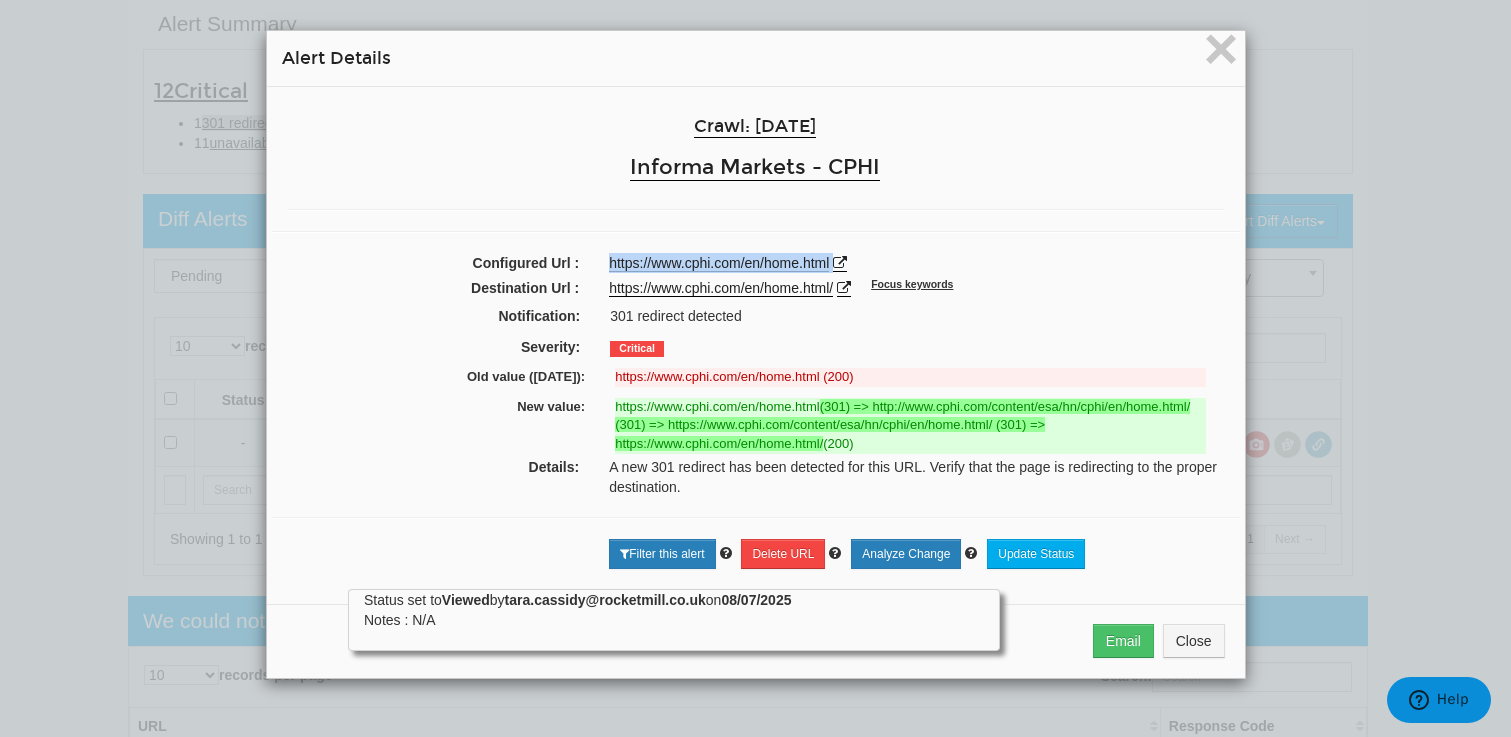 drag, startPoint x: 833, startPoint y: 261, endPoint x: 598, endPoint y: 263, distance: 235.00851 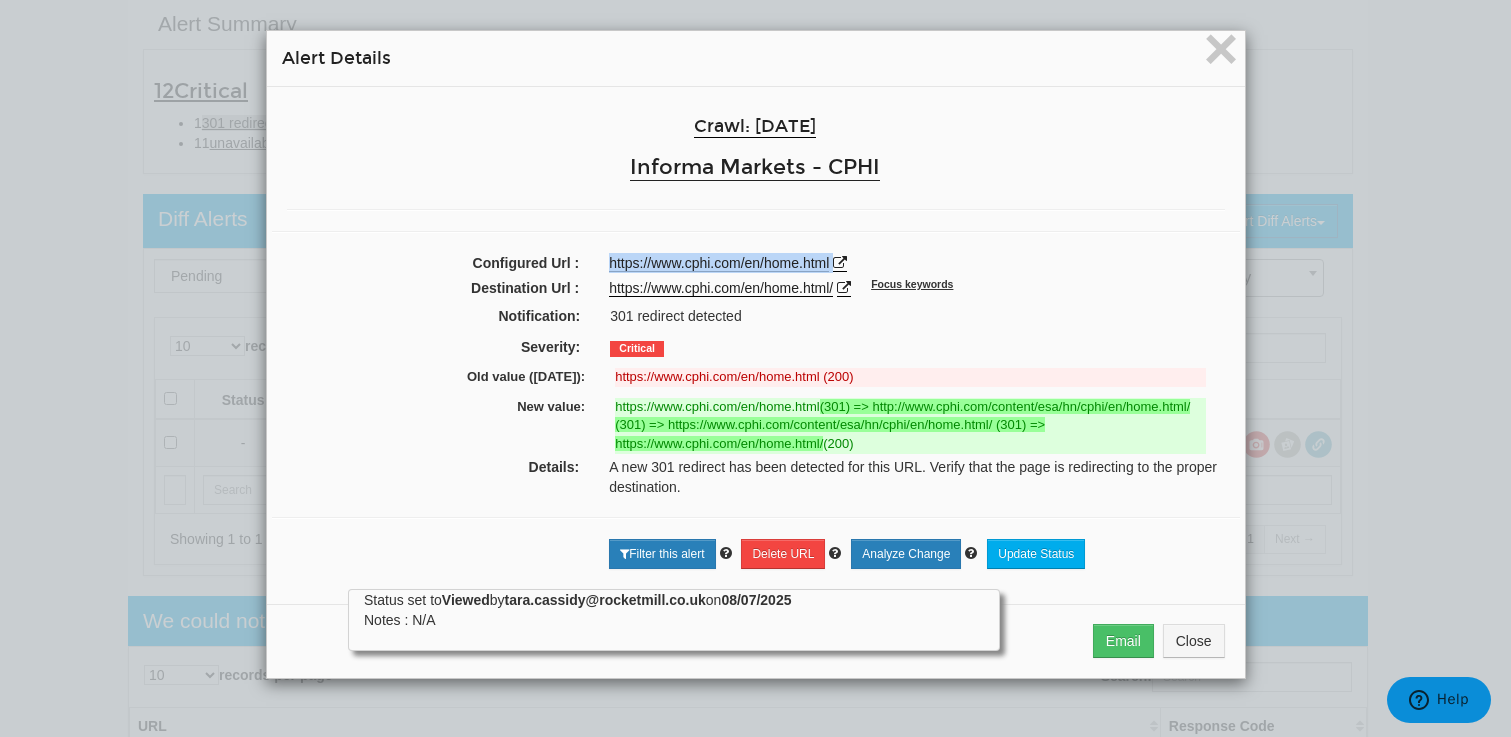 copy on "https://www.cphi.com/en/home.html" 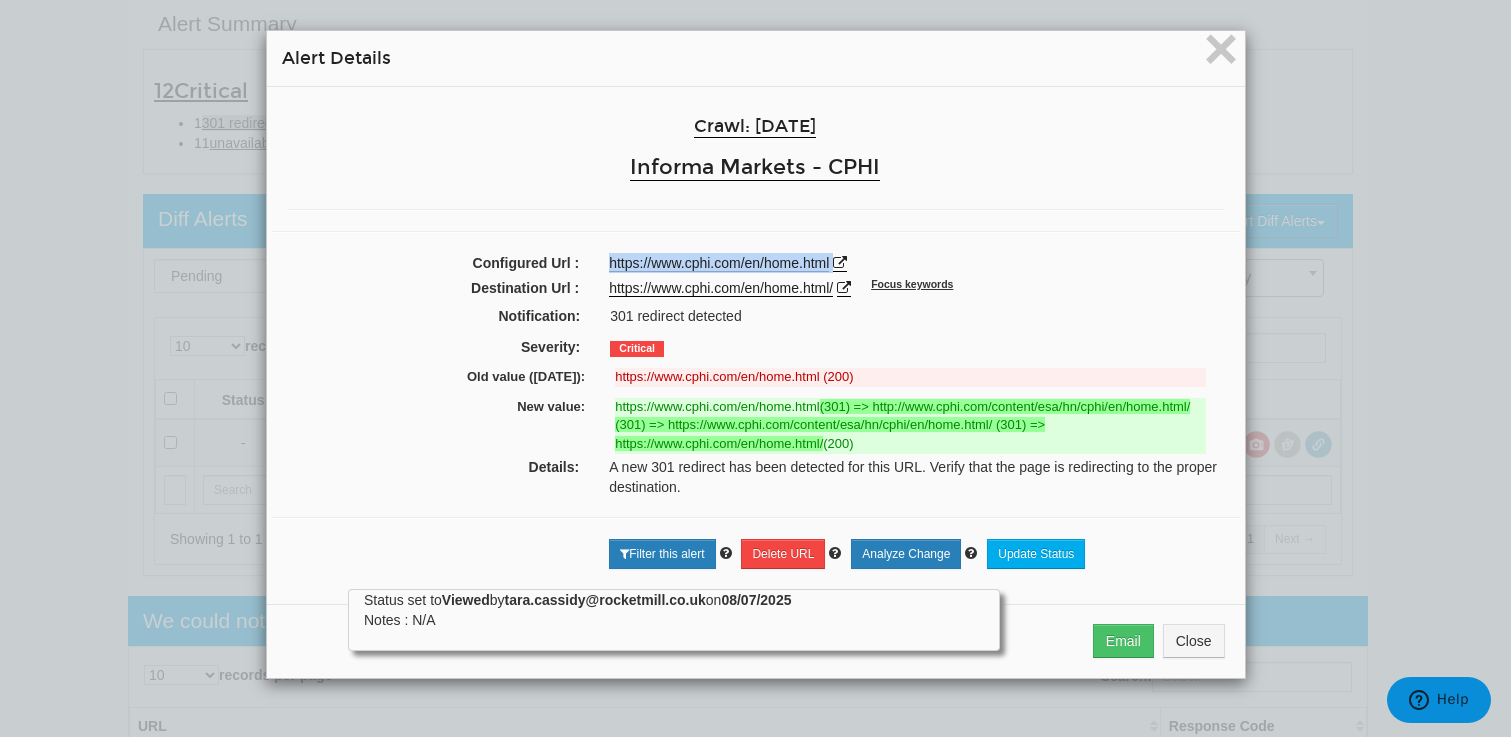 drag, startPoint x: 877, startPoint y: 467, endPoint x: 435, endPoint y: 374, distance: 451.67798 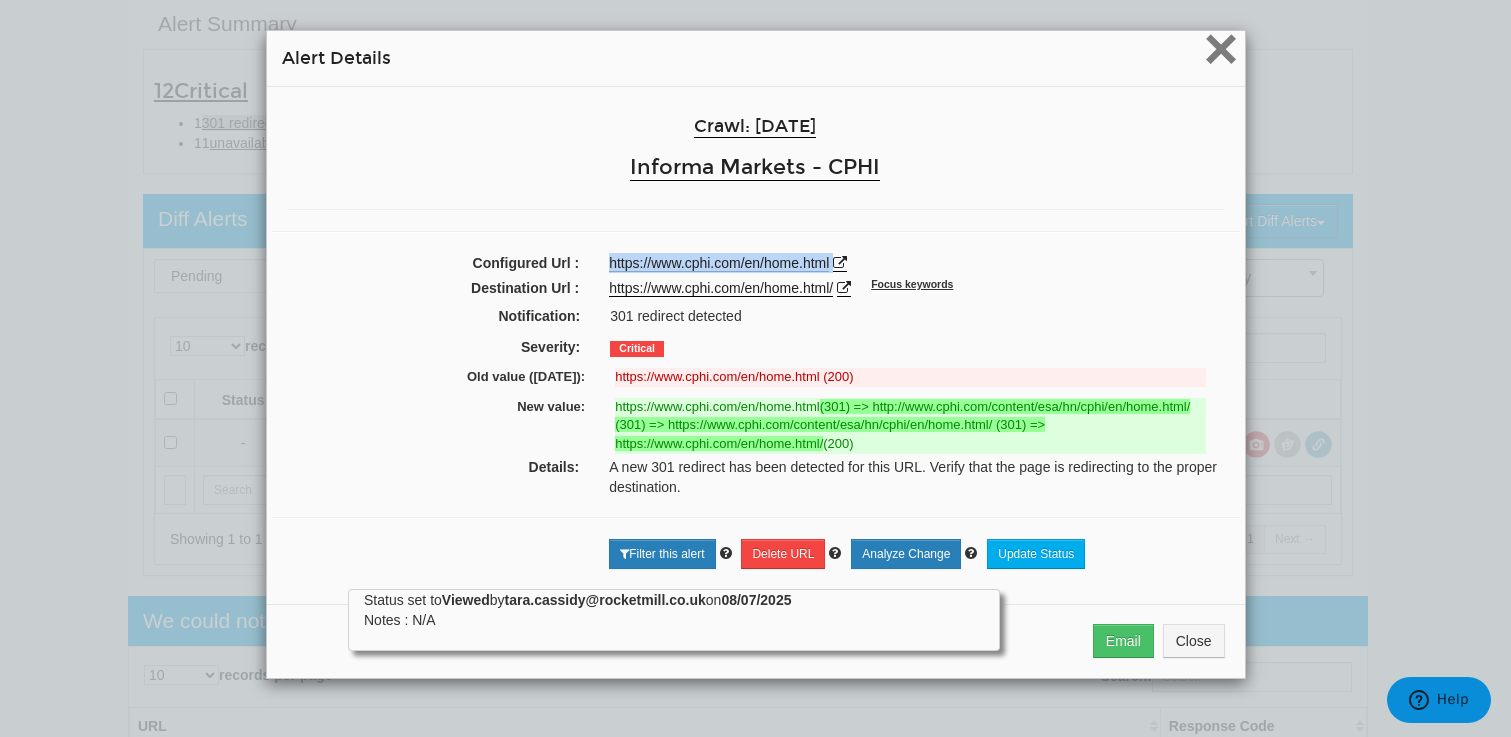 click on "×" at bounding box center (1220, 48) 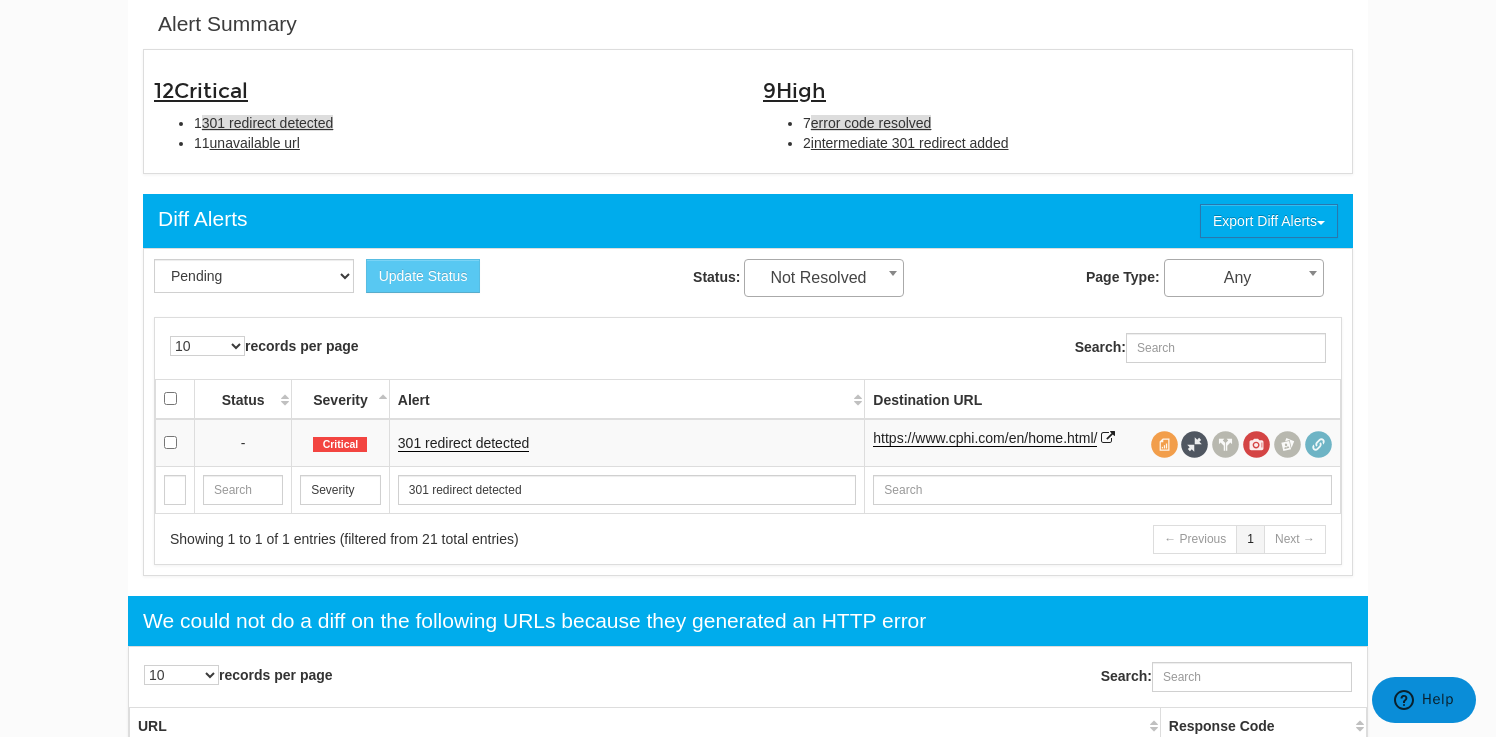 click on "error code resolved" at bounding box center [871, 123] 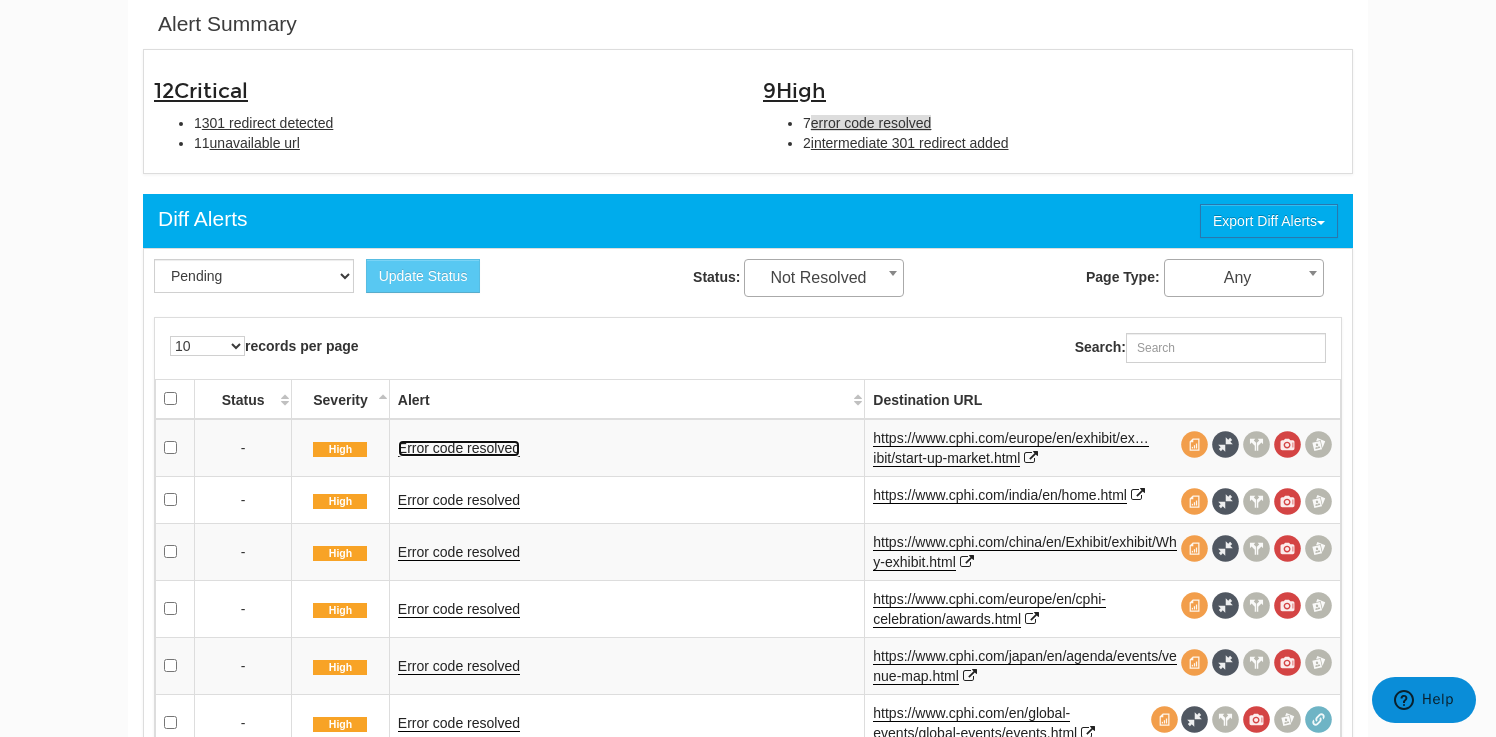 click on "Error code resolved" at bounding box center (459, 448) 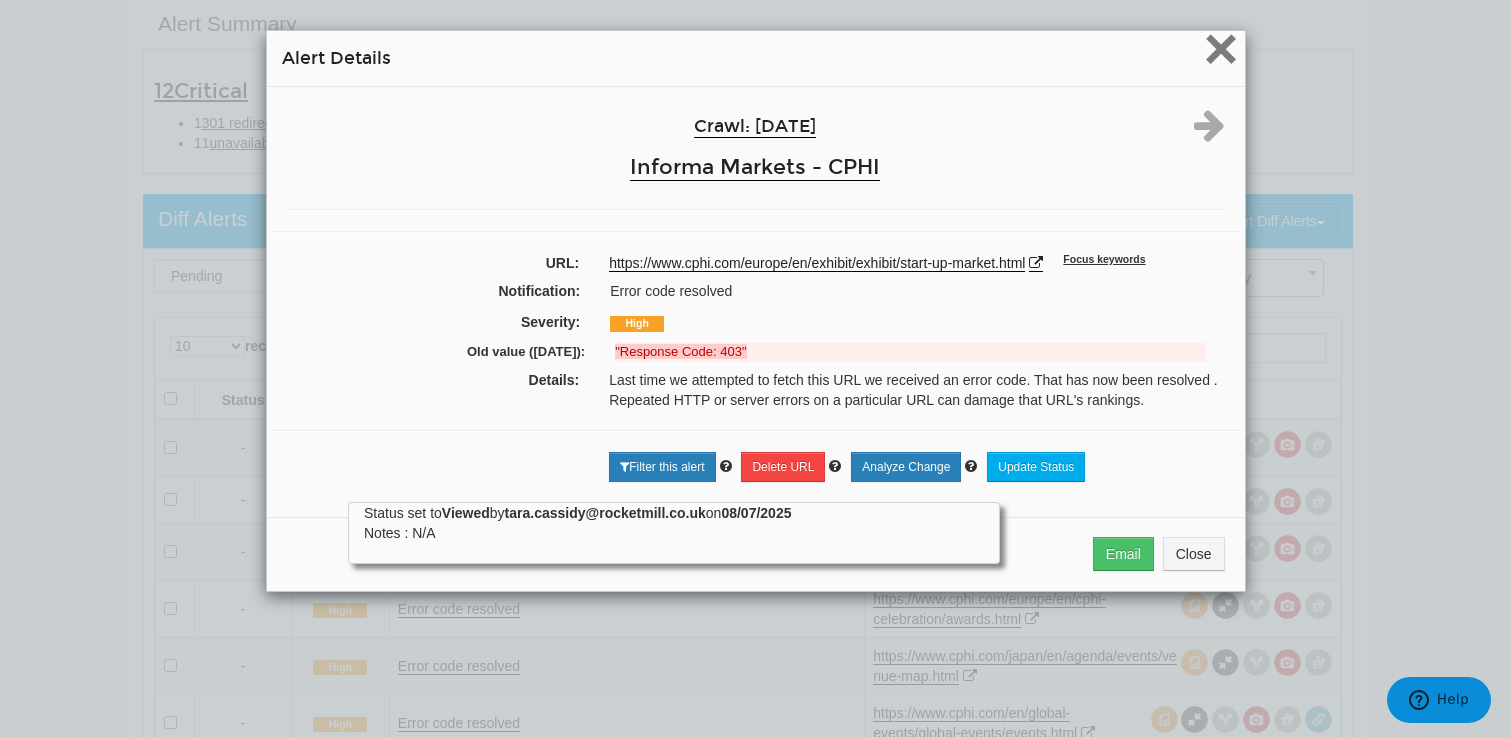 click on "×" at bounding box center [1220, 48] 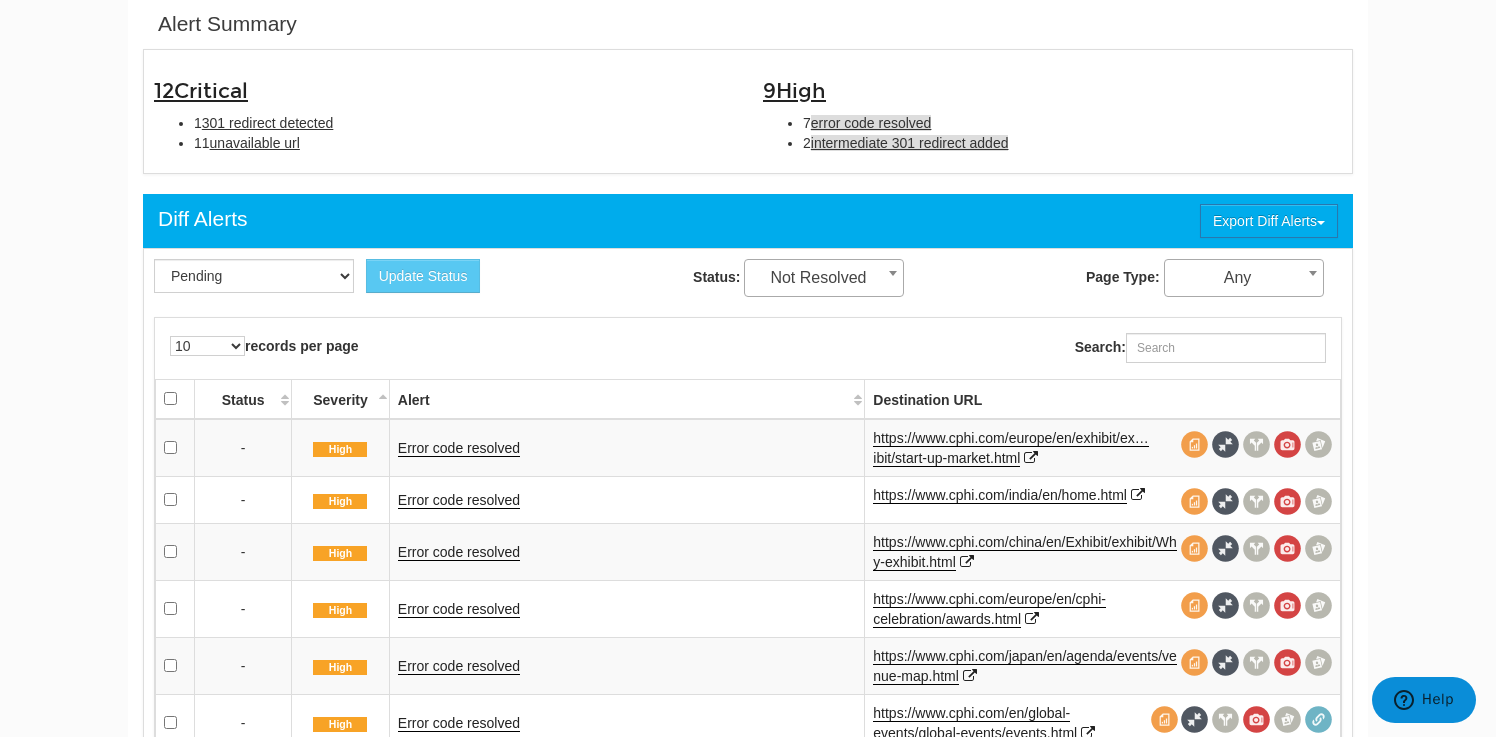 click on "intermediate 301 redirect added" at bounding box center [910, 143] 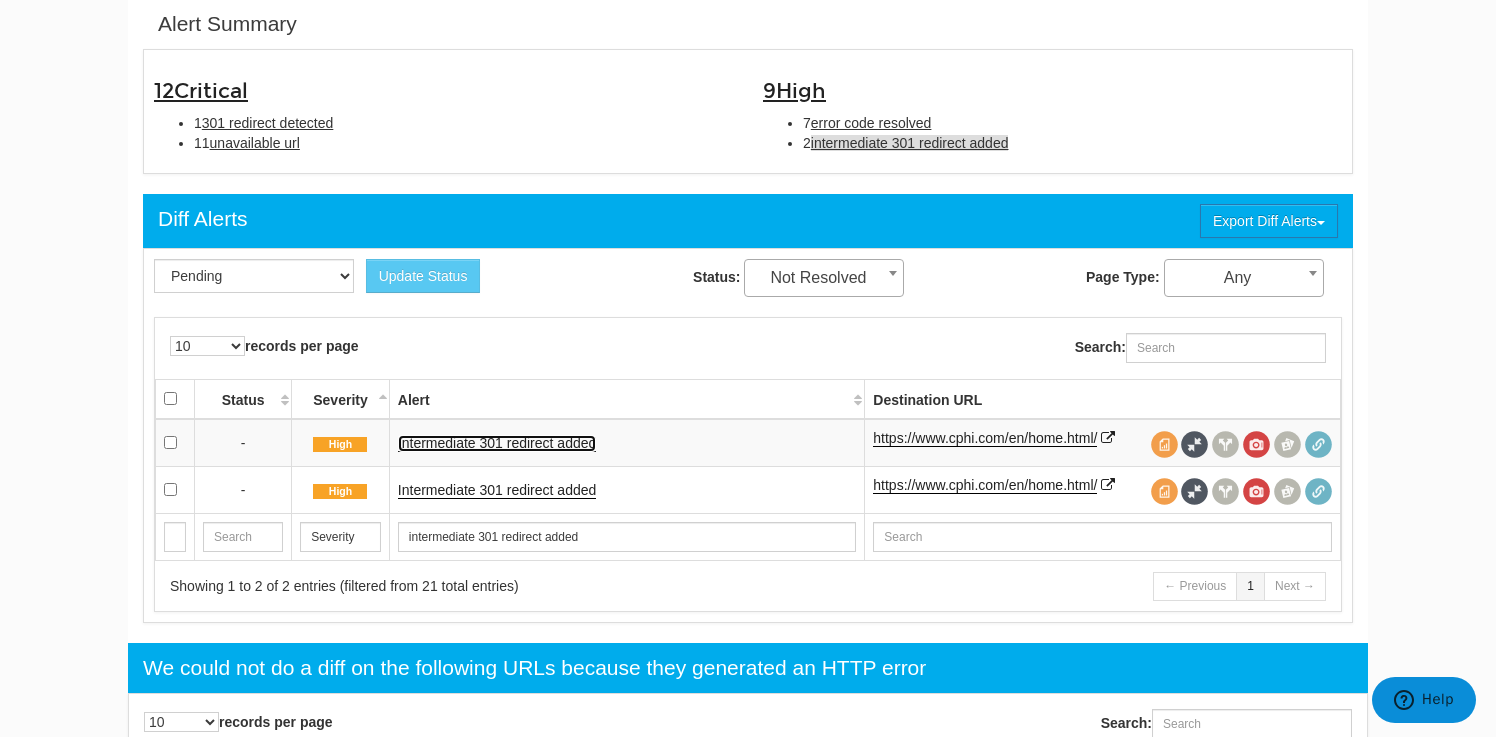 click on "Intermediate 301 redirect added" at bounding box center [497, 443] 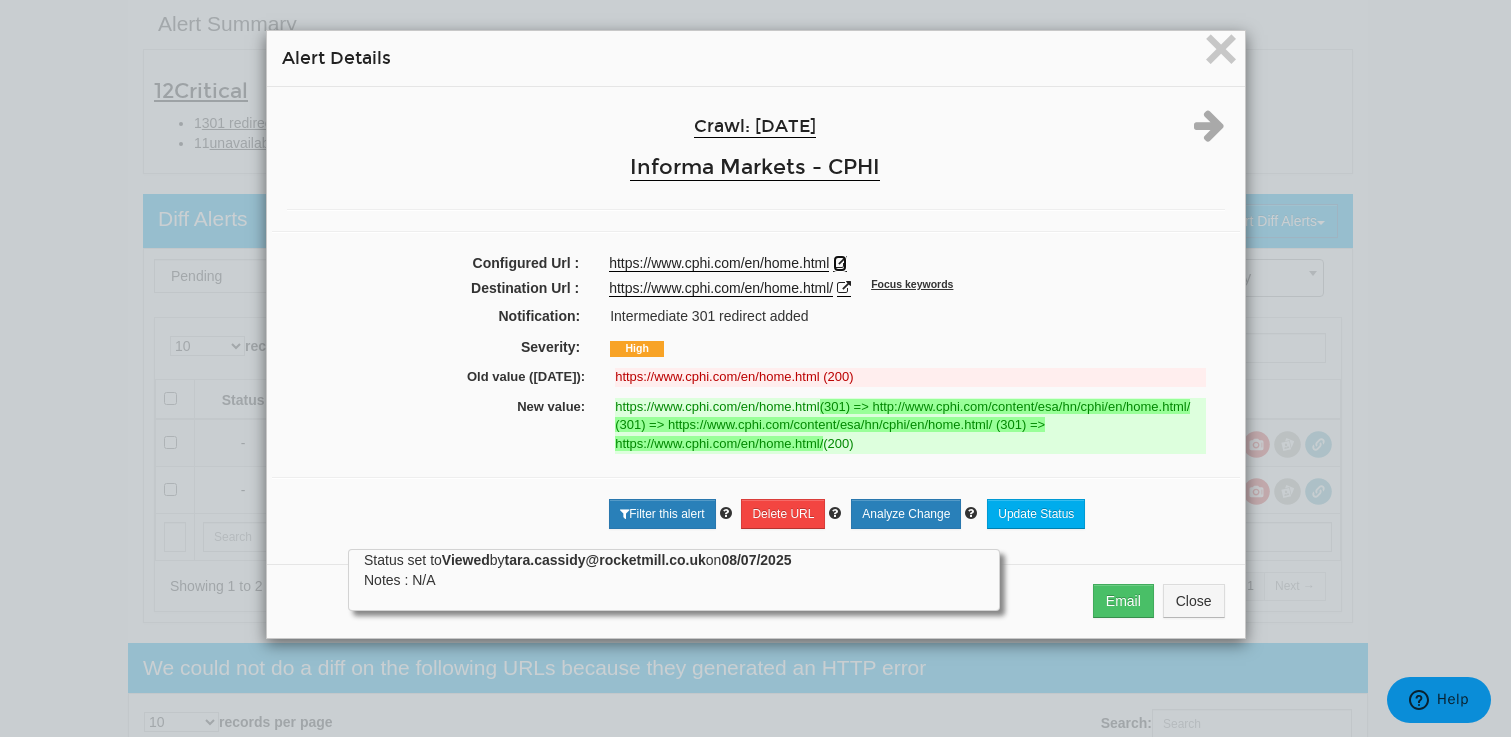click at bounding box center [840, 263] 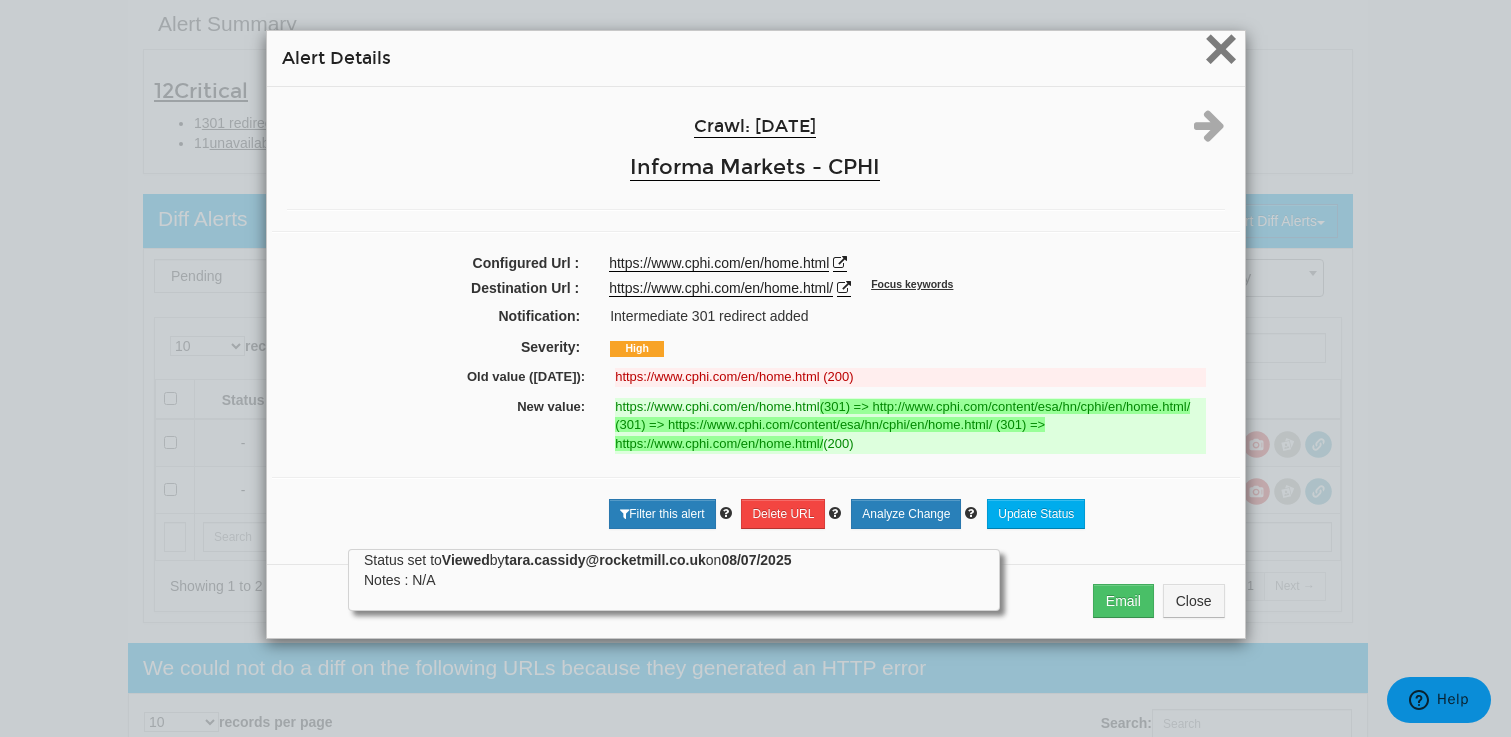 click on "×" at bounding box center [1220, 48] 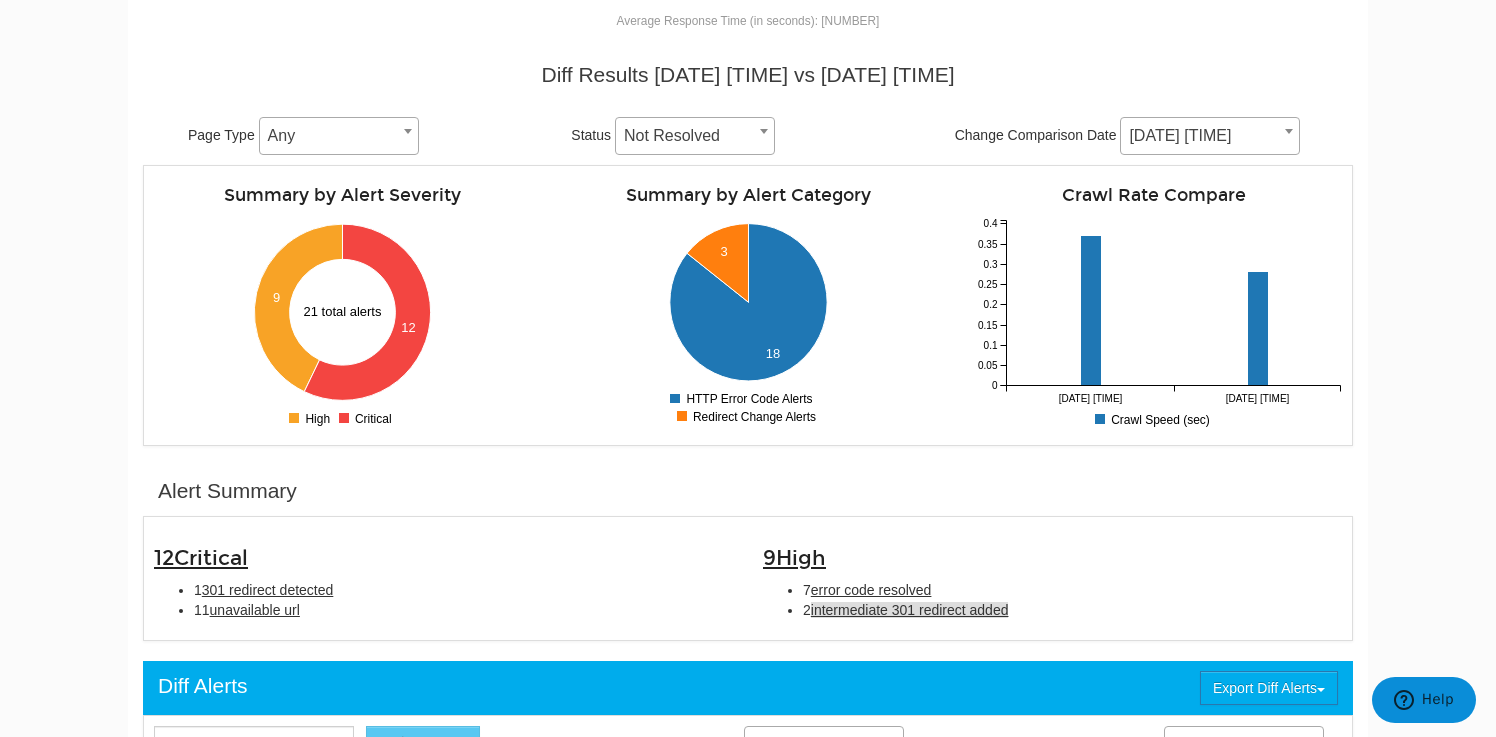 scroll, scrollTop: 0, scrollLeft: 0, axis: both 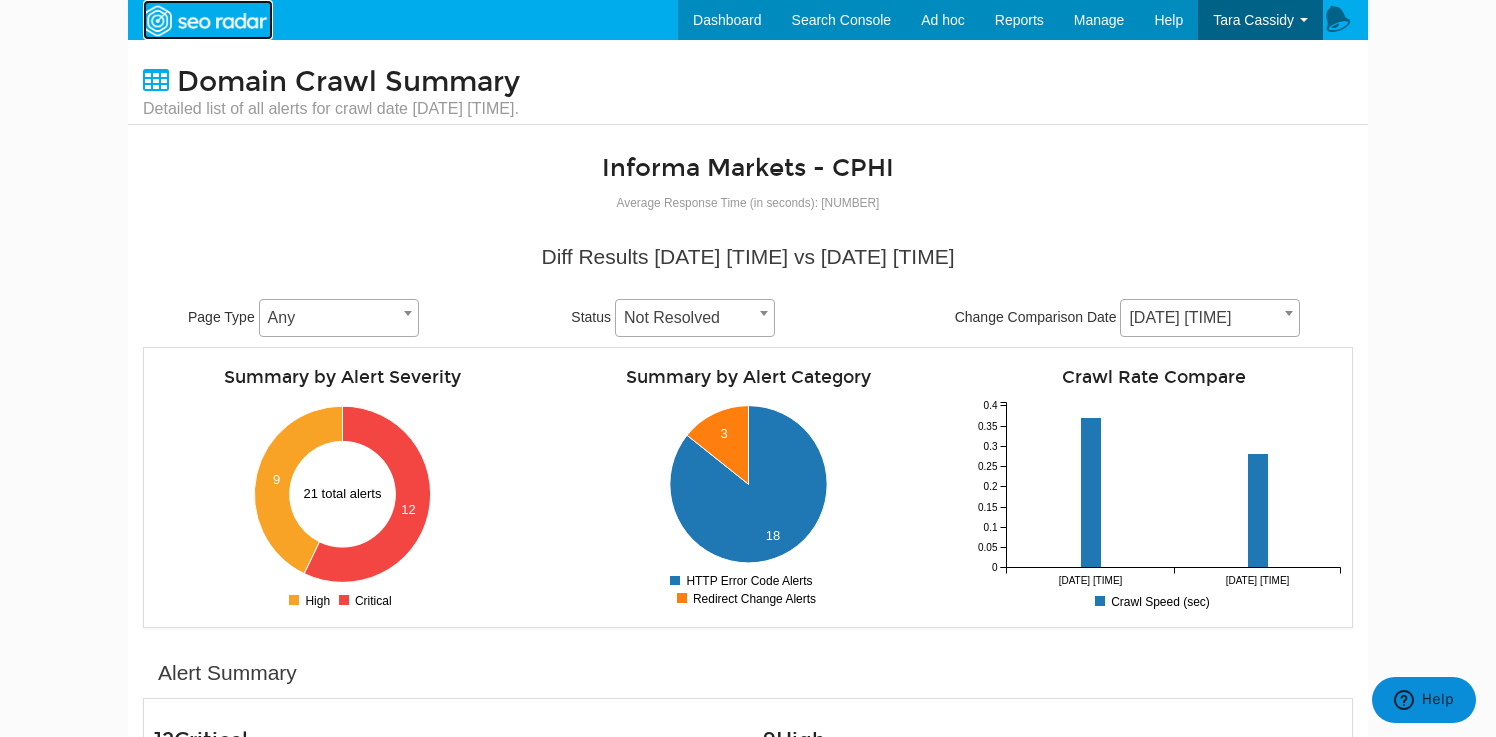 click at bounding box center [204, 21] 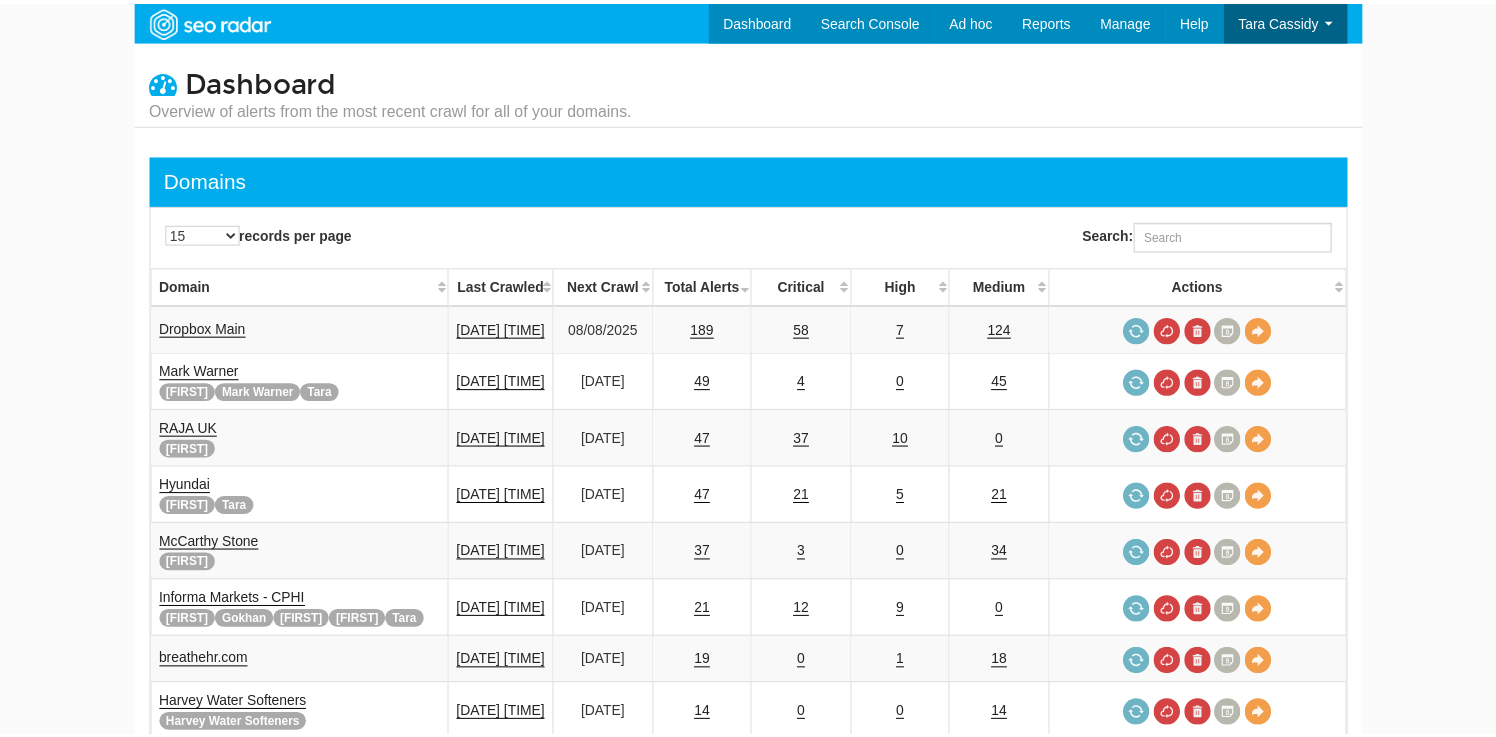 scroll, scrollTop: 0, scrollLeft: 0, axis: both 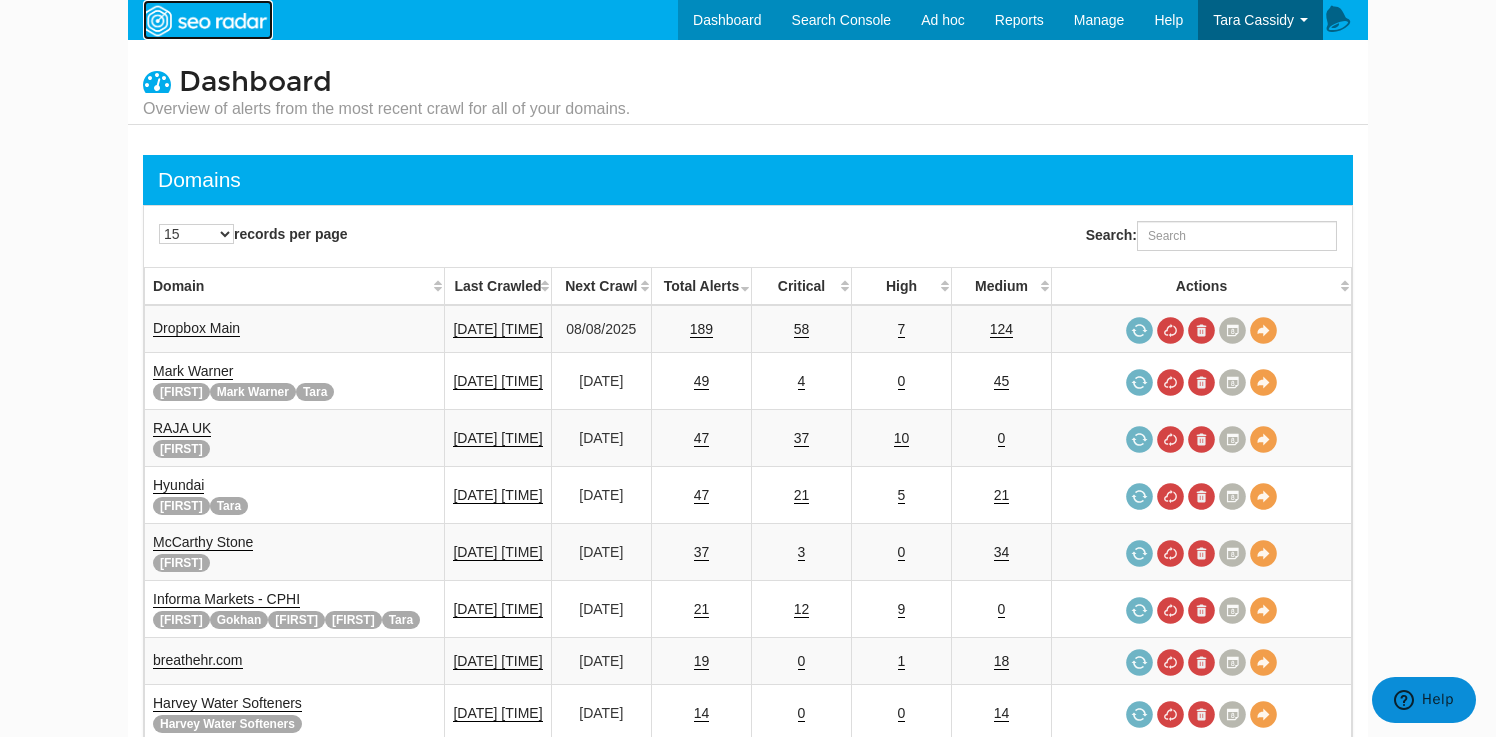 click at bounding box center (204, 21) 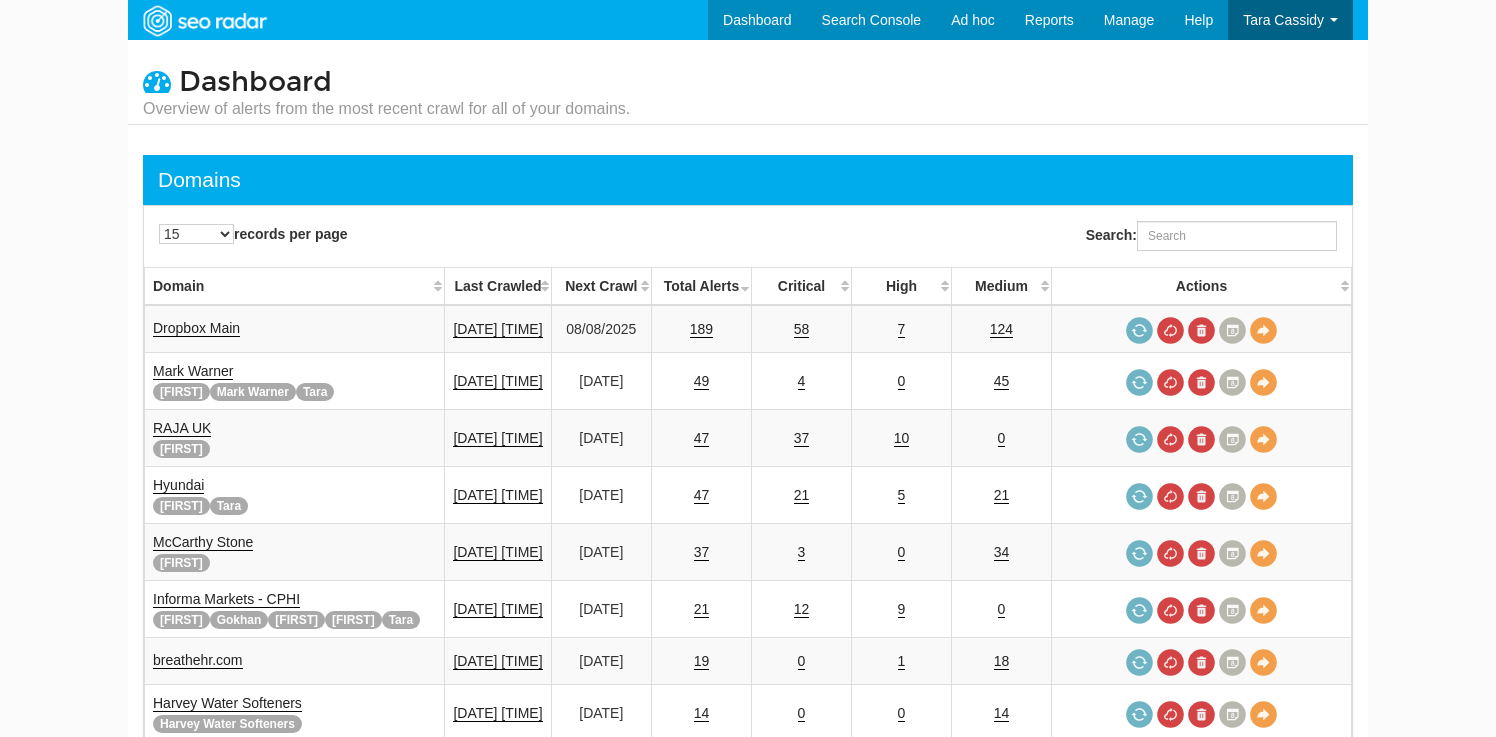 scroll, scrollTop: 0, scrollLeft: 0, axis: both 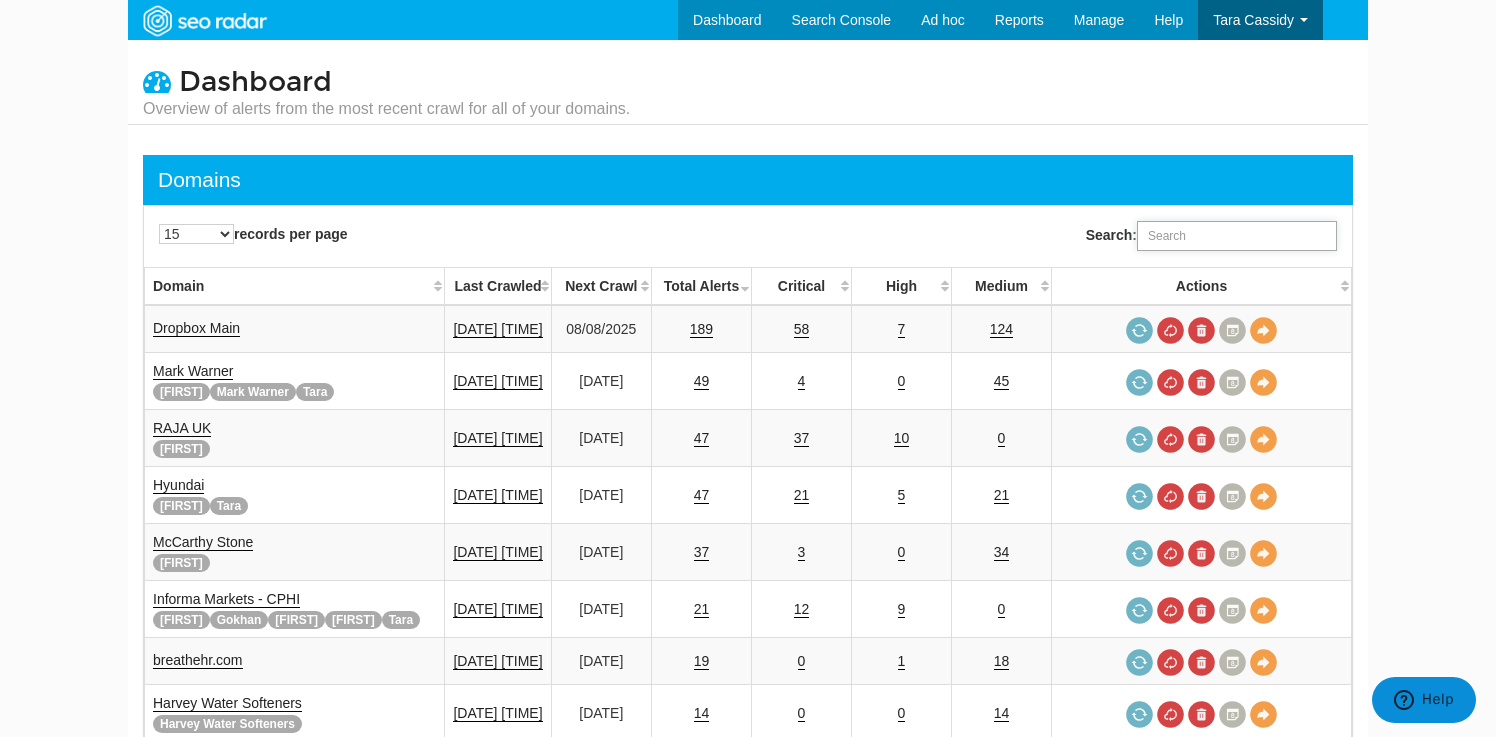 click on "Search:" at bounding box center (1237, 236) 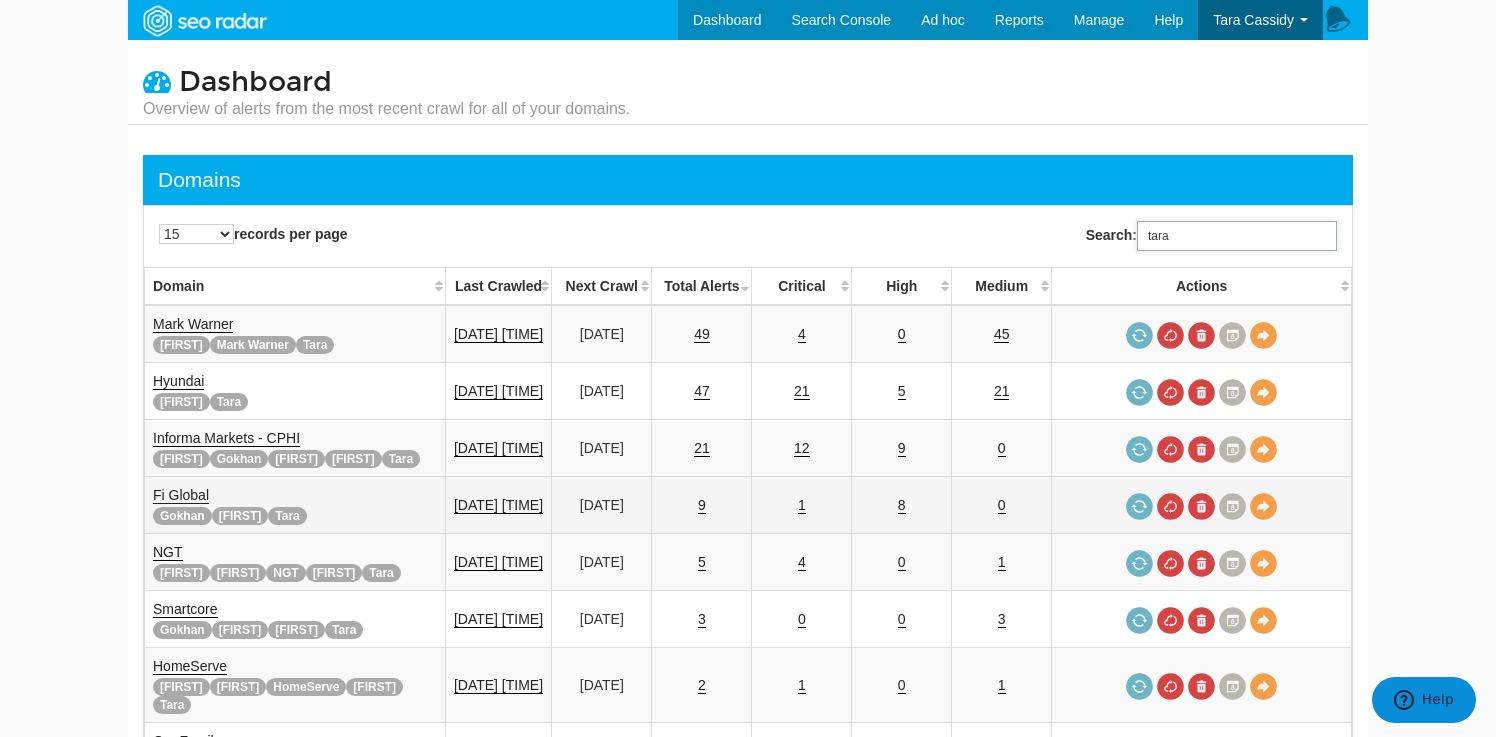 type on "tara" 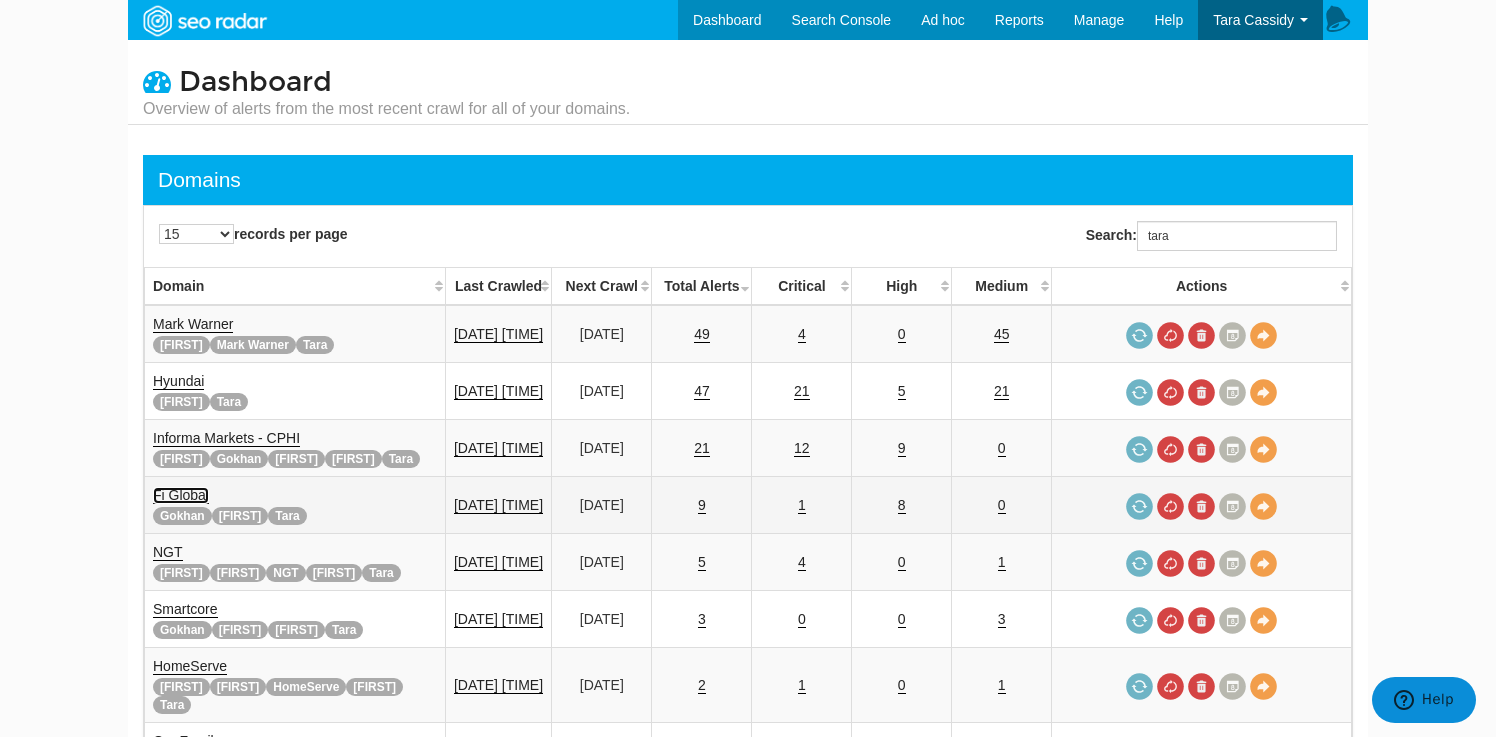 click on "Fi Global" at bounding box center [181, 495] 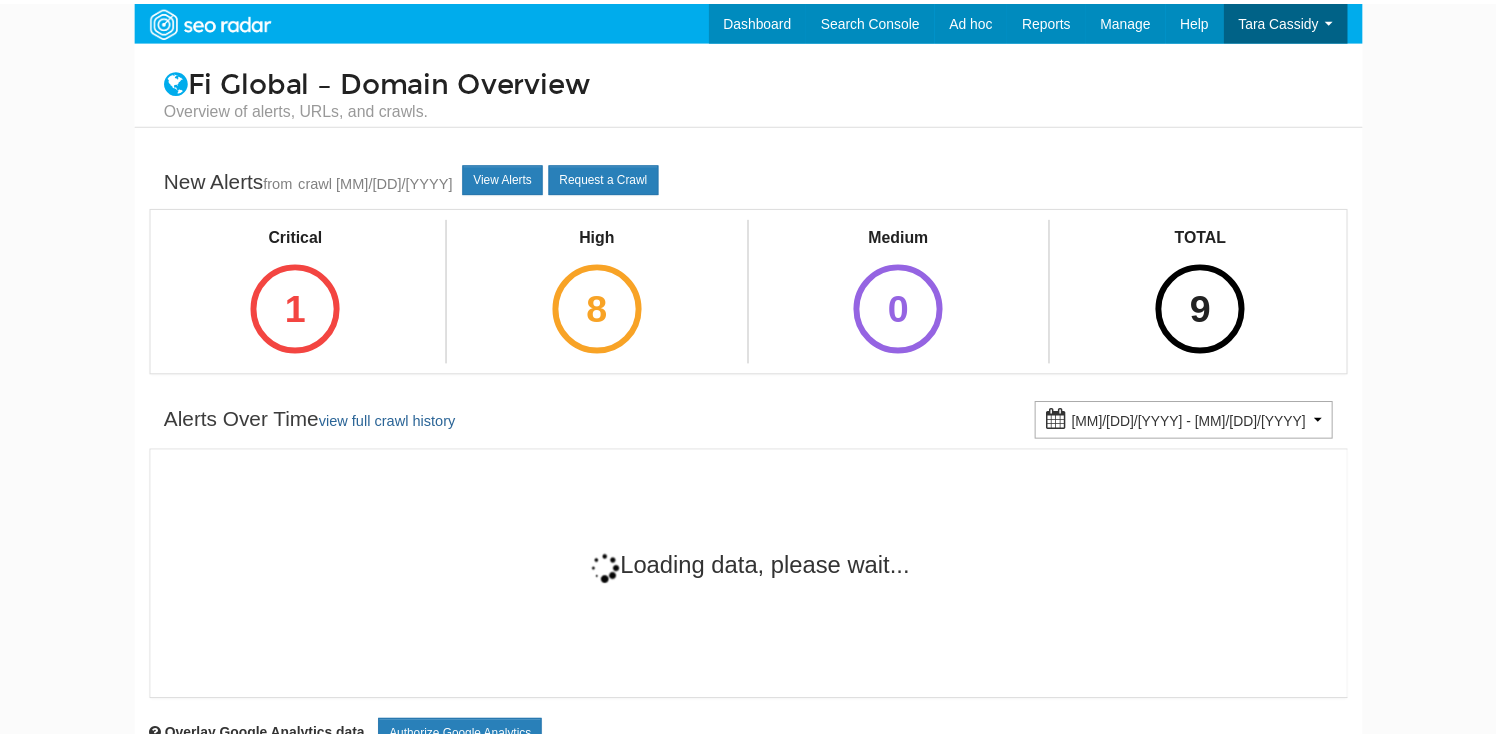 scroll, scrollTop: 0, scrollLeft: 0, axis: both 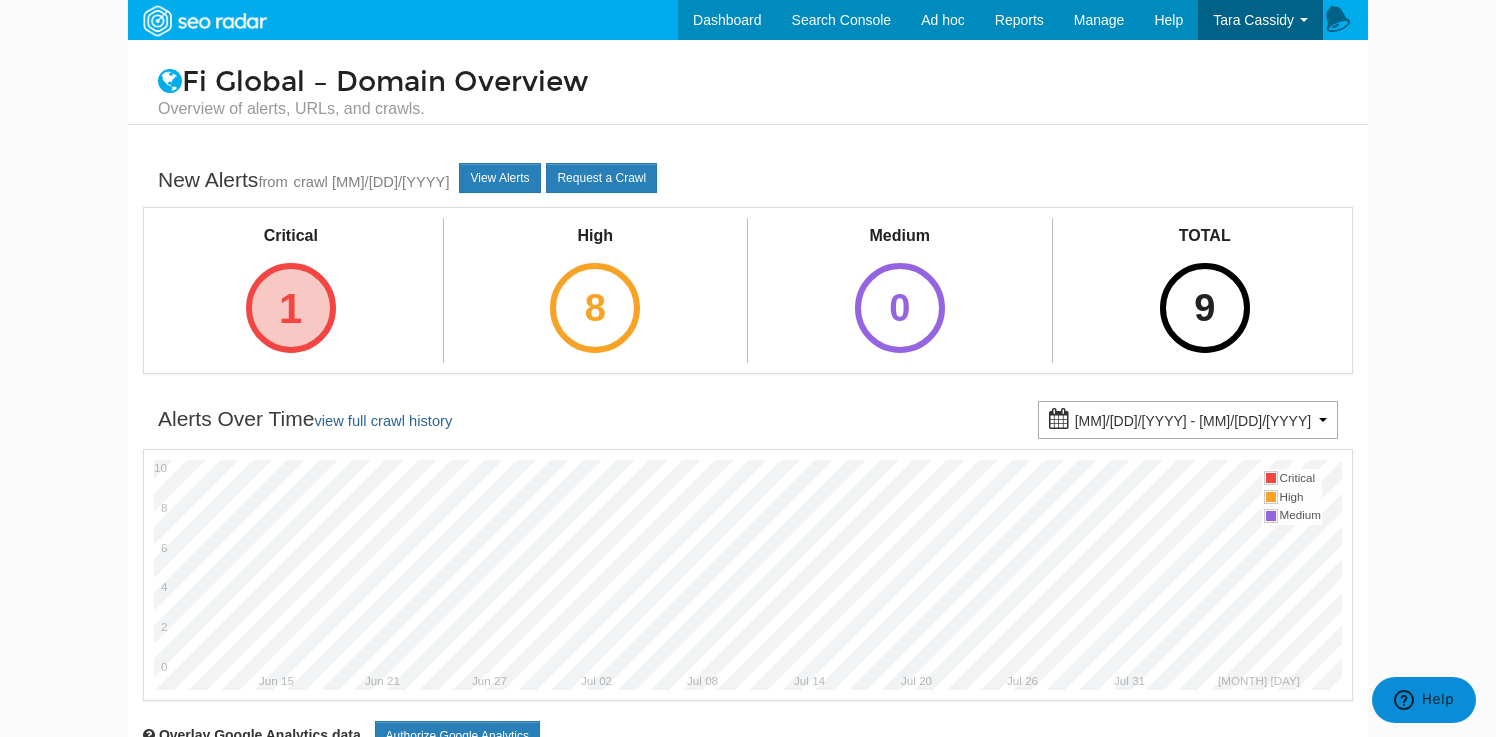 click on "1" at bounding box center (291, 308) 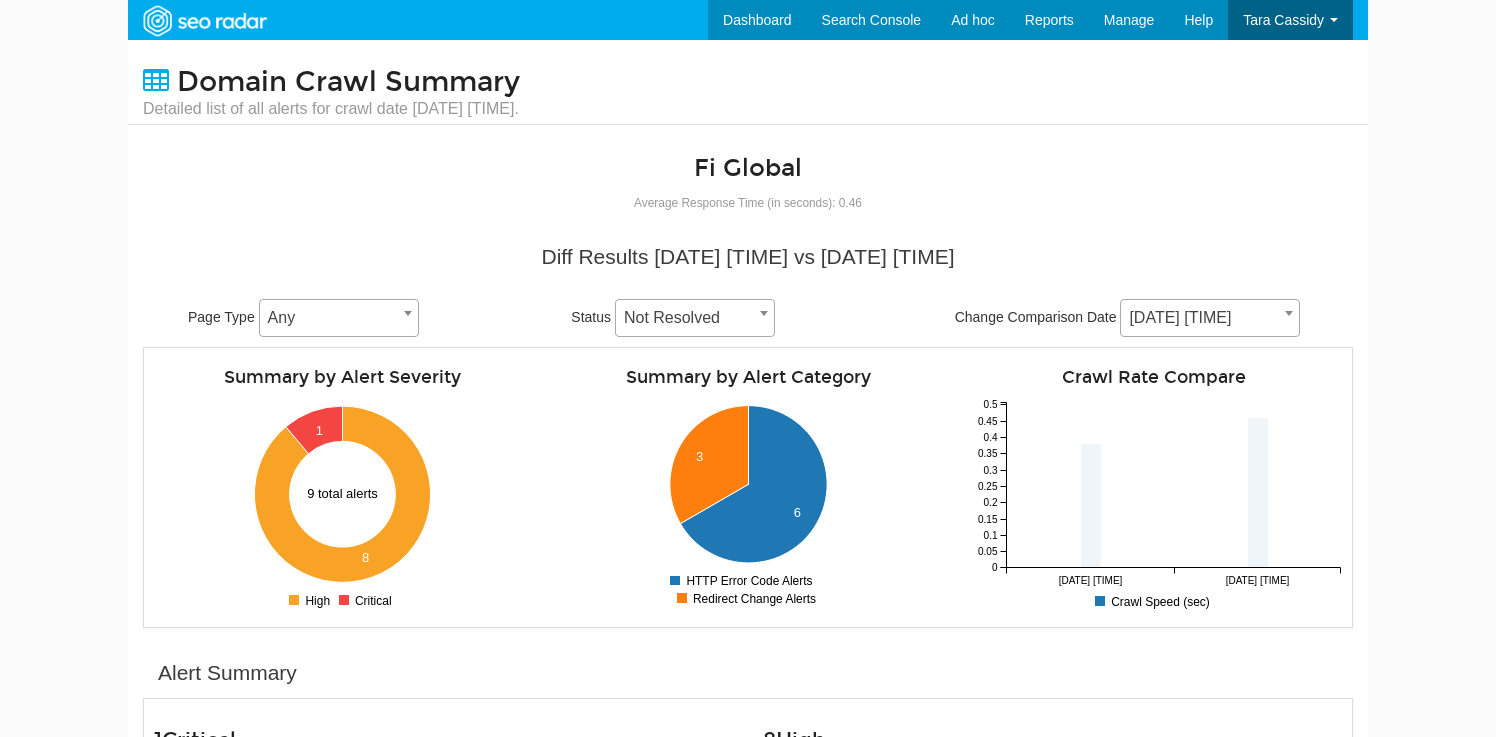 scroll, scrollTop: 0, scrollLeft: 0, axis: both 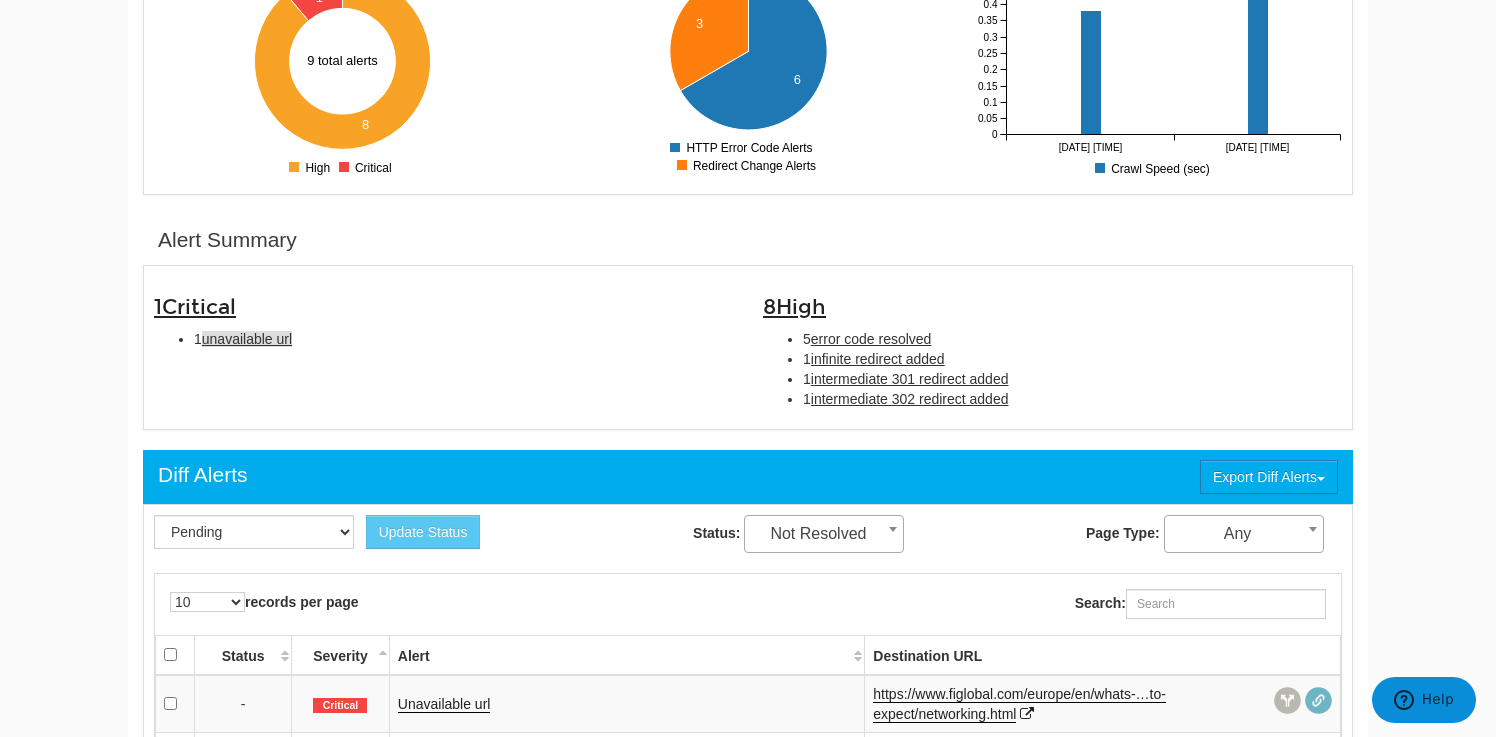 click on "unavailable url" at bounding box center (247, 339) 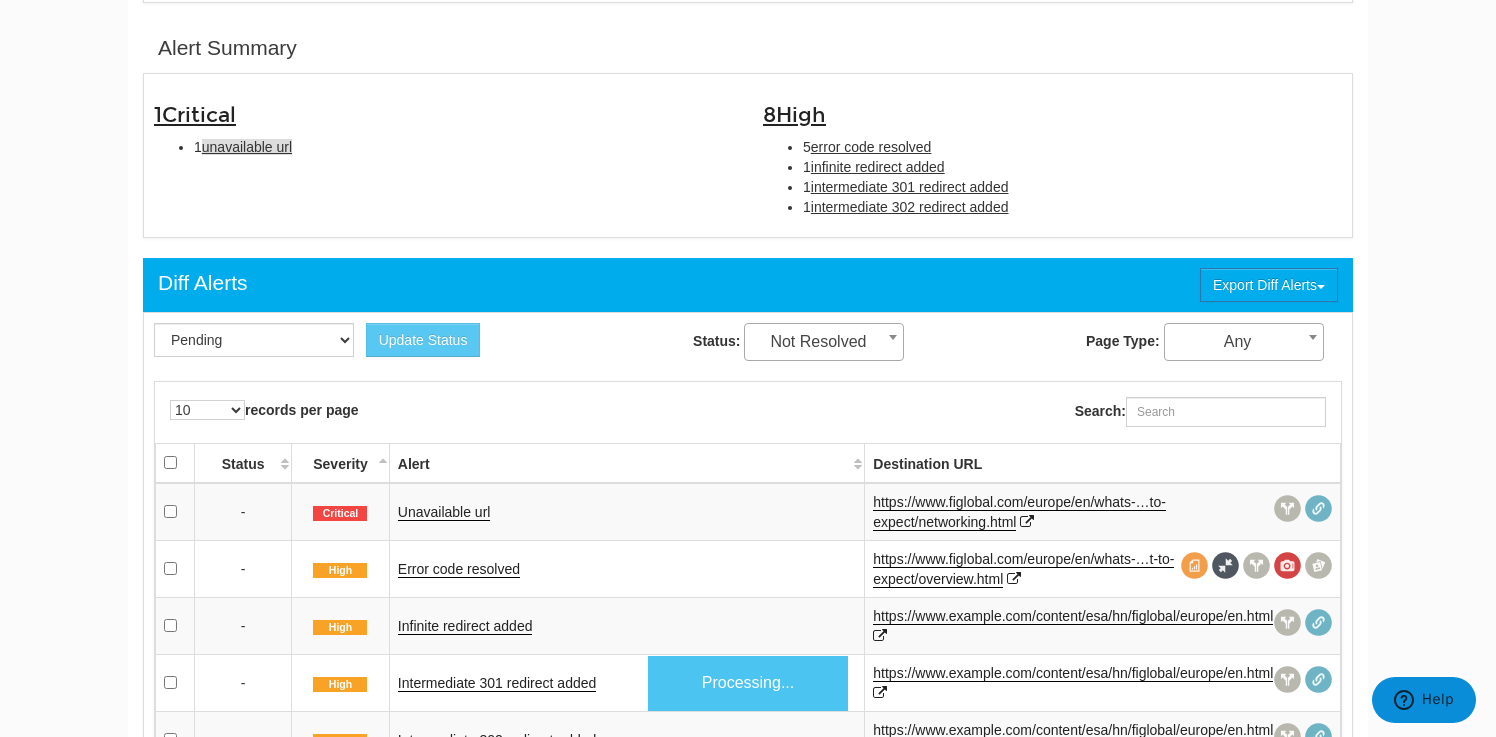 scroll, scrollTop: 649, scrollLeft: 0, axis: vertical 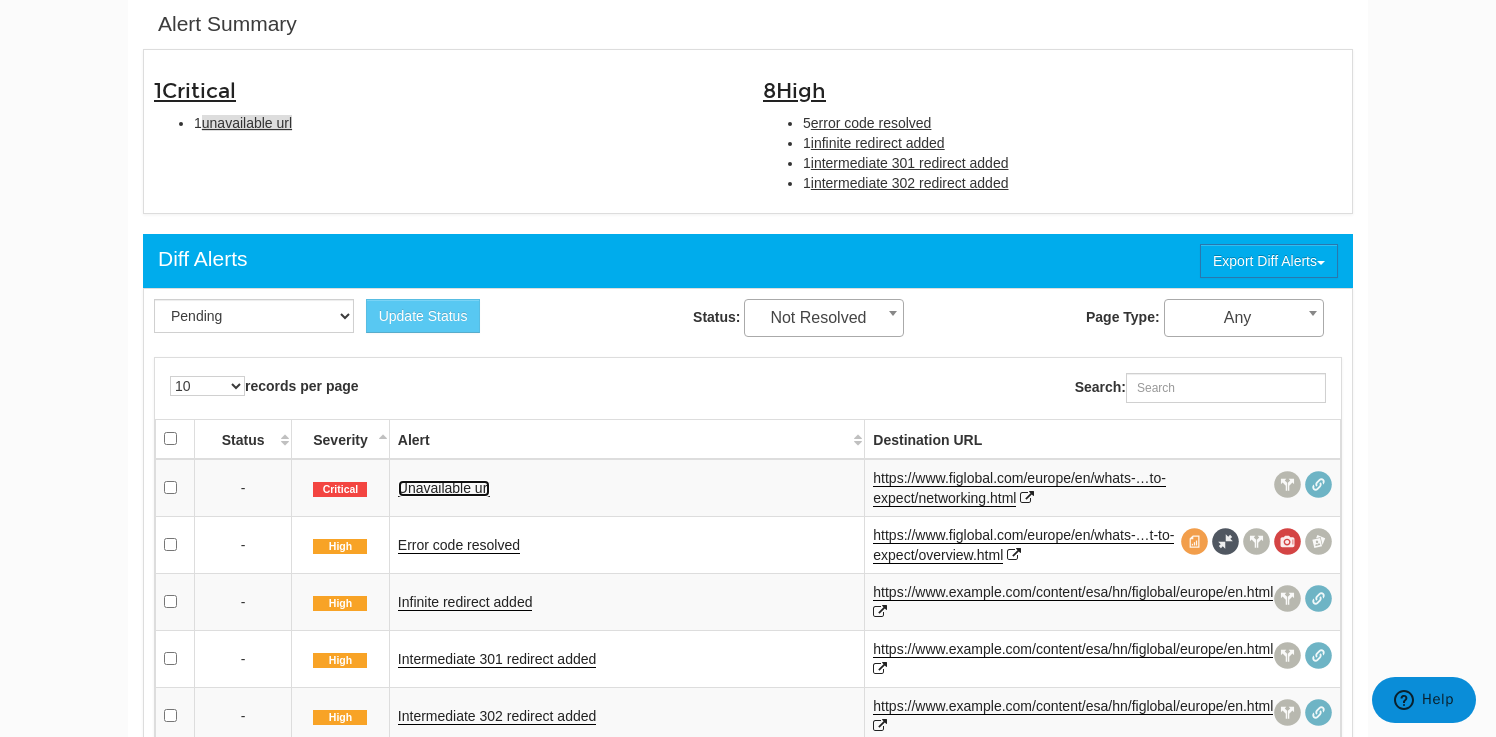 click on "Unavailable url" at bounding box center [444, 488] 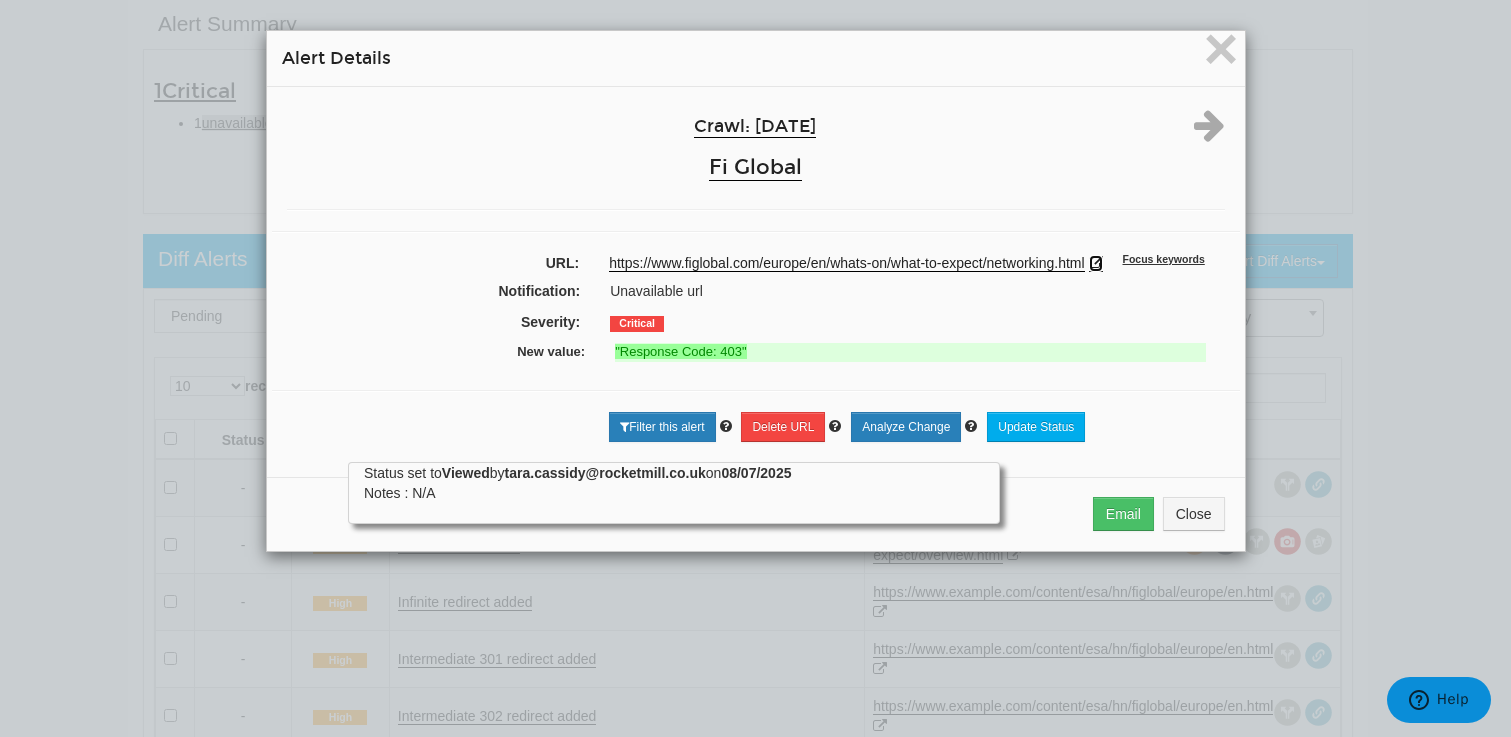 click at bounding box center [1096, 263] 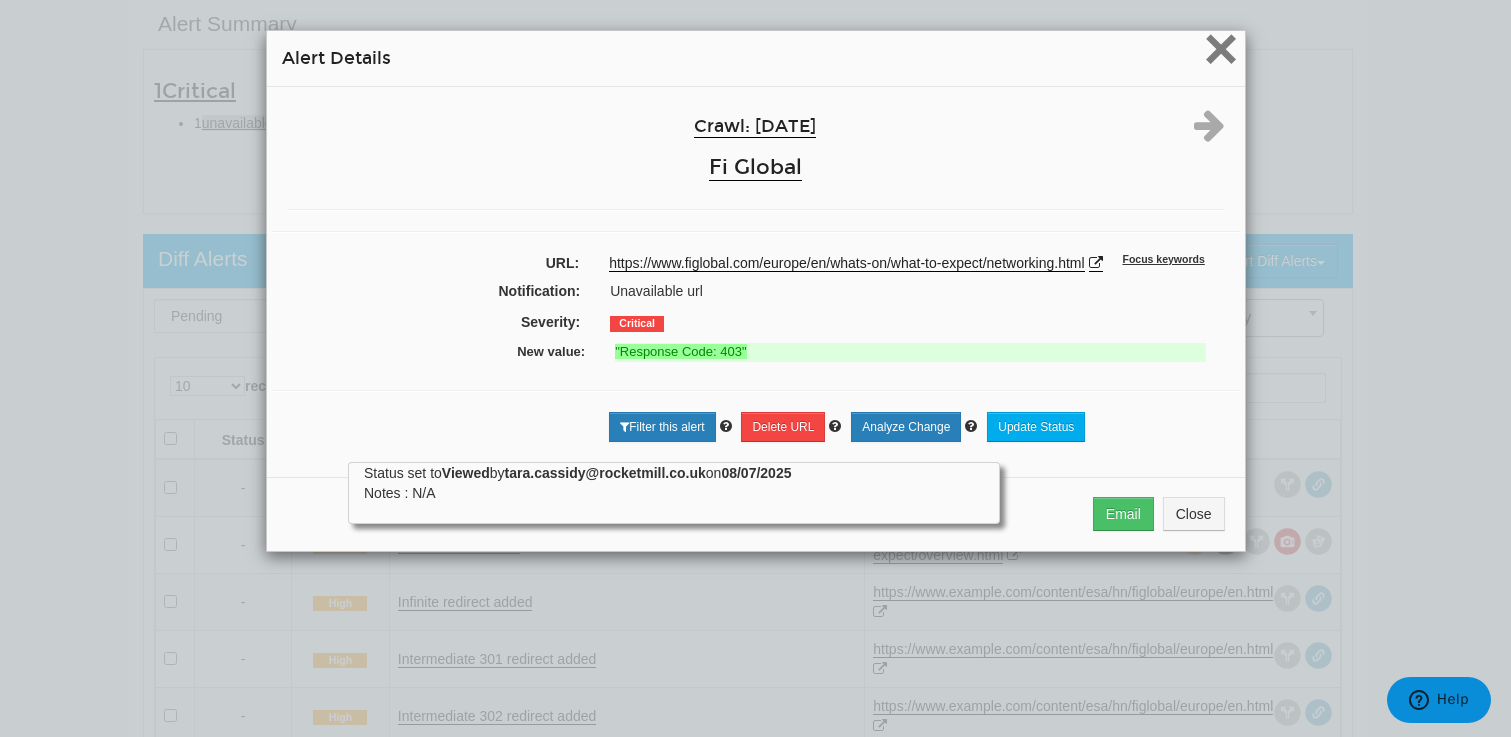 click on "×" at bounding box center [1220, 48] 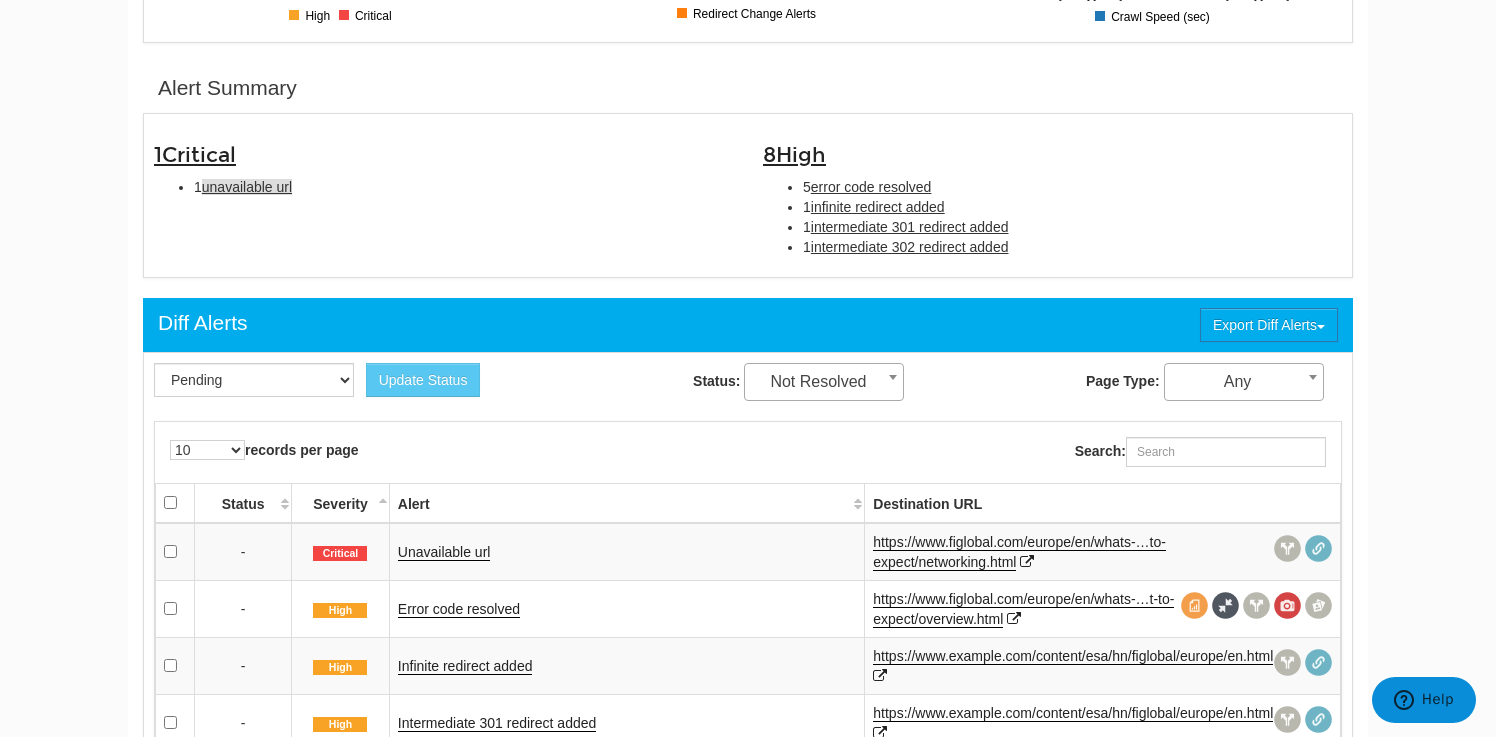scroll, scrollTop: 561, scrollLeft: 0, axis: vertical 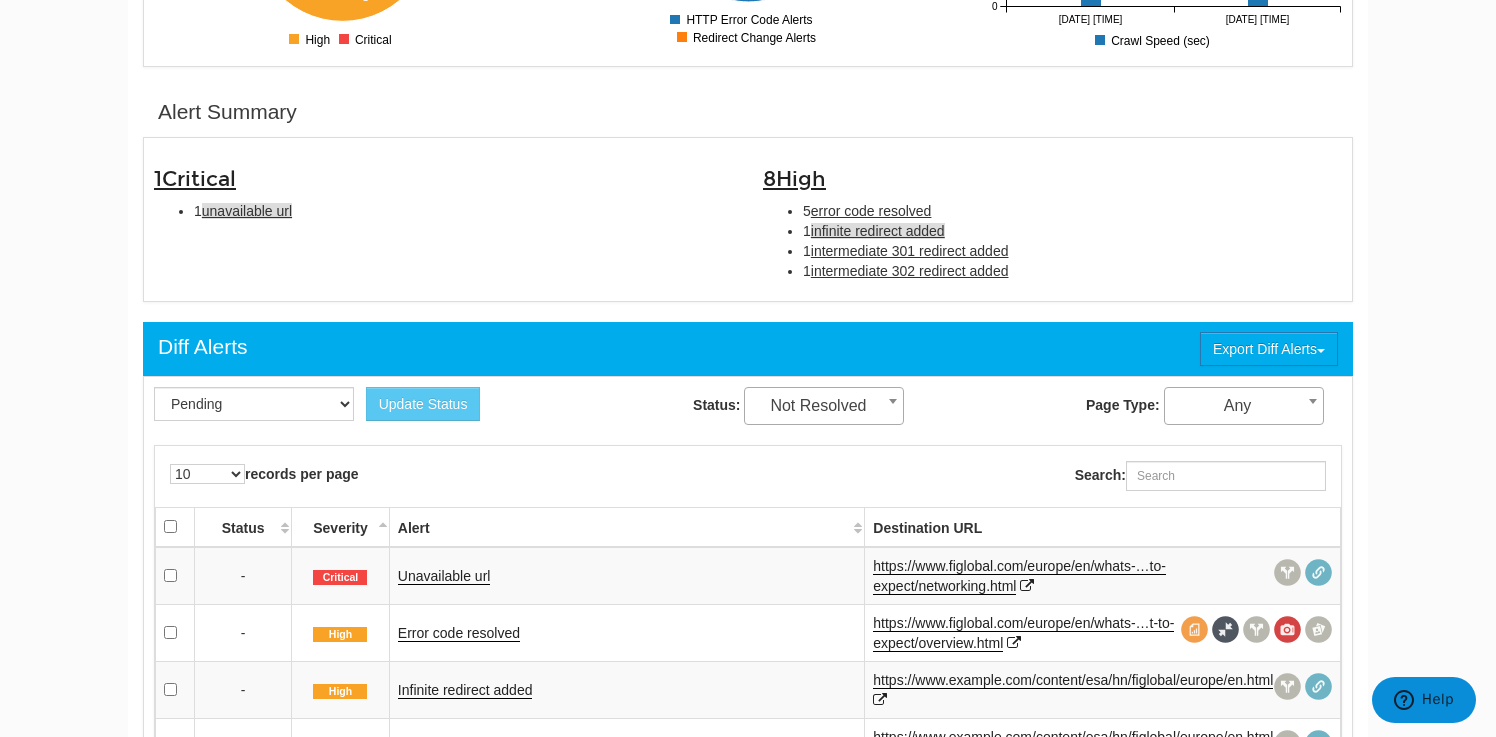 click on "infinite redirect added" at bounding box center [878, 231] 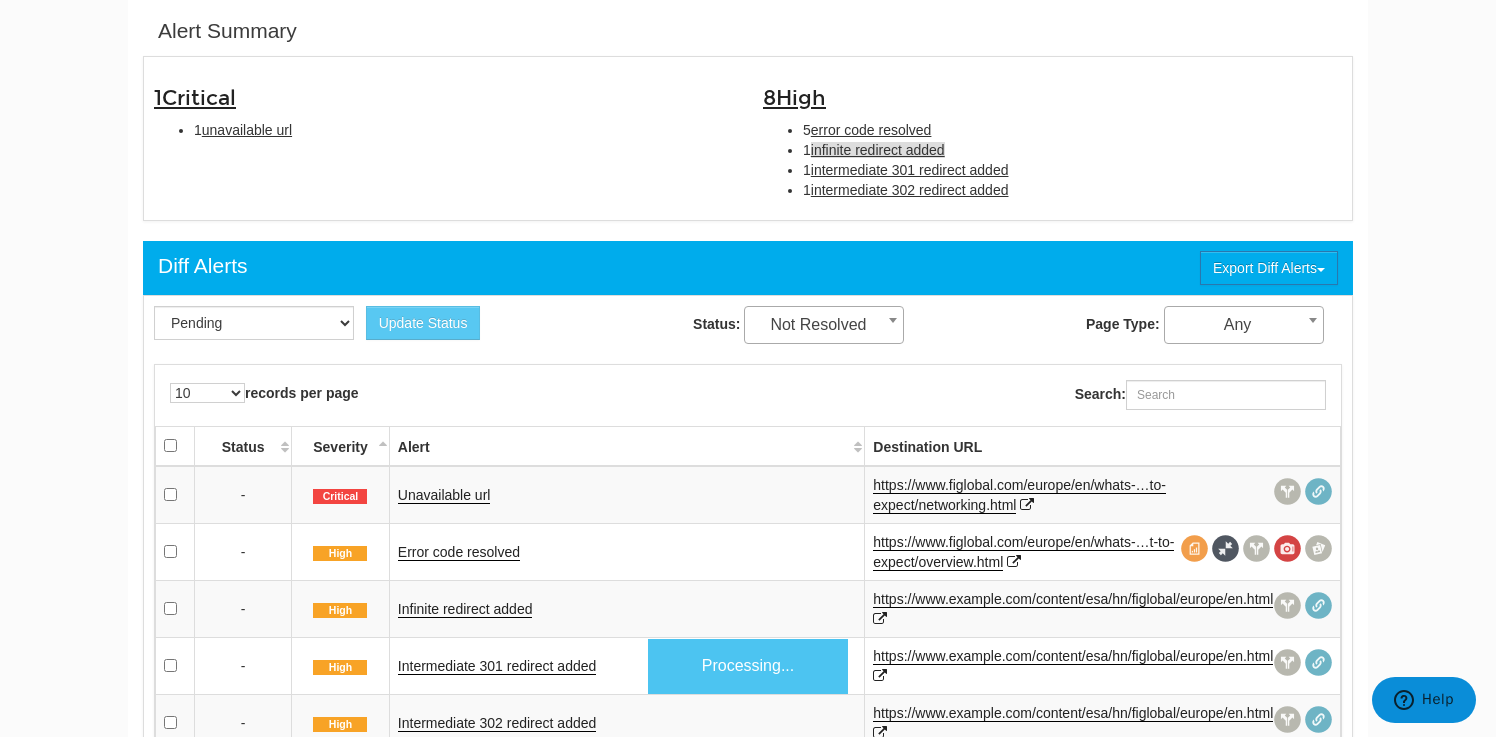 scroll, scrollTop: 649, scrollLeft: 0, axis: vertical 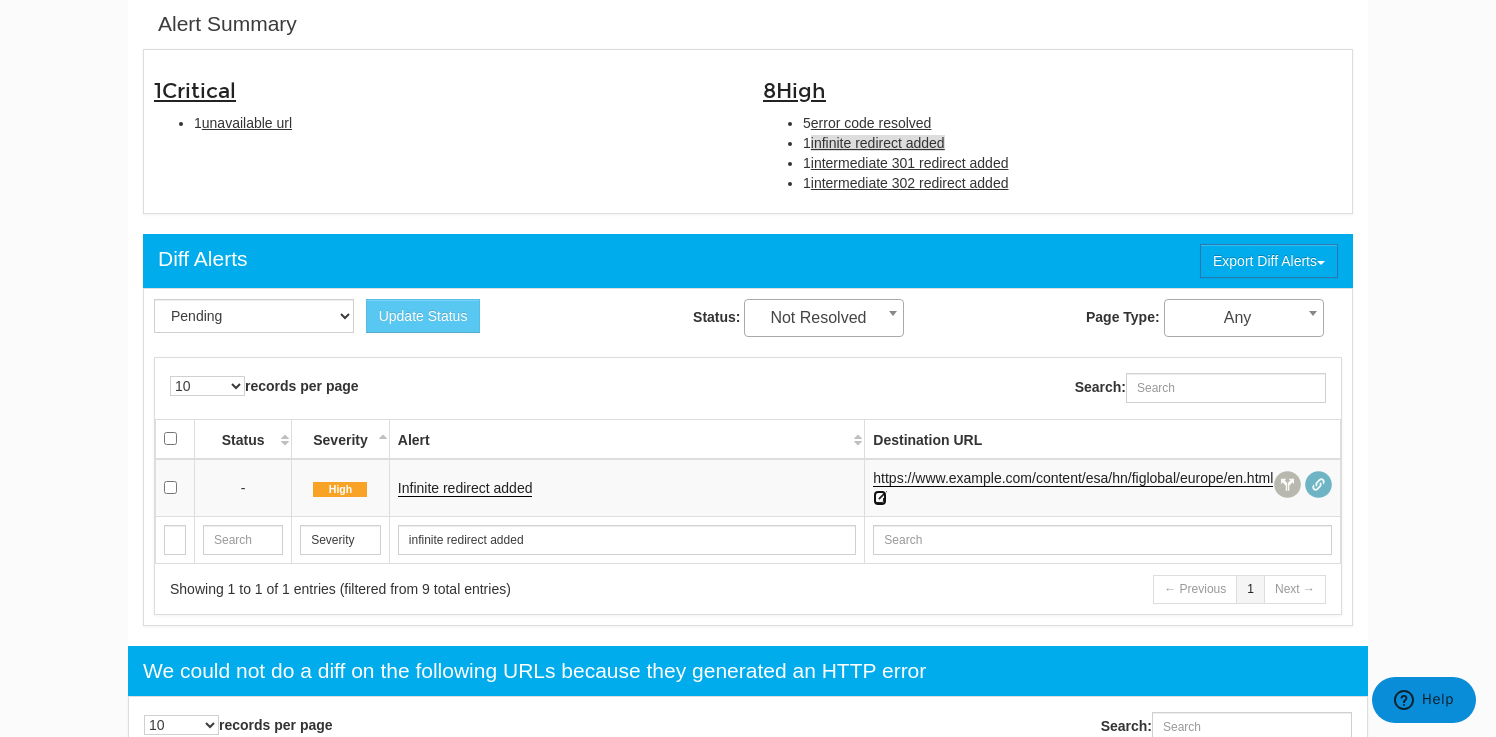click at bounding box center [880, 498] 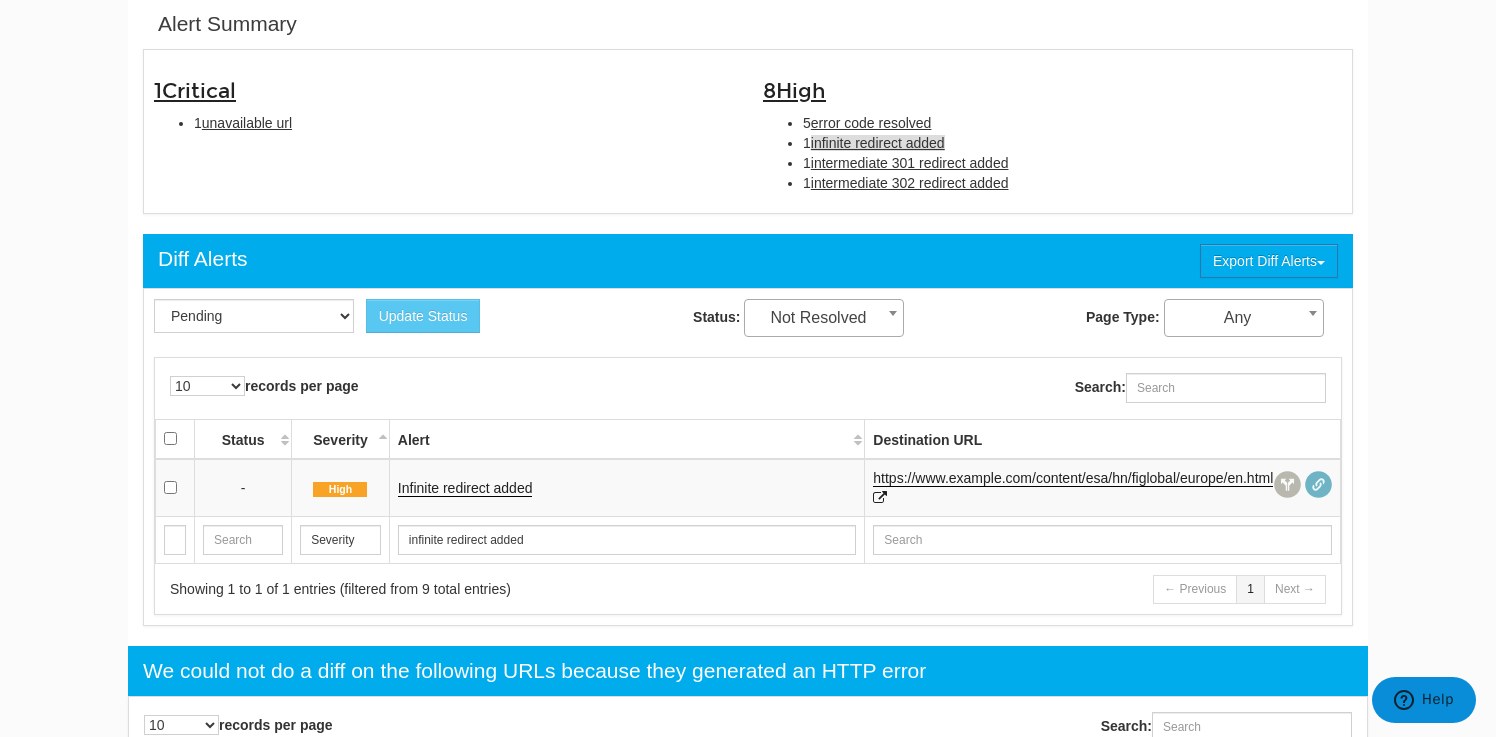 drag, startPoint x: 1050, startPoint y: 198, endPoint x: 800, endPoint y: 124, distance: 260.72208 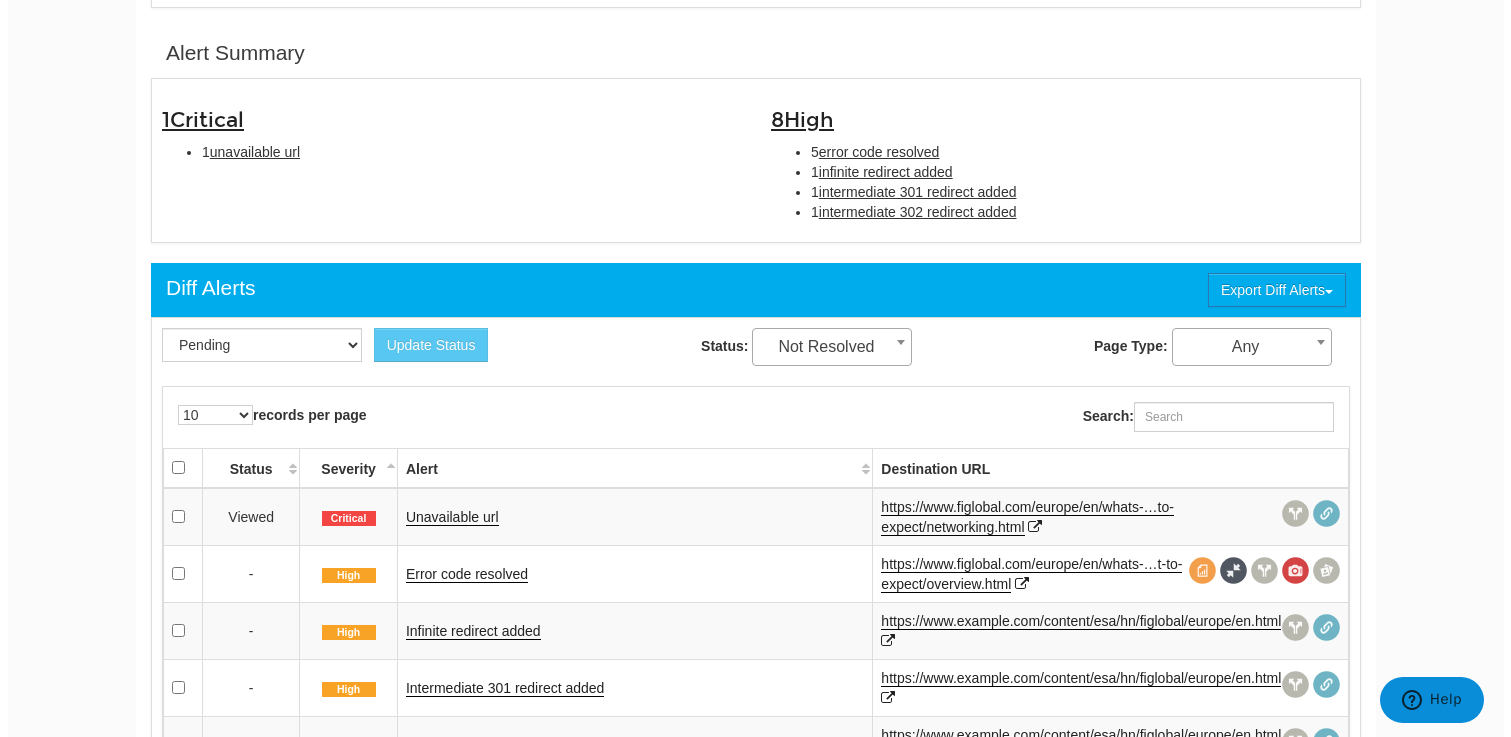 scroll, scrollTop: 605, scrollLeft: 0, axis: vertical 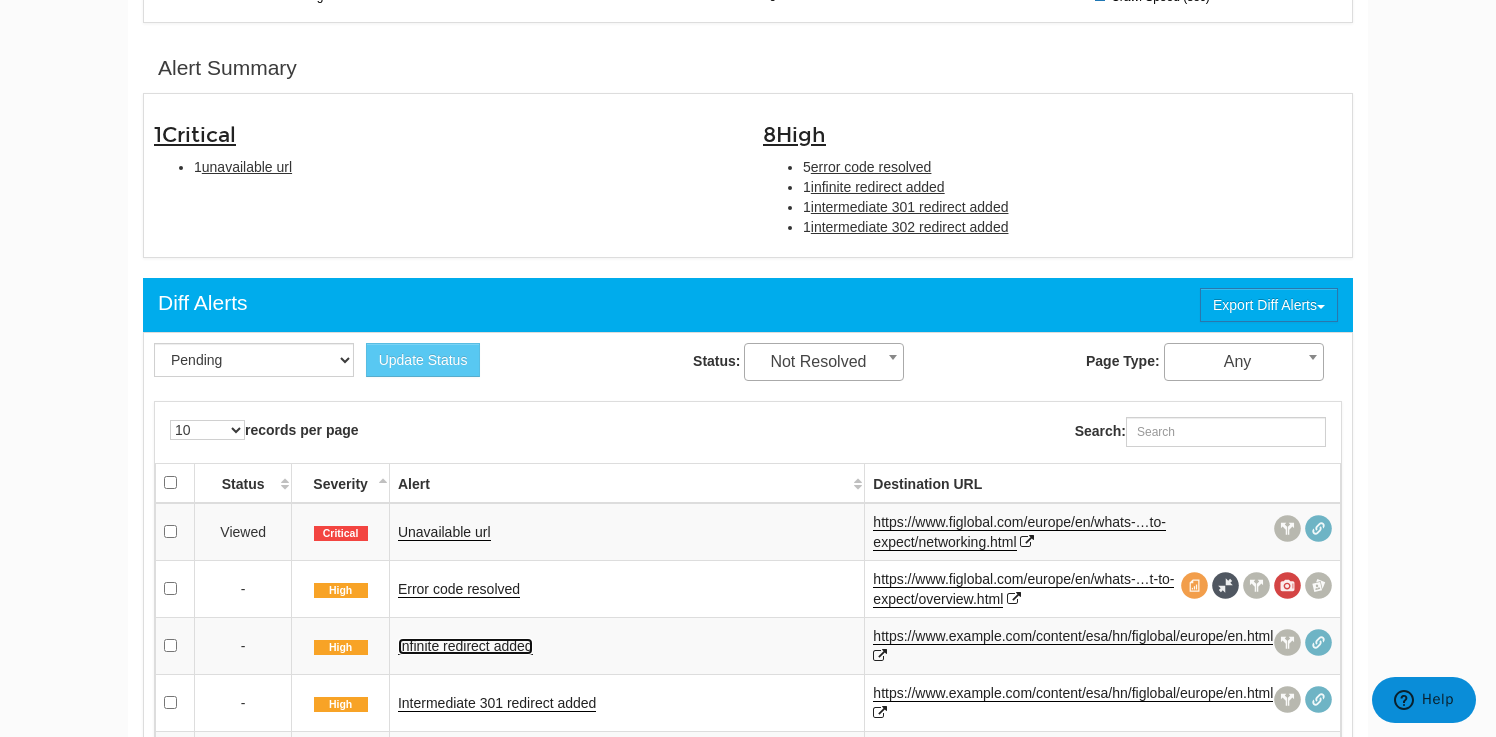 click on "Infinite redirect added" at bounding box center (465, 646) 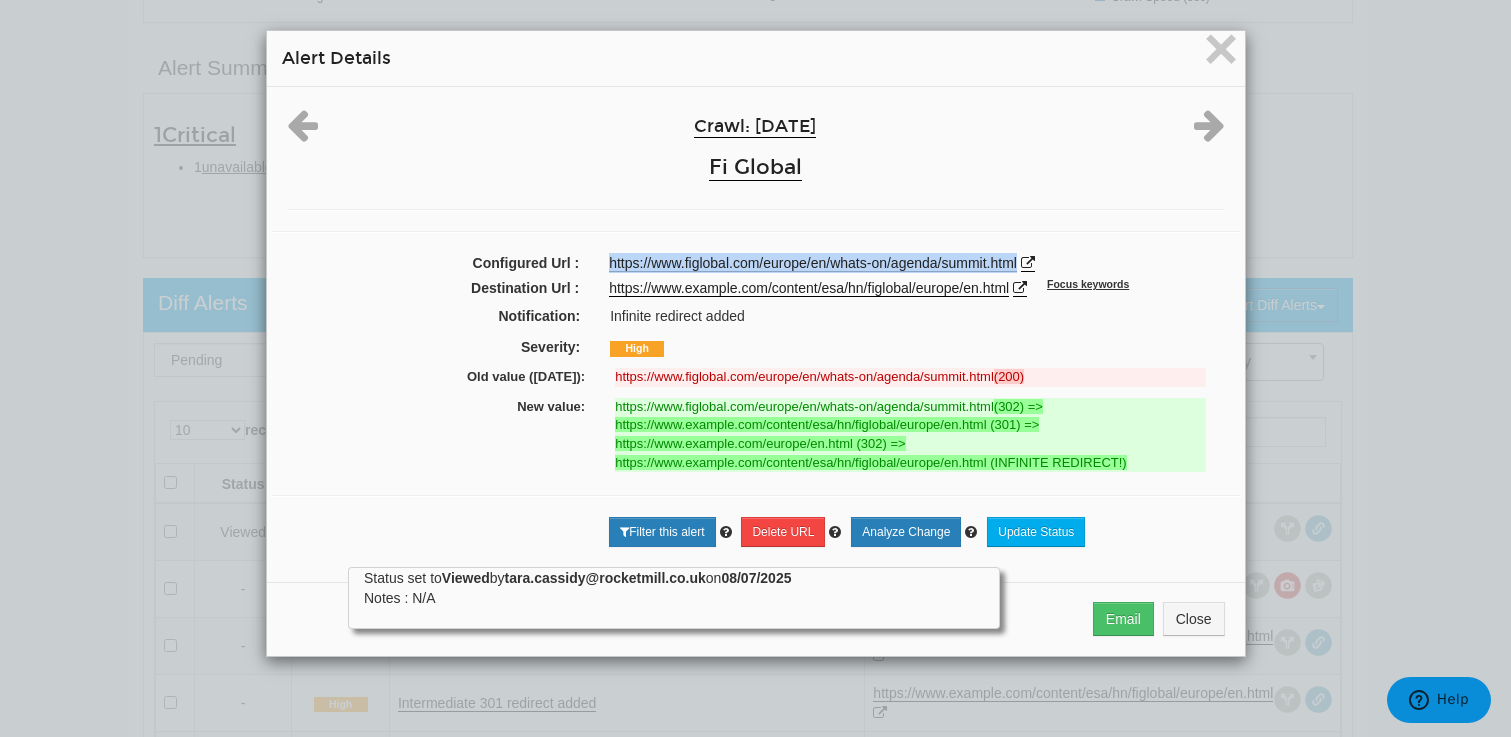 drag, startPoint x: 1025, startPoint y: 265, endPoint x: 597, endPoint y: 261, distance: 428.01868 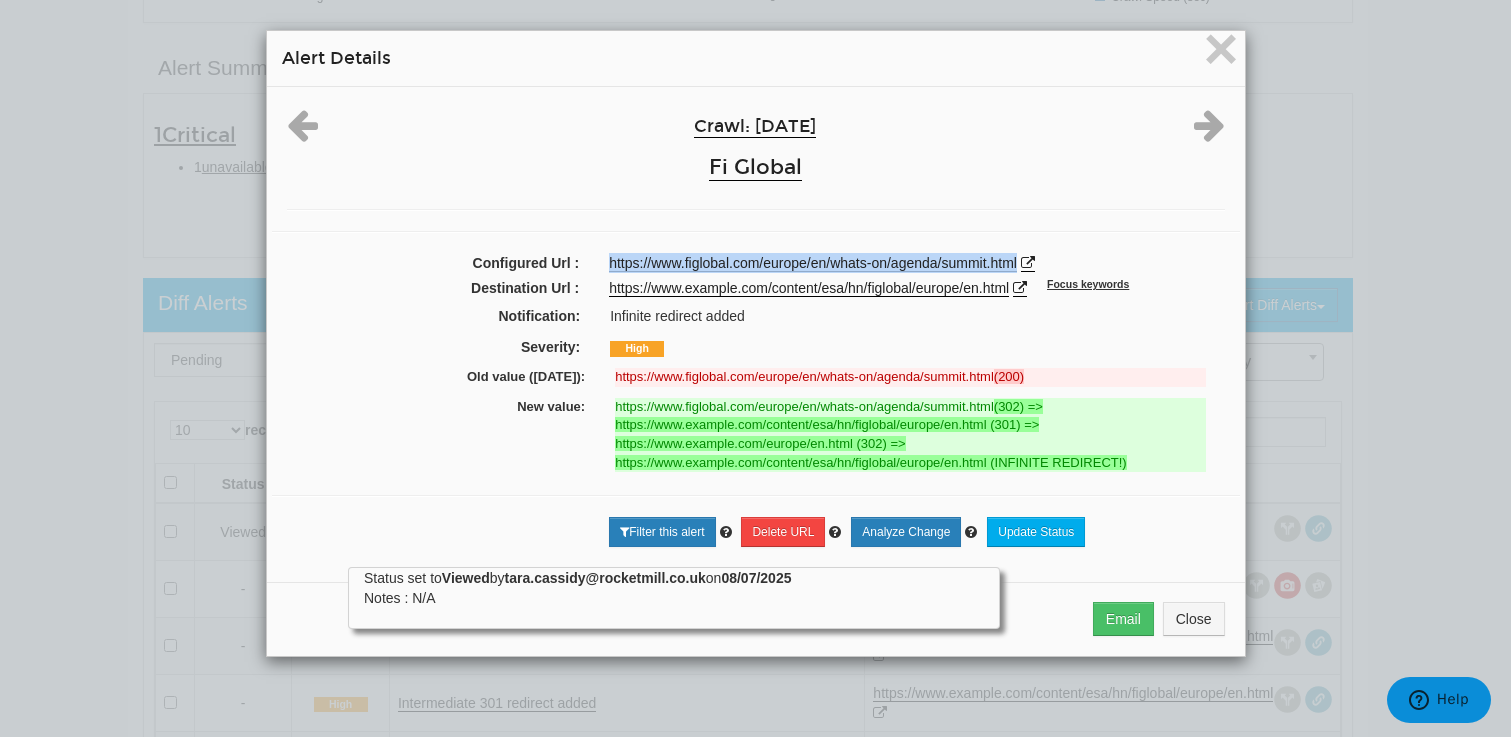 copy on "https://www.figlobal.com/europe/en/whats-on/agenda/summit.html" 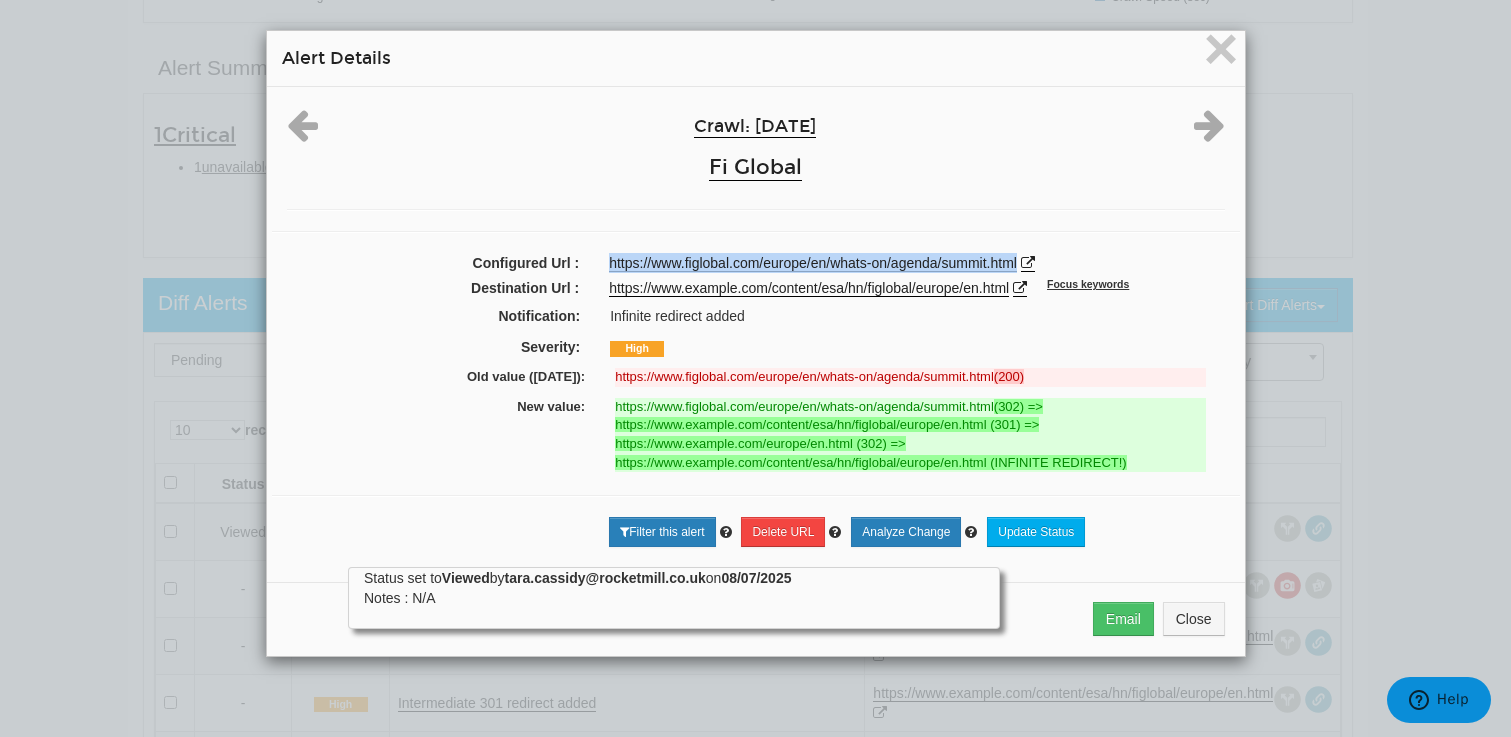 drag, startPoint x: 1133, startPoint y: 464, endPoint x: 416, endPoint y: 372, distance: 722.8783 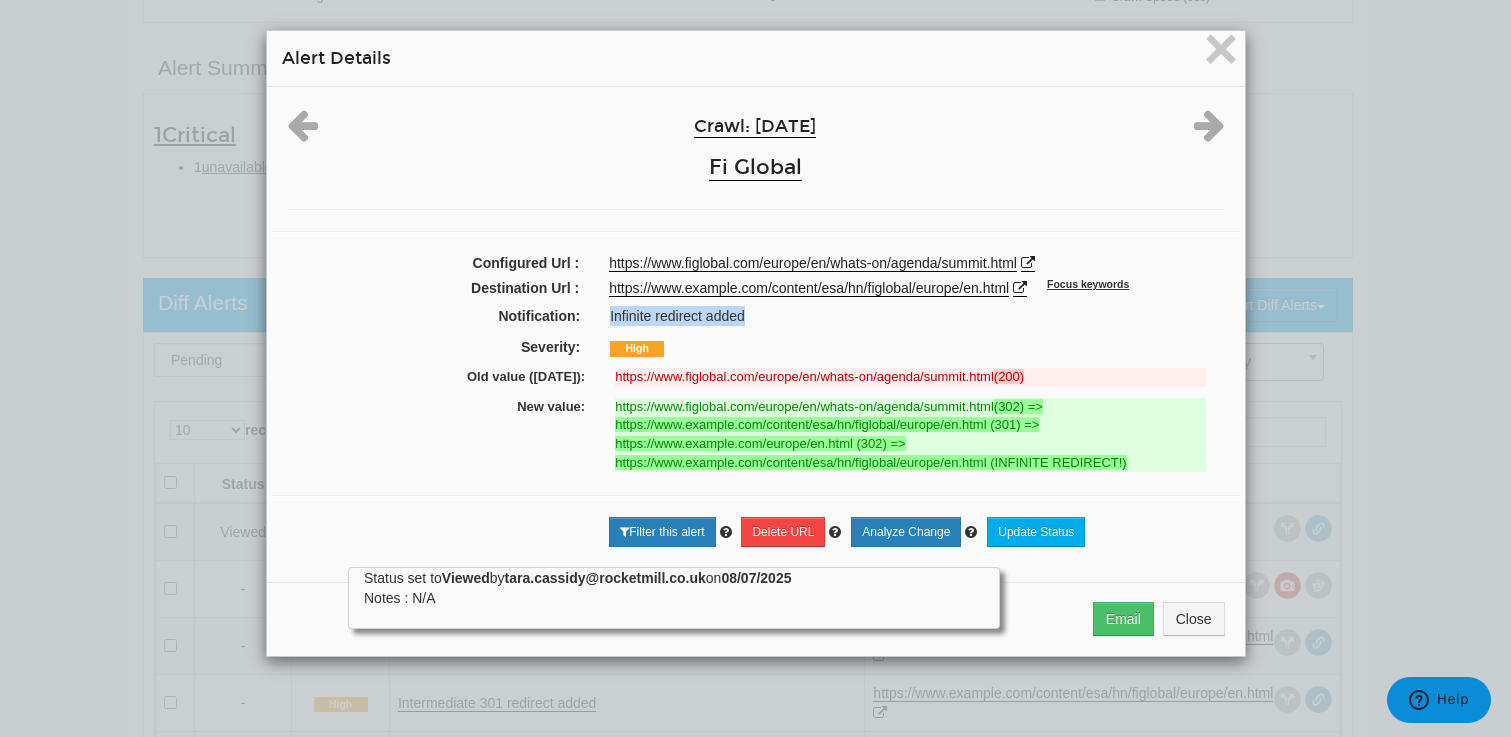 drag, startPoint x: 789, startPoint y: 317, endPoint x: 597, endPoint y: 312, distance: 192.0651 